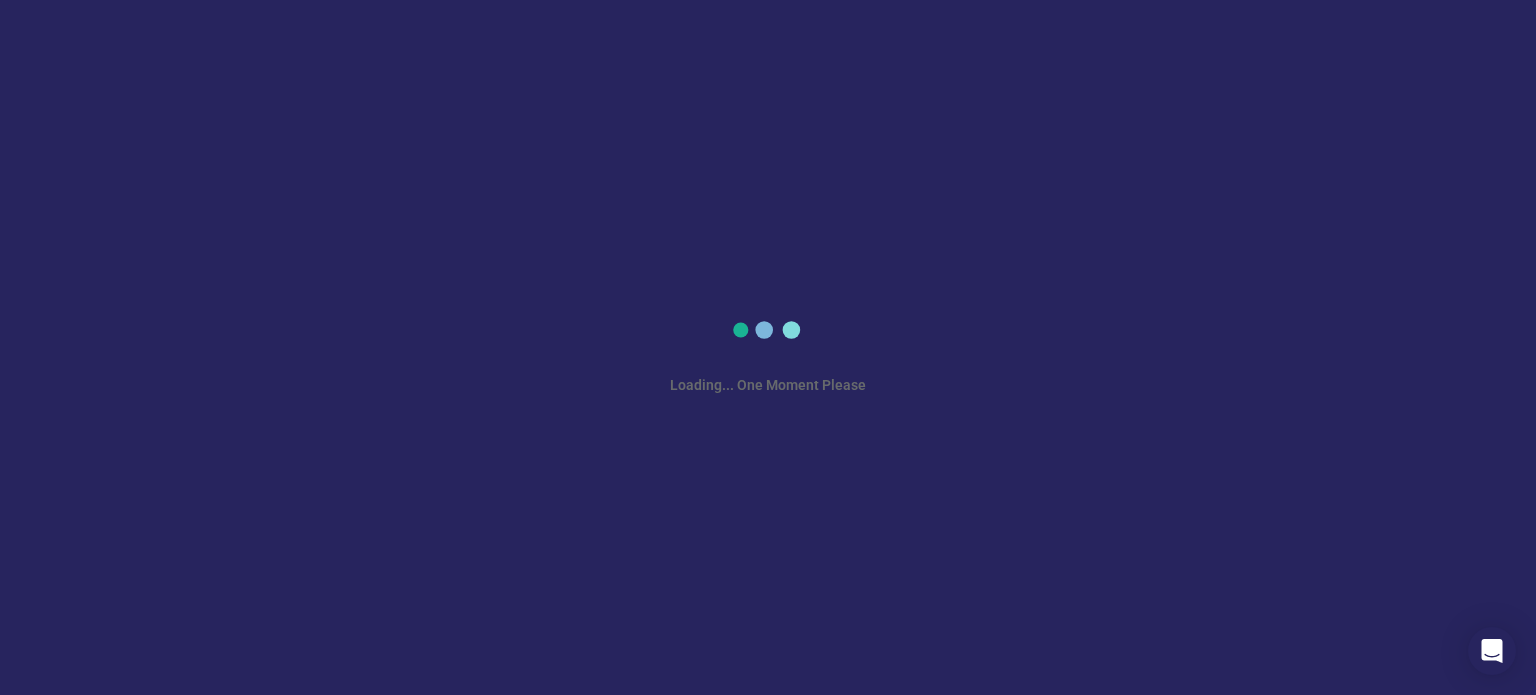 scroll, scrollTop: 0, scrollLeft: 0, axis: both 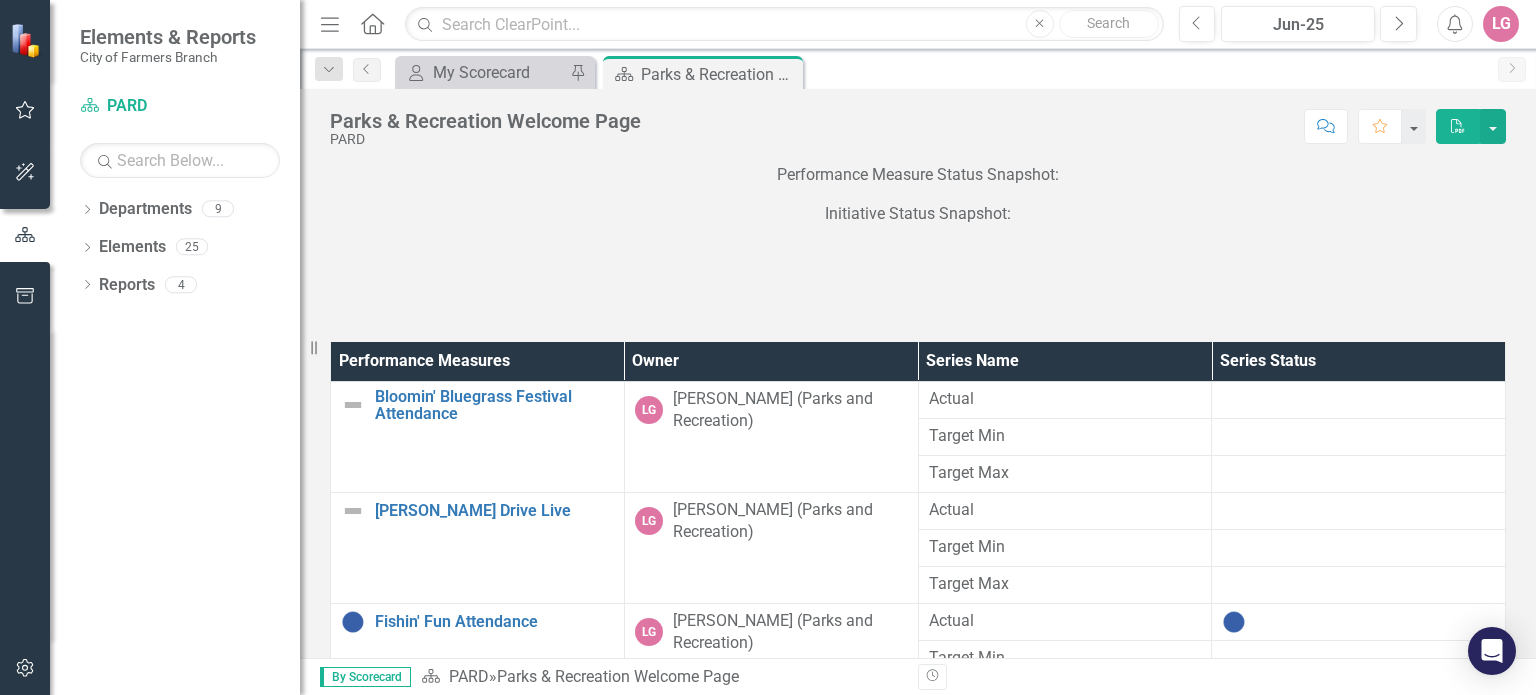 drag, startPoint x: 784, startPoint y: 75, endPoint x: 777, endPoint y: 85, distance: 12.206555 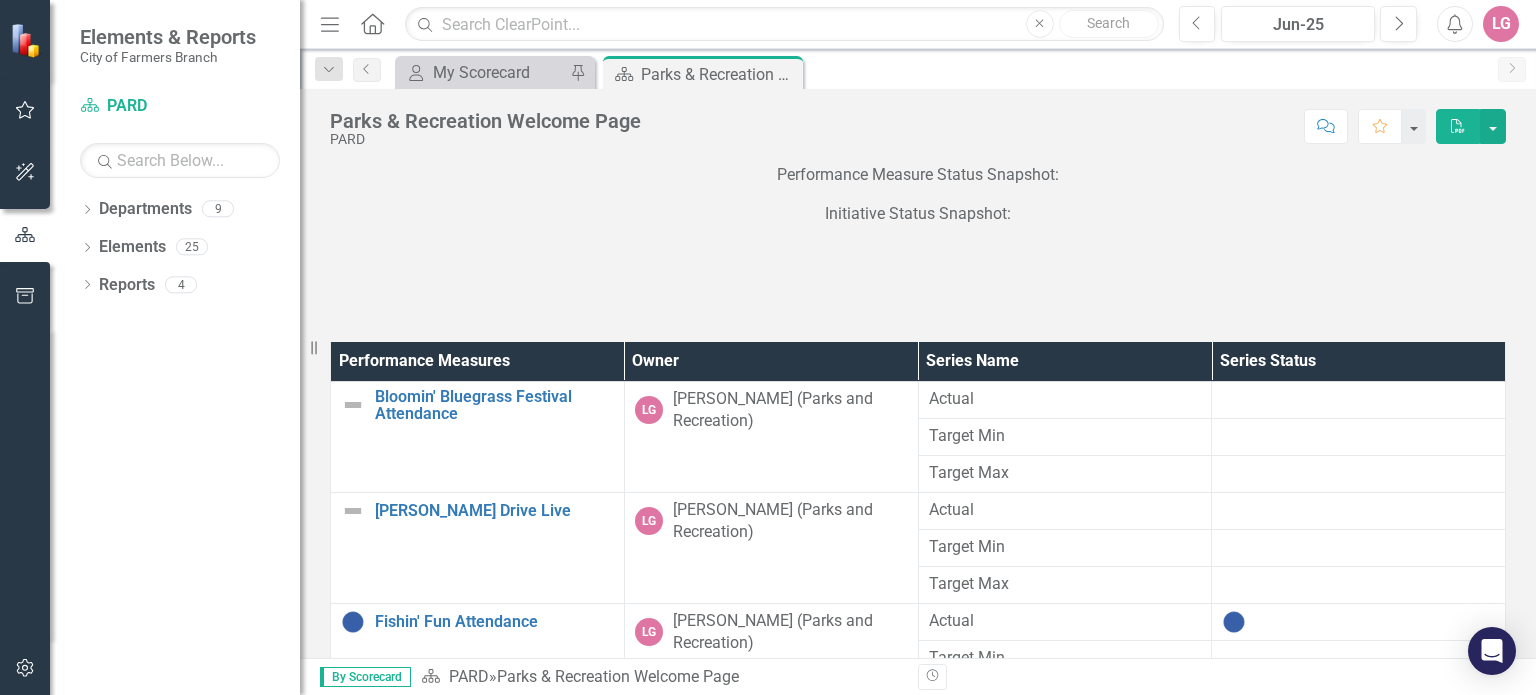 click 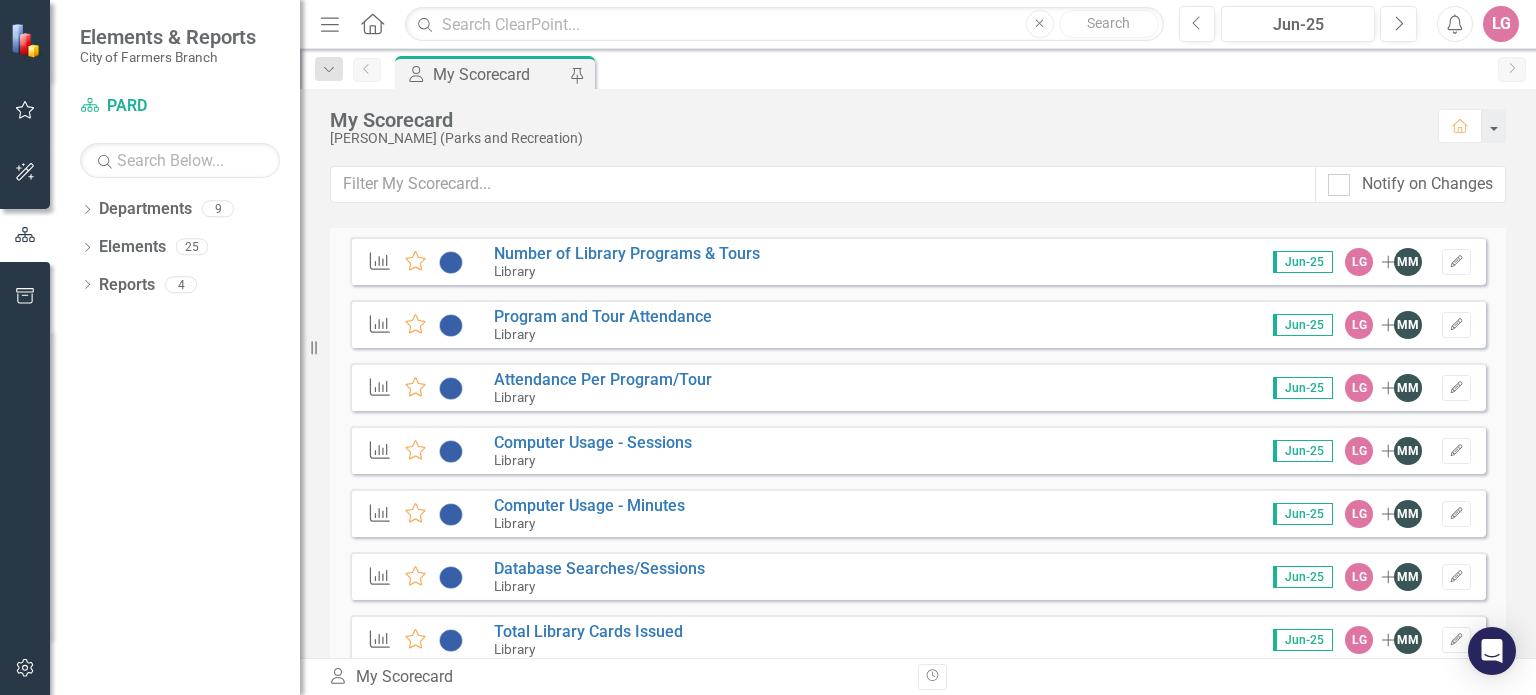 scroll, scrollTop: 2800, scrollLeft: 0, axis: vertical 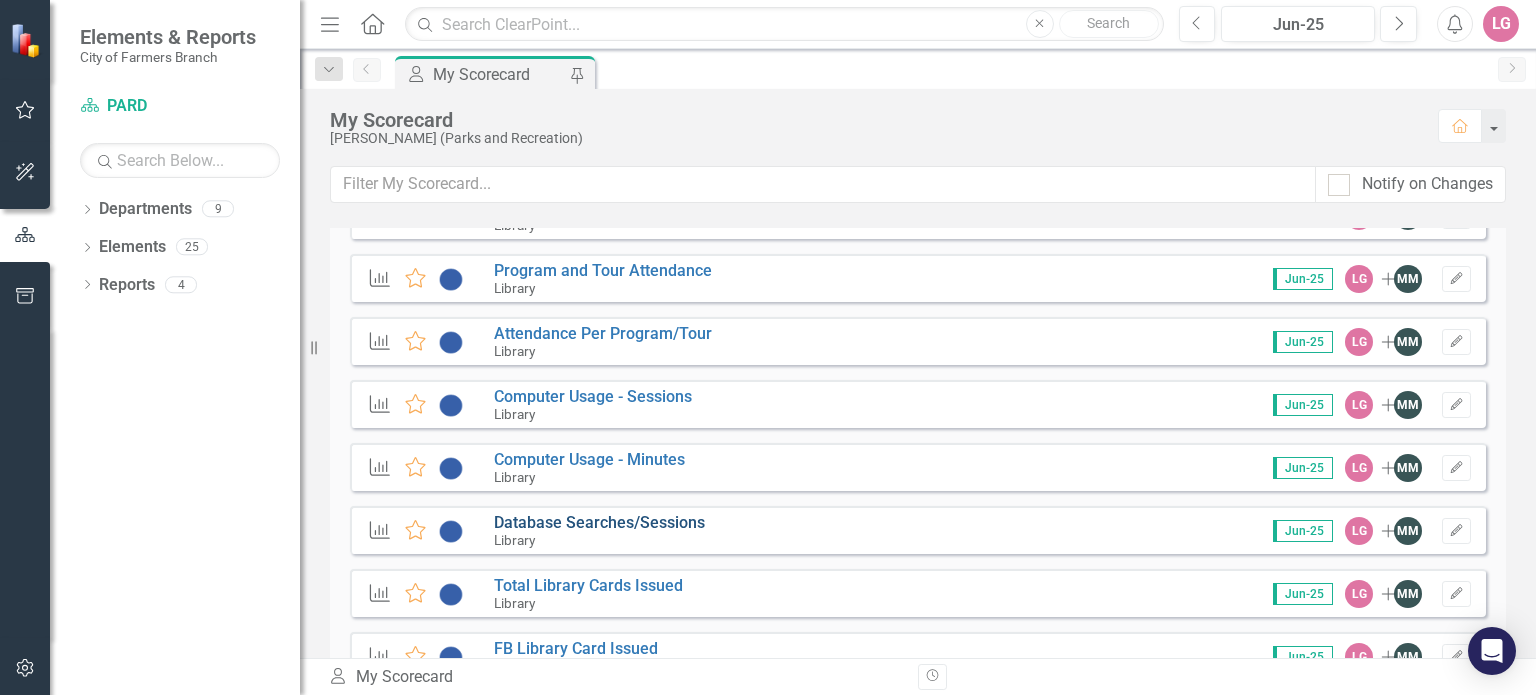 click on "Database Searches/Sessions" at bounding box center [599, 522] 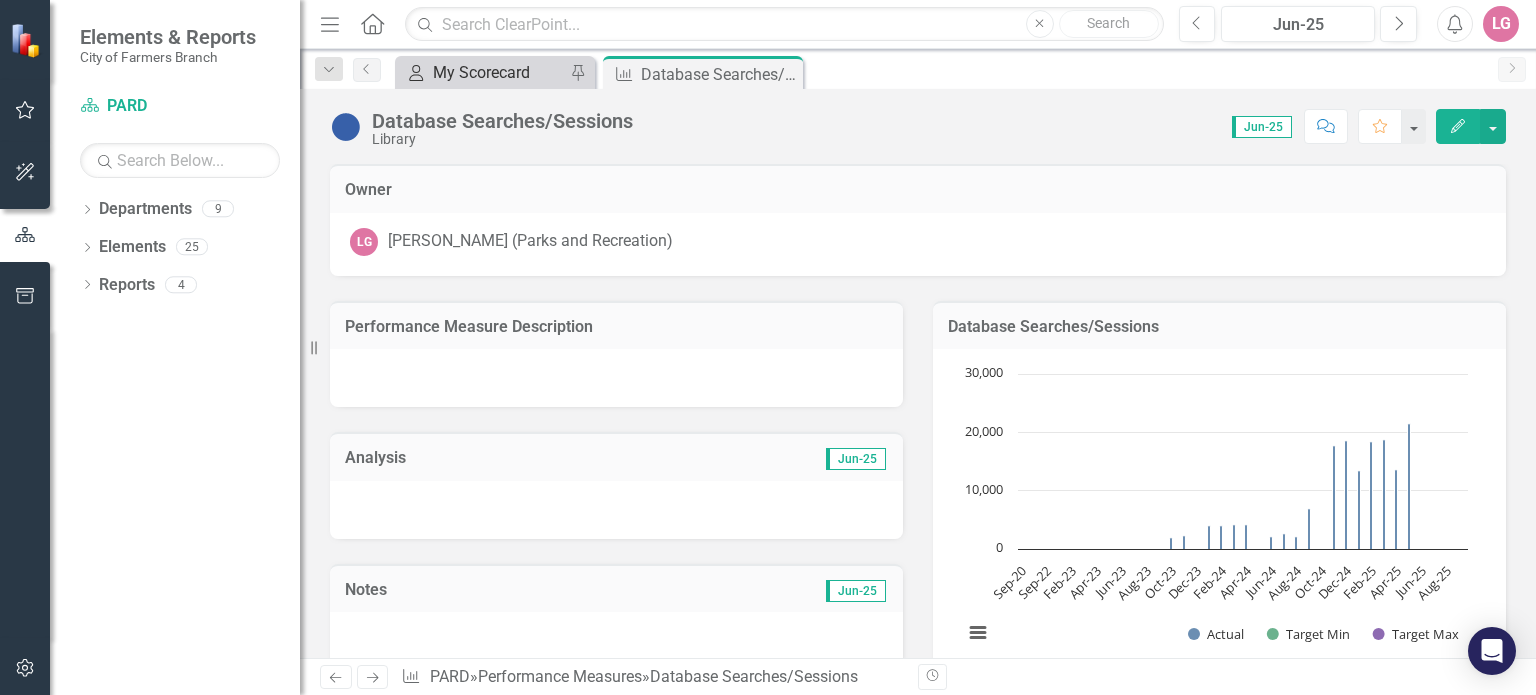 click on "My Scorecard" at bounding box center [499, 72] 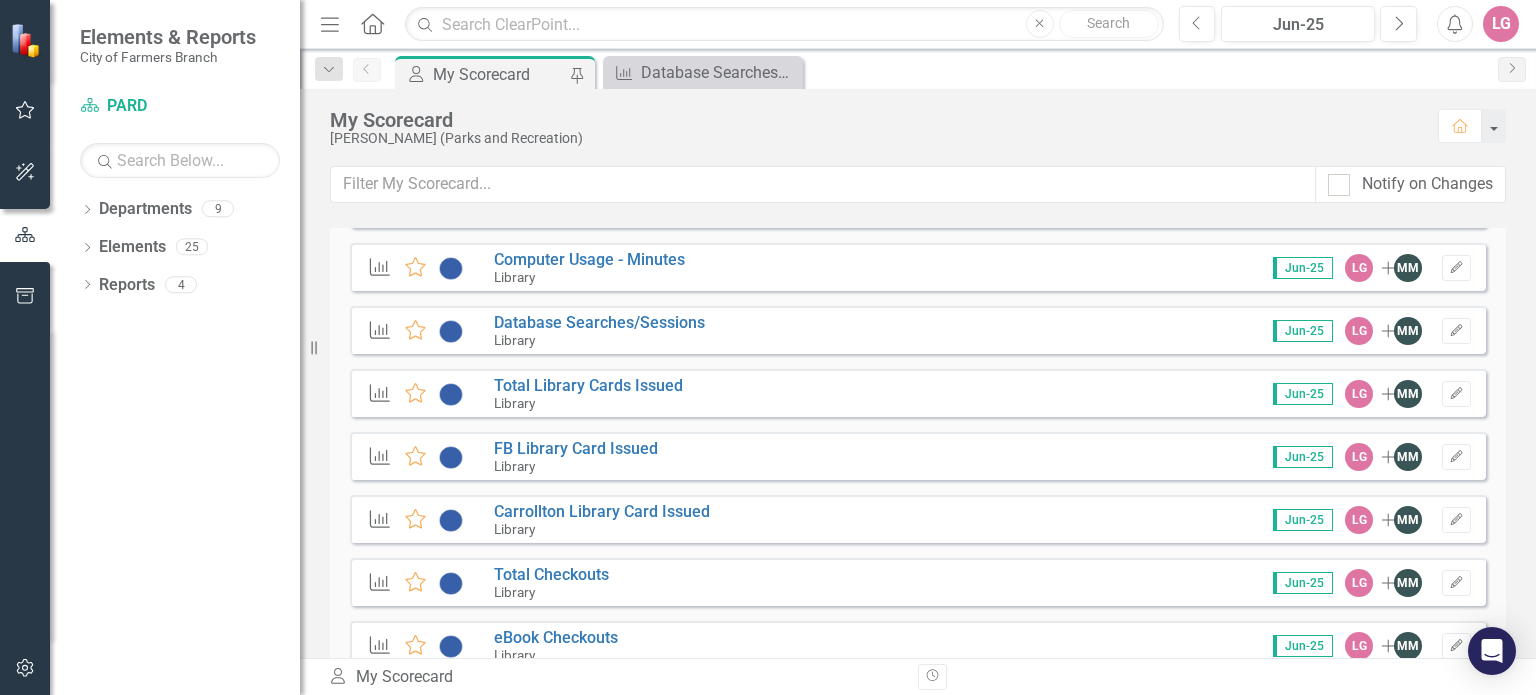 scroll, scrollTop: 2900, scrollLeft: 0, axis: vertical 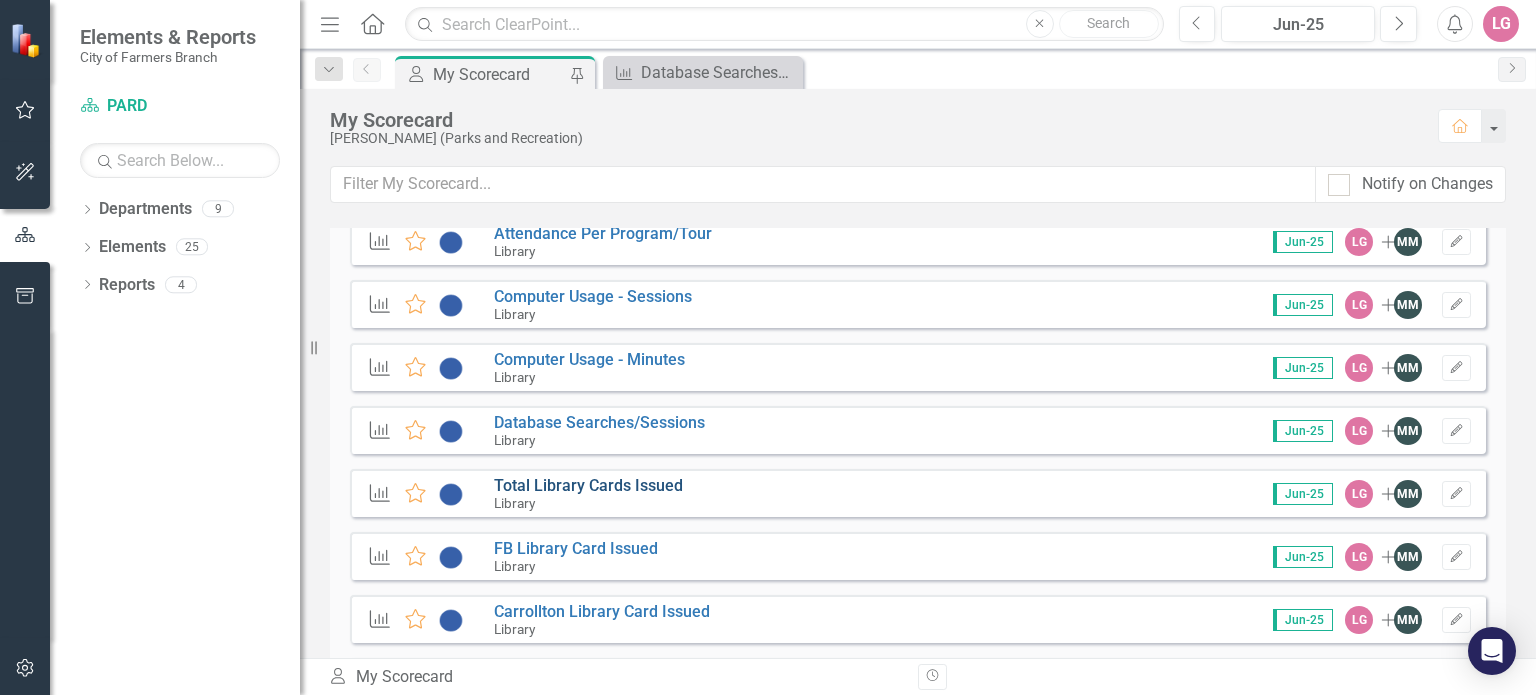 click on "Total Library Cards Issued" at bounding box center [588, 485] 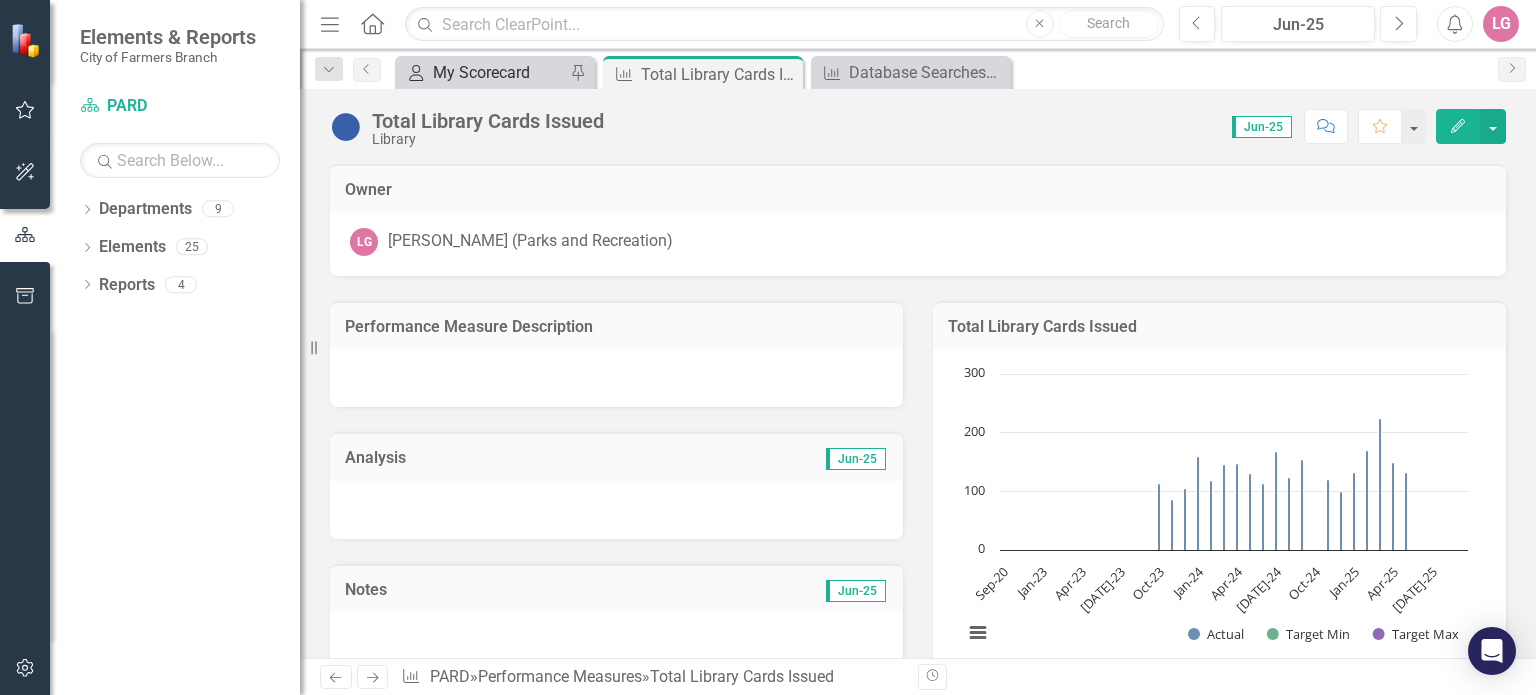 click on "My Scorecard" at bounding box center [499, 72] 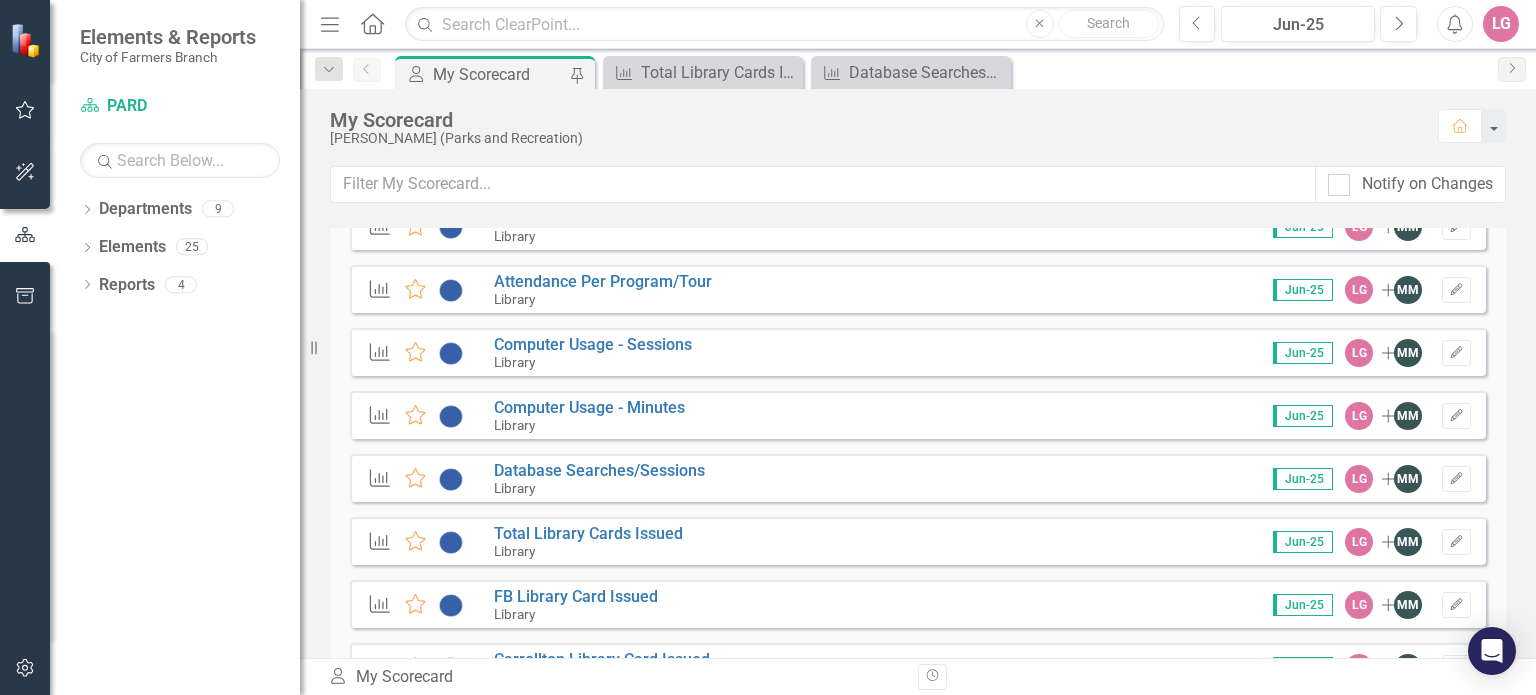 scroll, scrollTop: 2900, scrollLeft: 0, axis: vertical 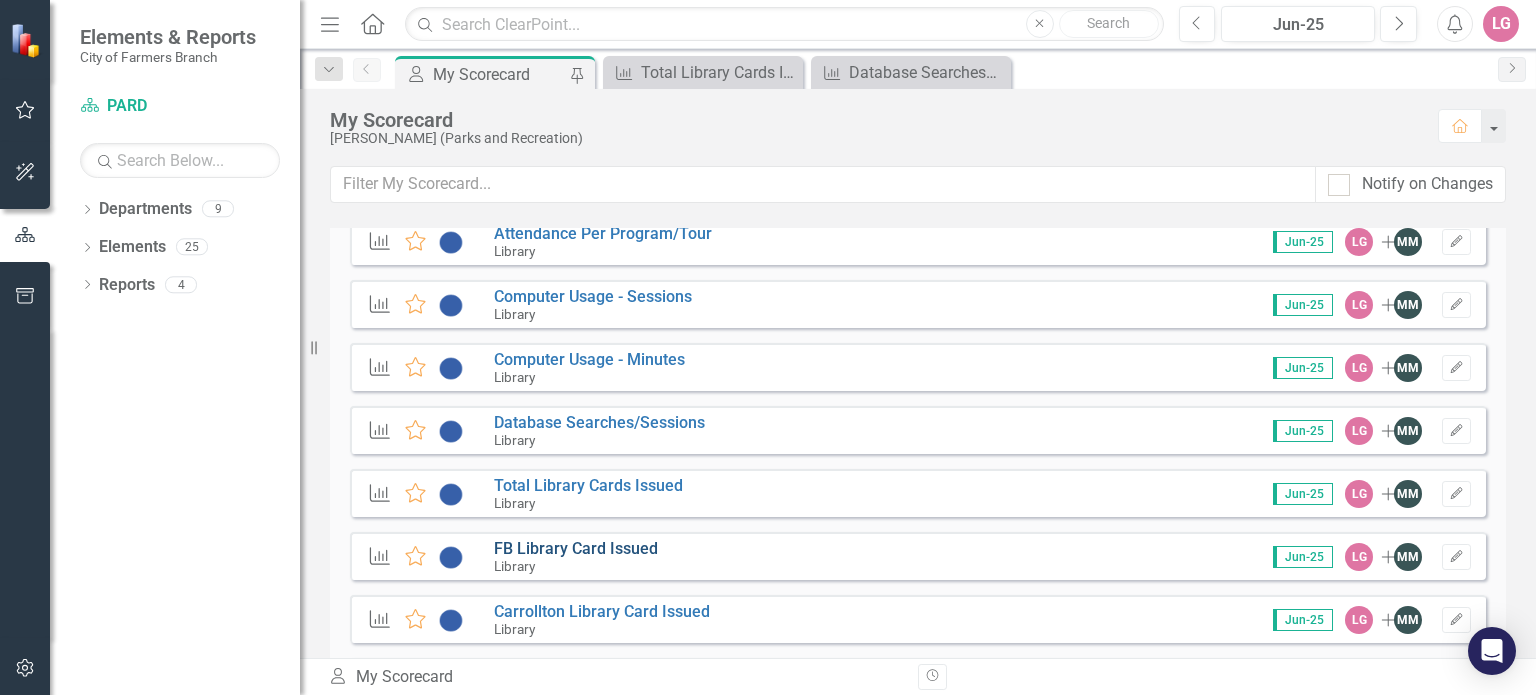 click on "FB Library Card Issued" at bounding box center (576, 548) 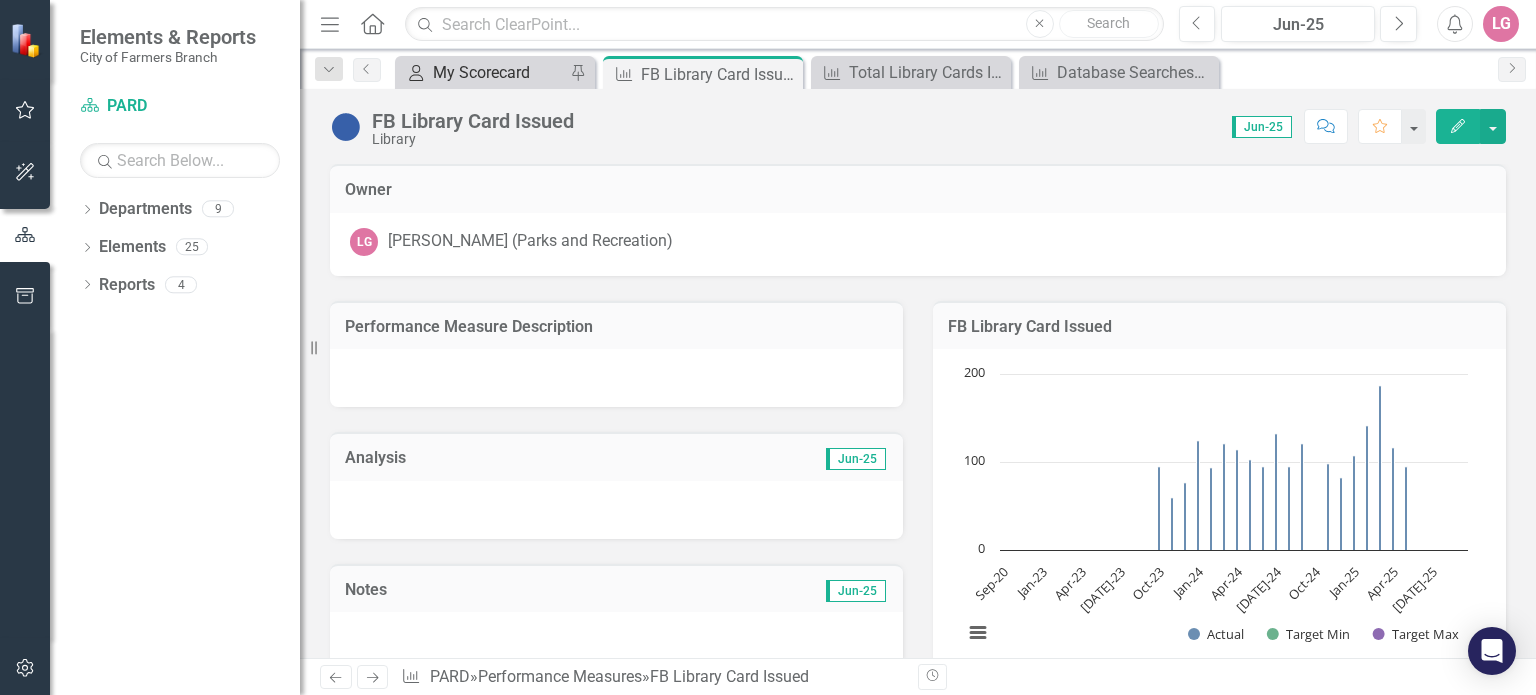 click on "My Scorecard" at bounding box center (499, 72) 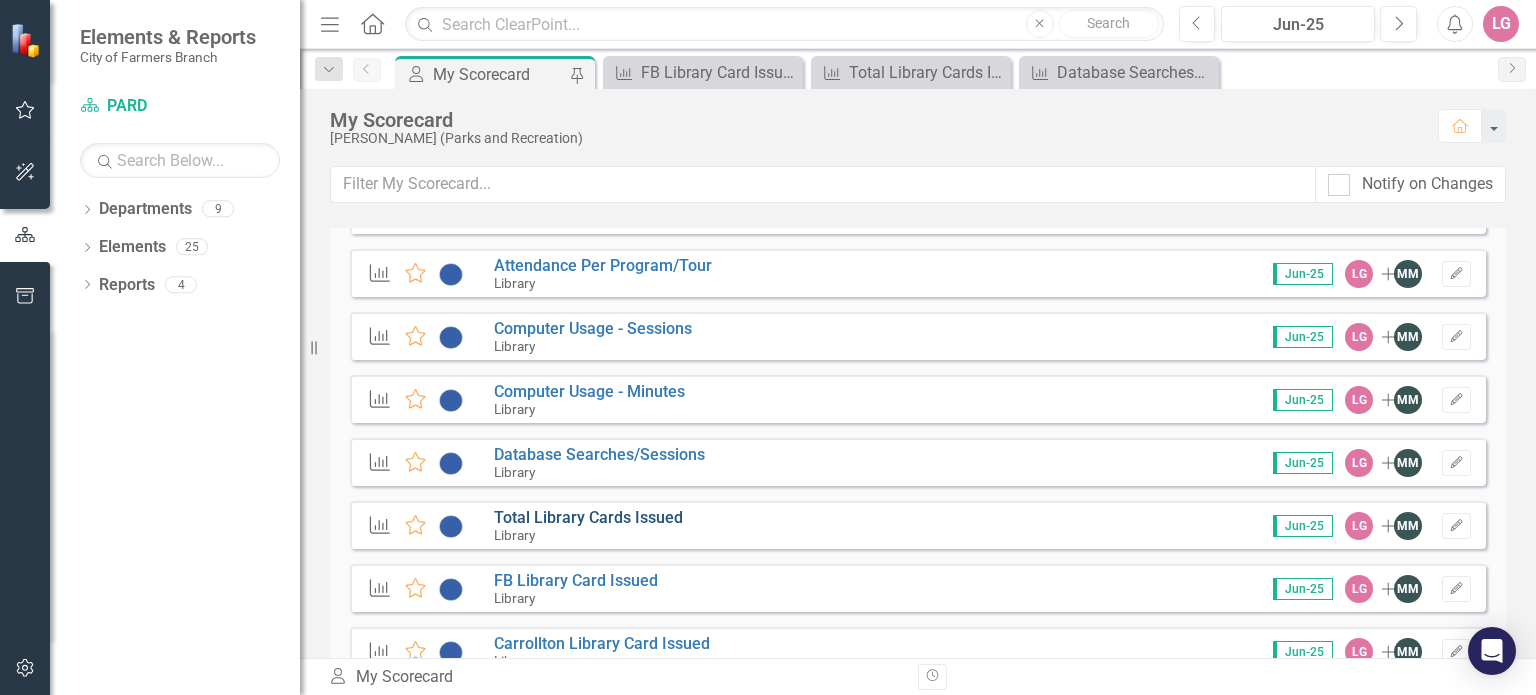 scroll, scrollTop: 2900, scrollLeft: 0, axis: vertical 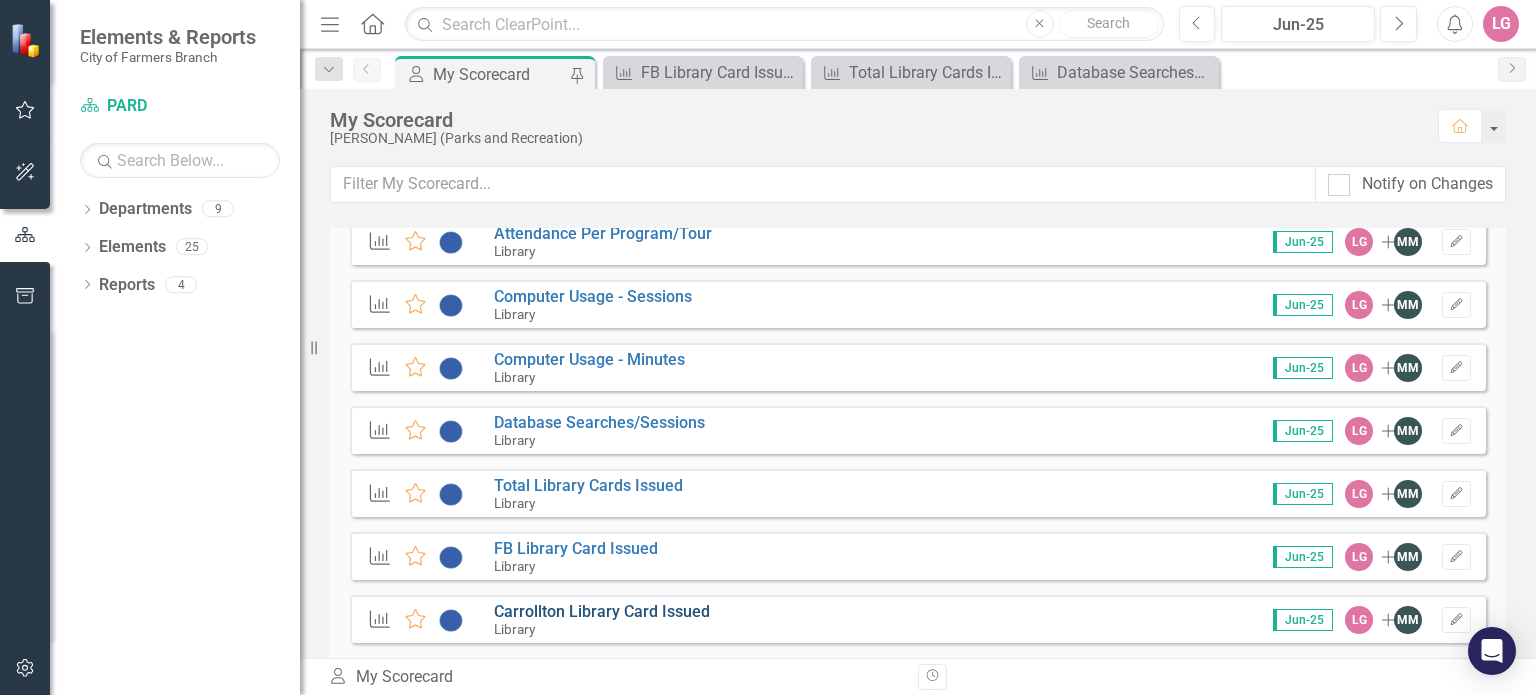click on "Carrollton Library Card Issued" at bounding box center (602, 611) 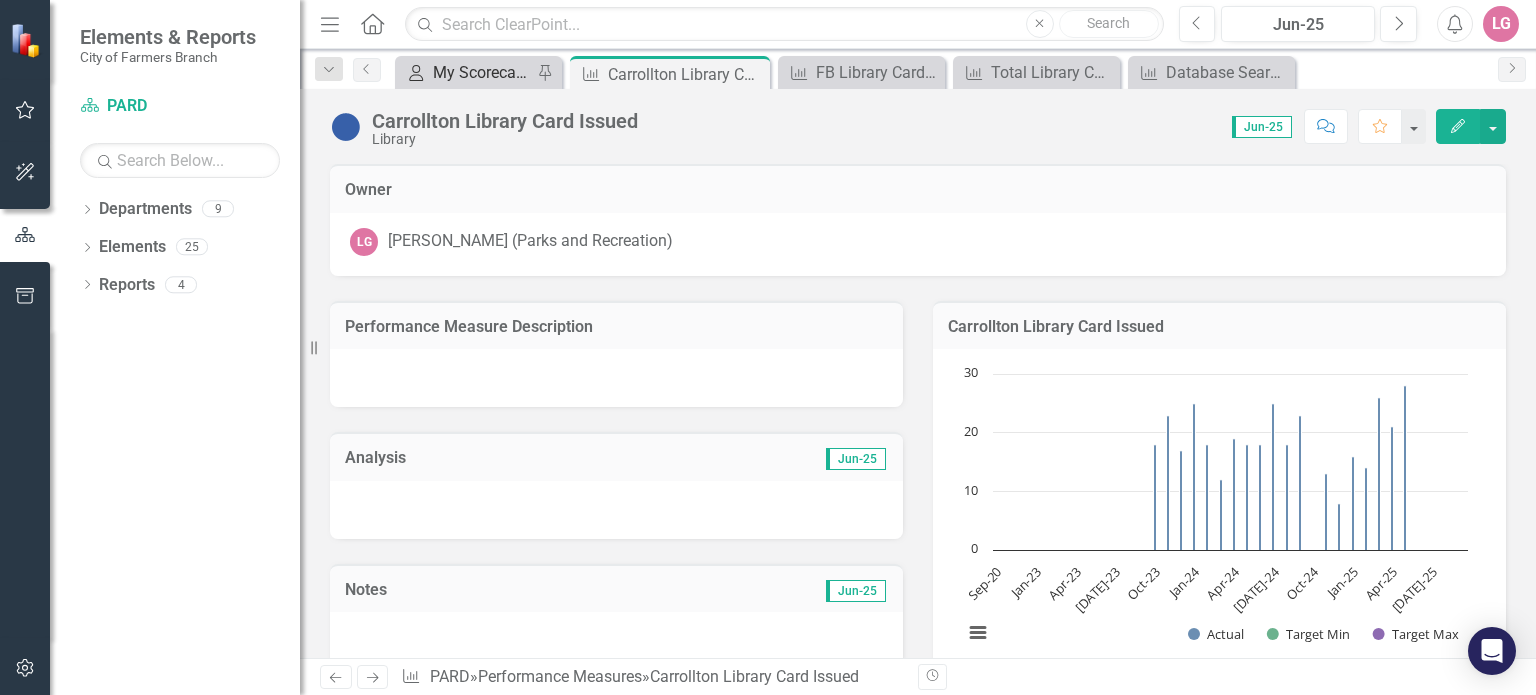 click on "My Scorecard" at bounding box center (482, 72) 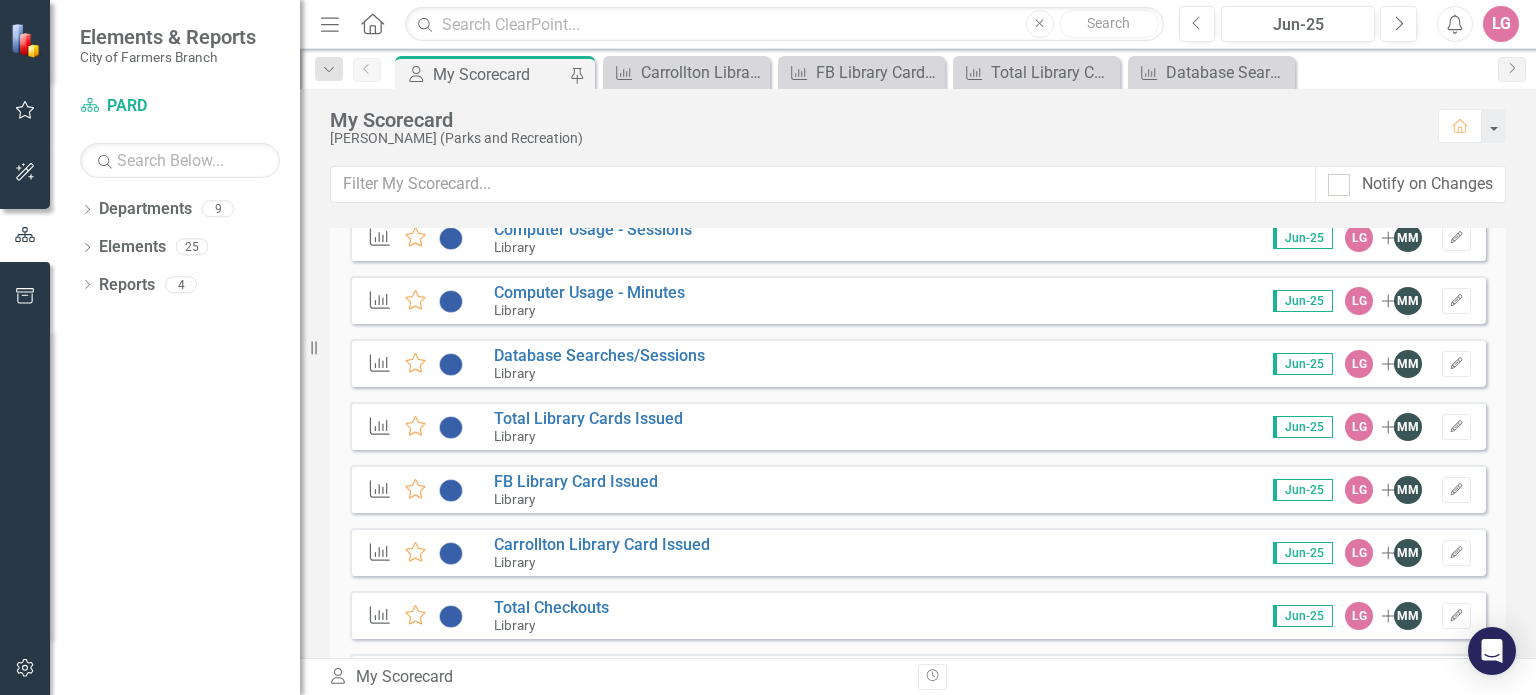 scroll, scrollTop: 3000, scrollLeft: 0, axis: vertical 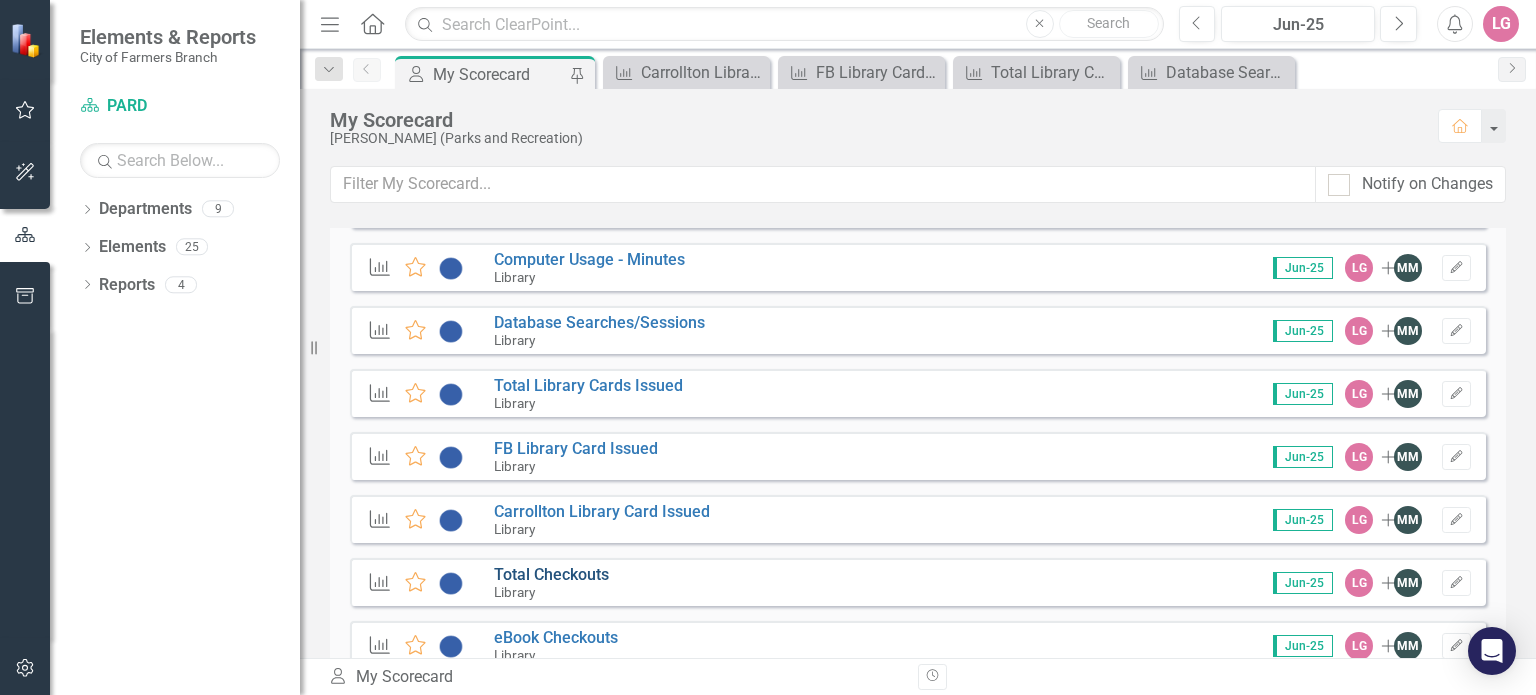 click on "Total Checkouts" at bounding box center [551, 574] 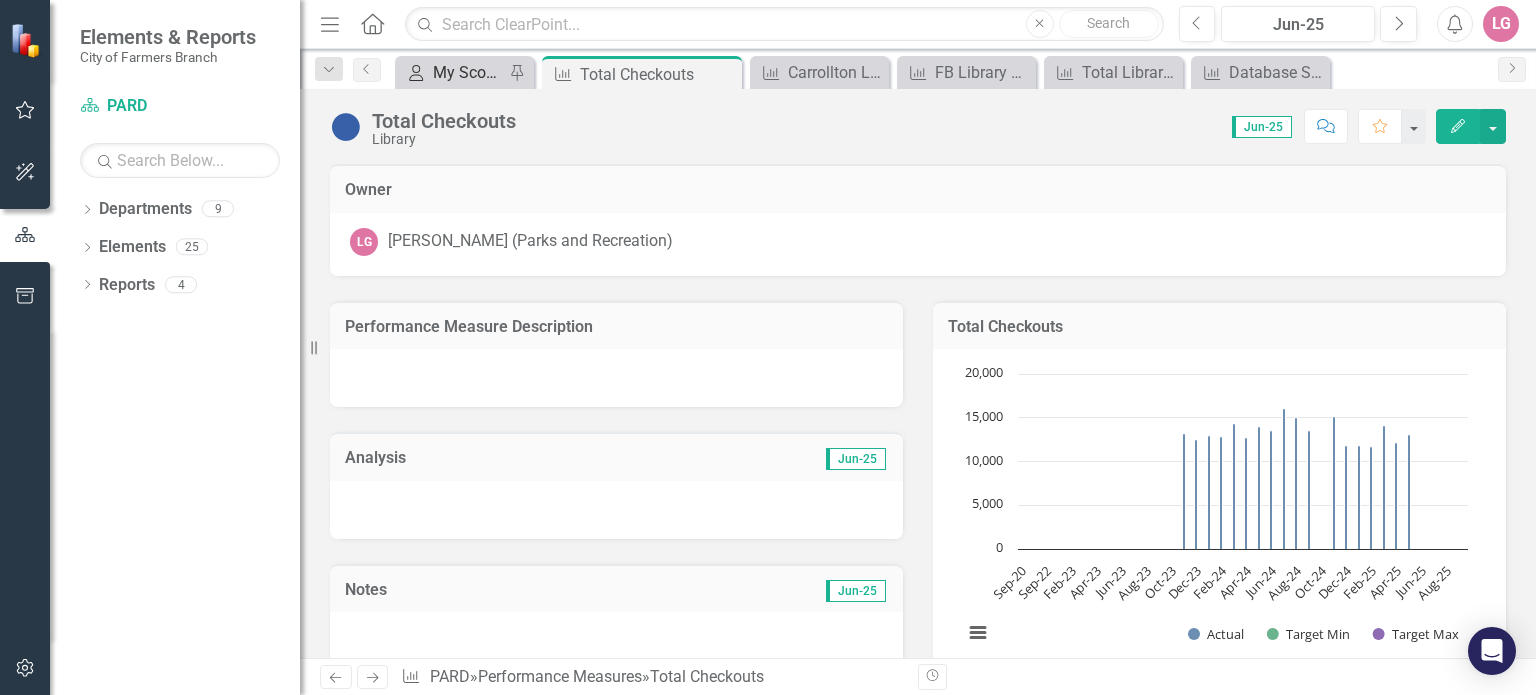 click on "My Scorecard" at bounding box center [468, 72] 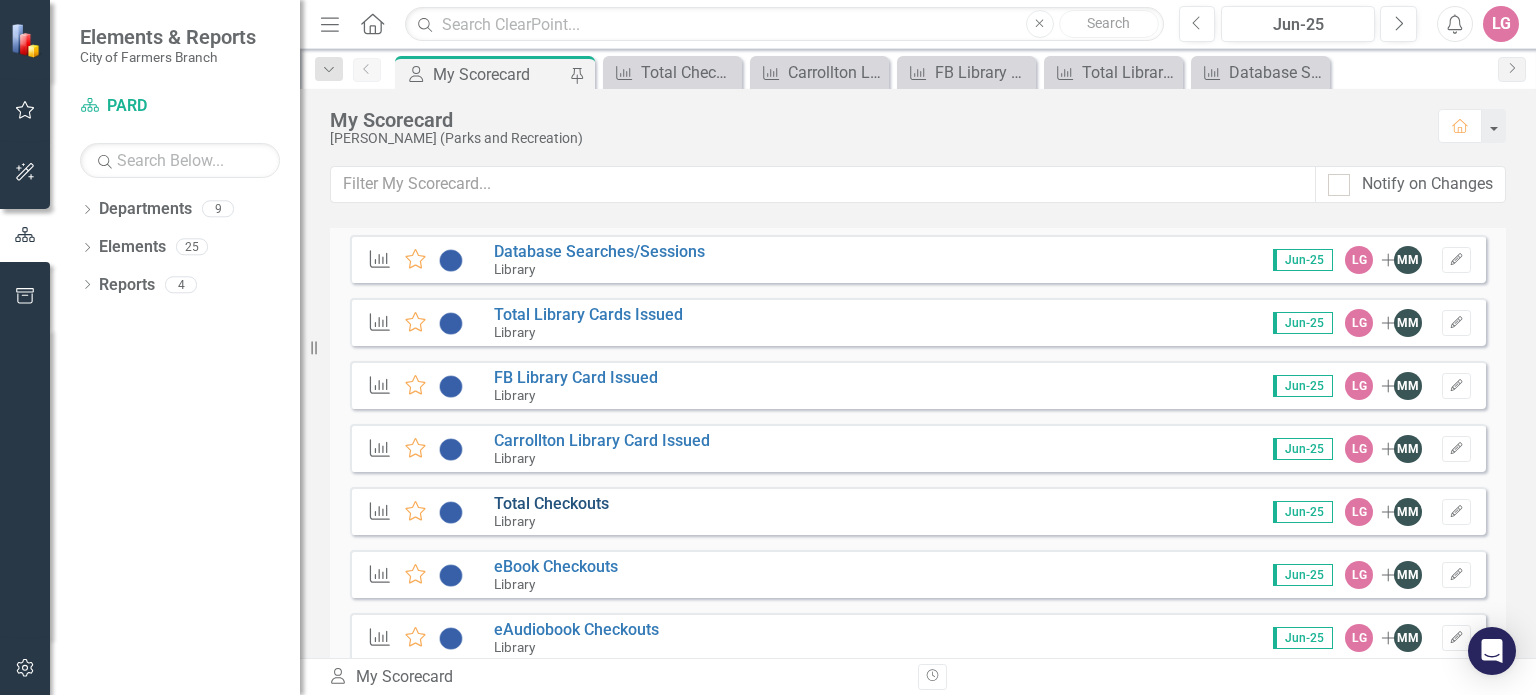 scroll, scrollTop: 3100, scrollLeft: 0, axis: vertical 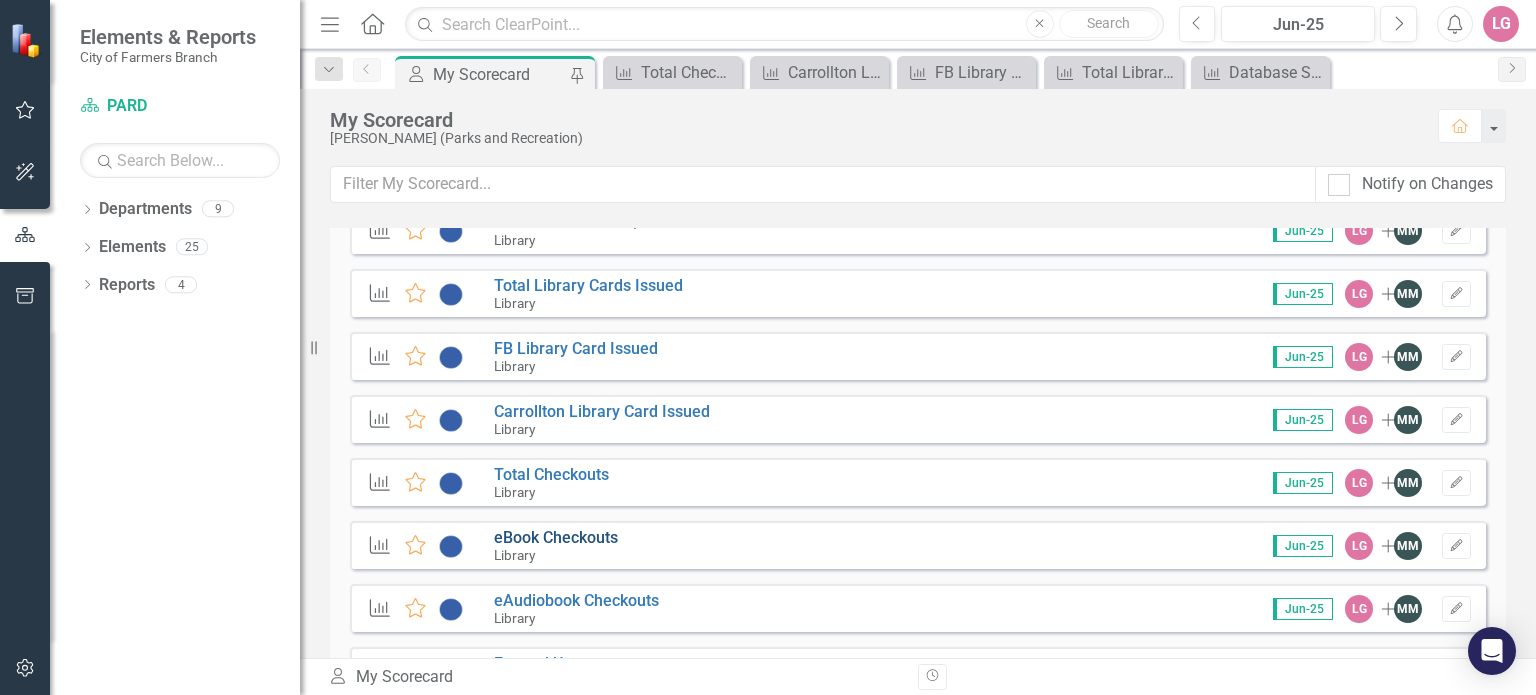 click on "eBook Checkouts" at bounding box center (556, 537) 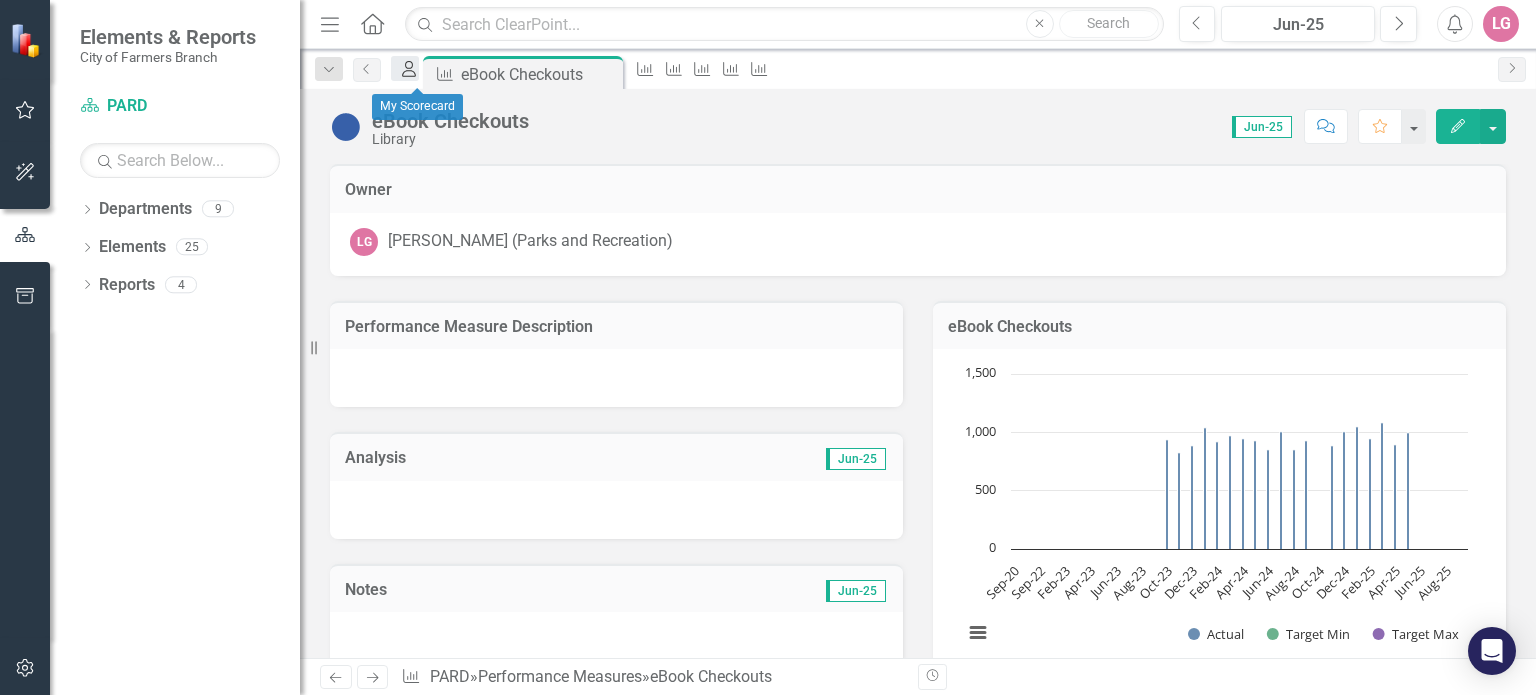 click on "My Scorecard" 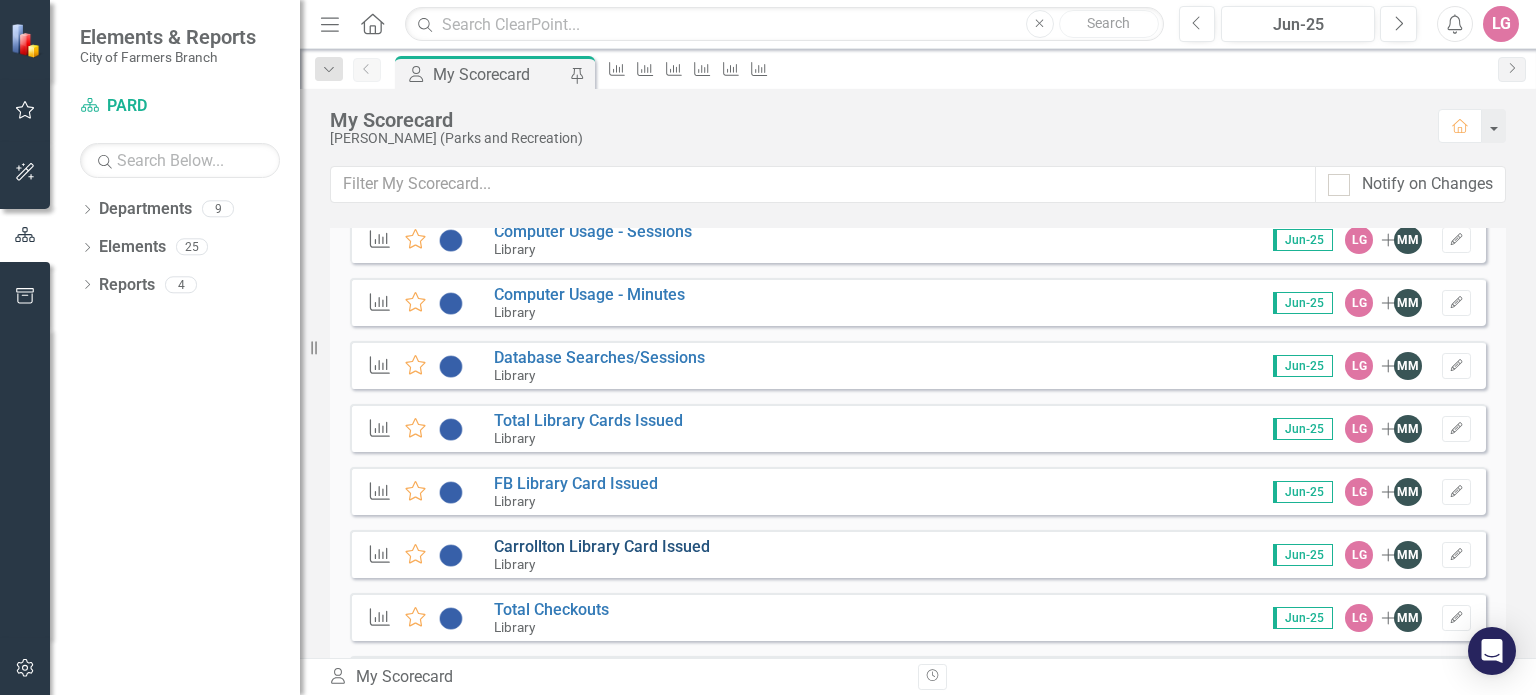 scroll, scrollTop: 3100, scrollLeft: 0, axis: vertical 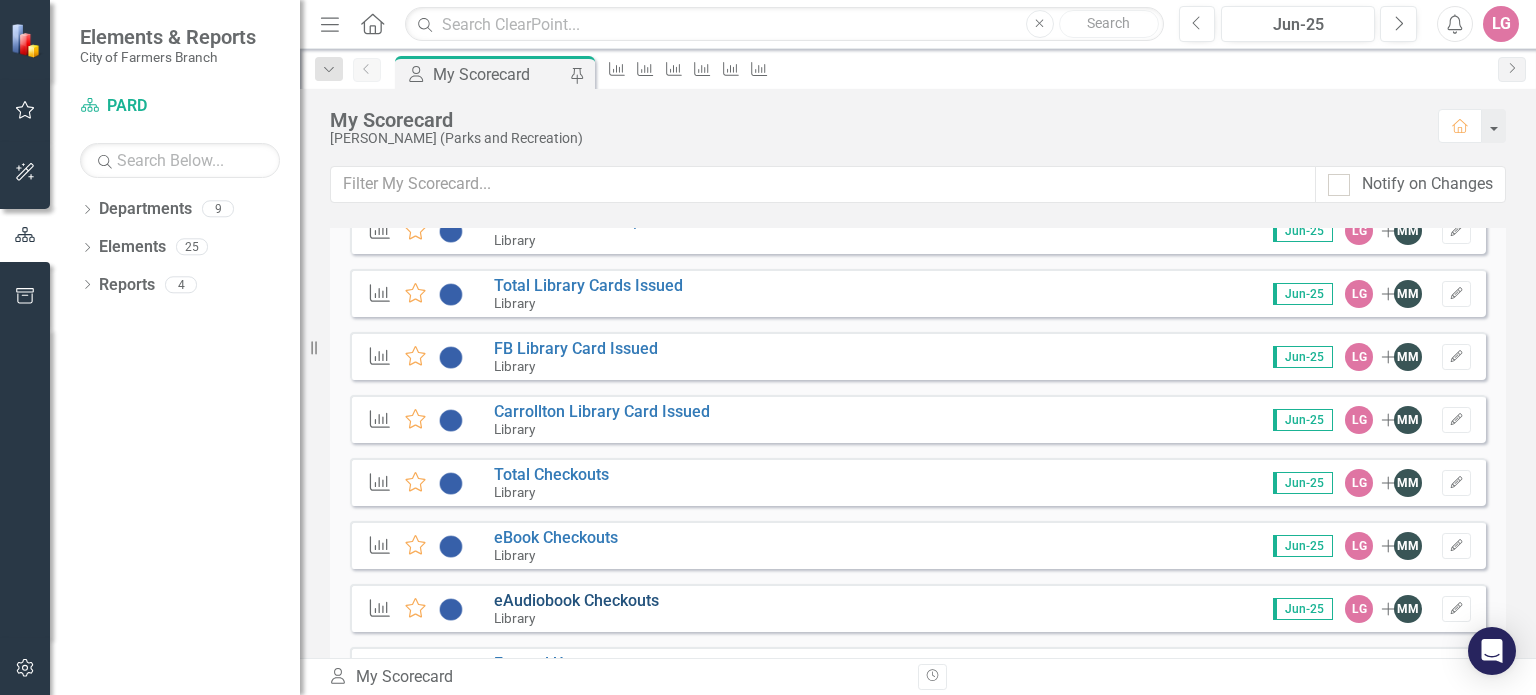 click on "eAudiobook Checkouts" at bounding box center [576, 600] 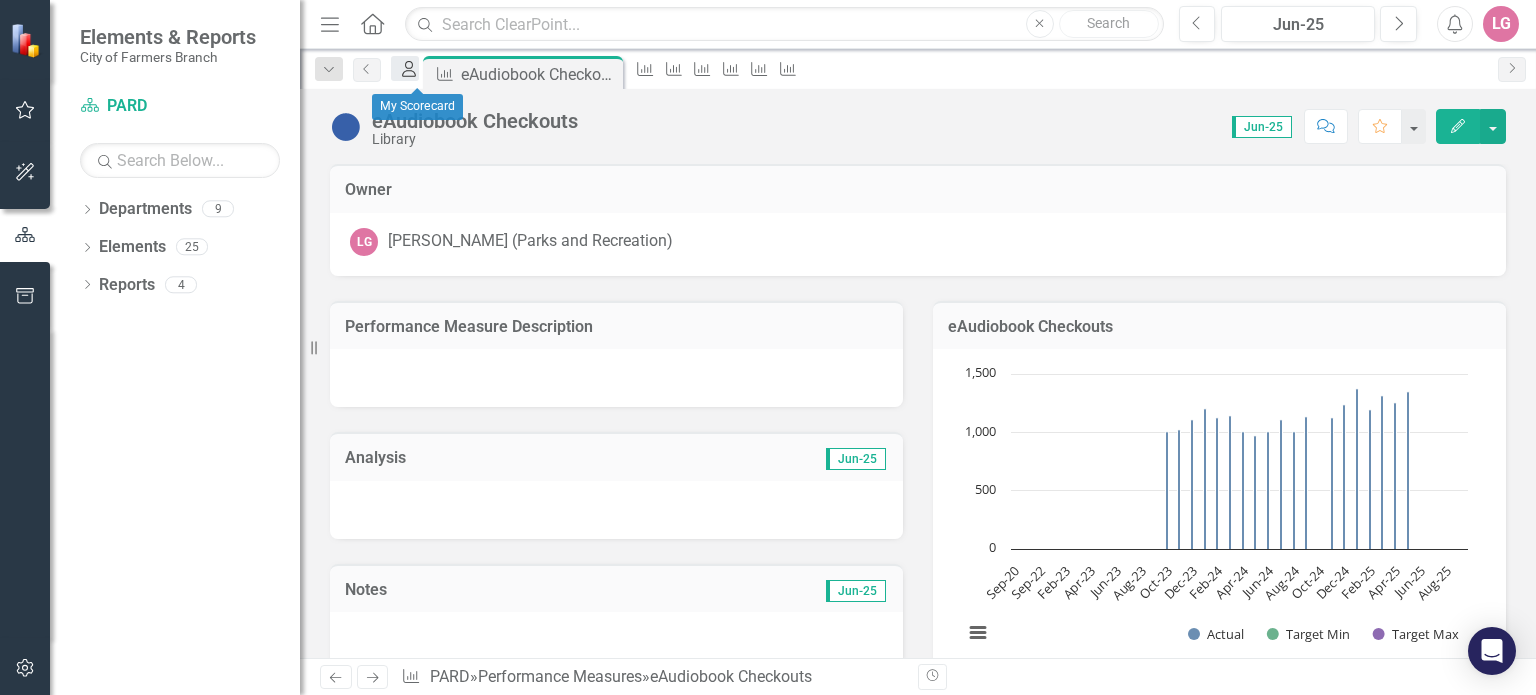 click on "My Scorecard" 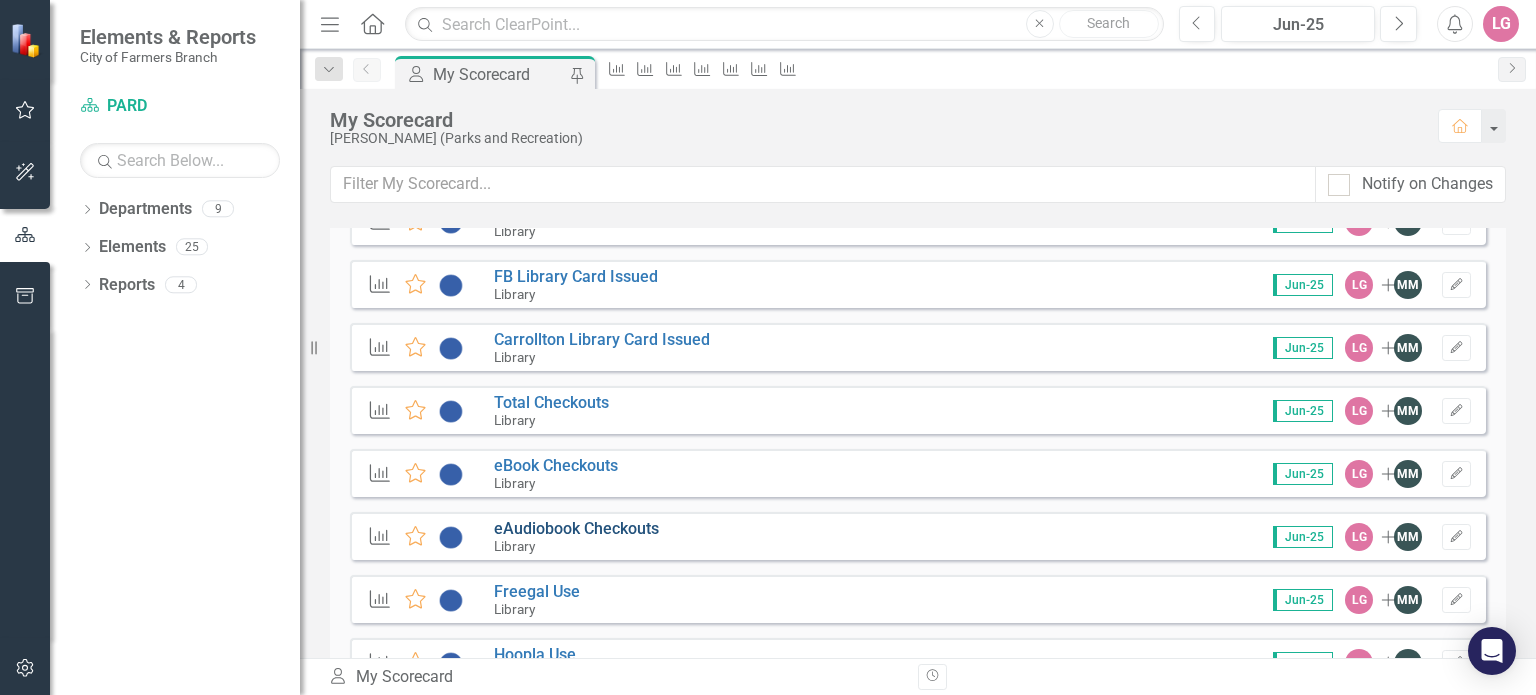 scroll, scrollTop: 3200, scrollLeft: 0, axis: vertical 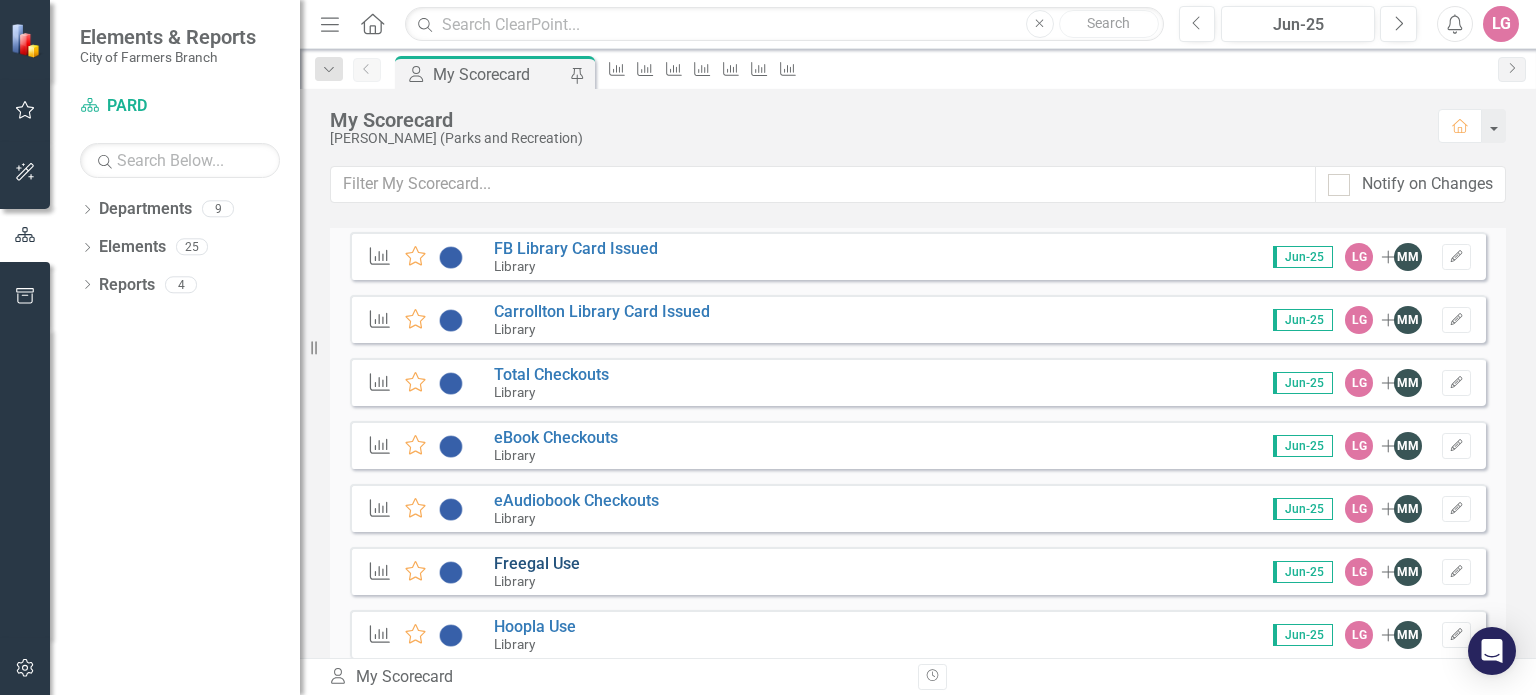 click on "Freegal Use" at bounding box center [537, 563] 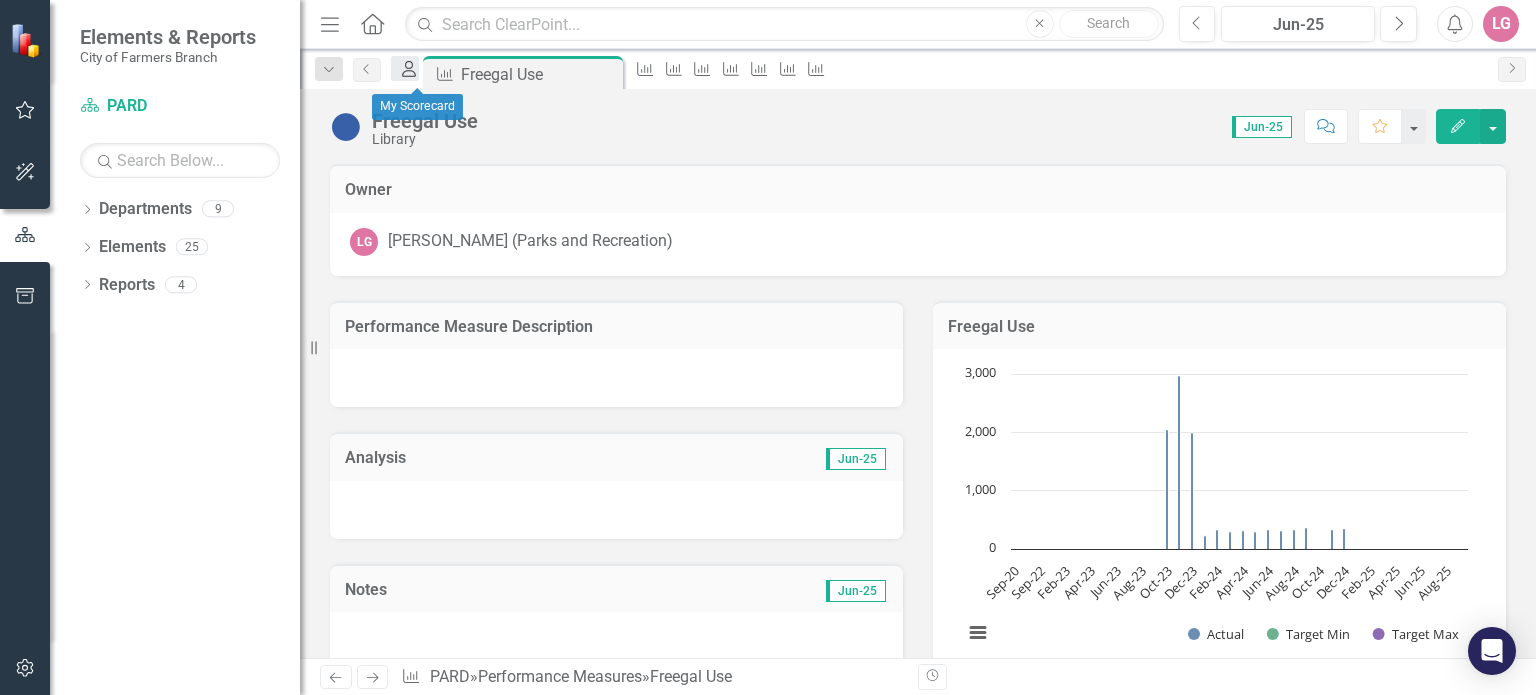 click on "My Scorecard" 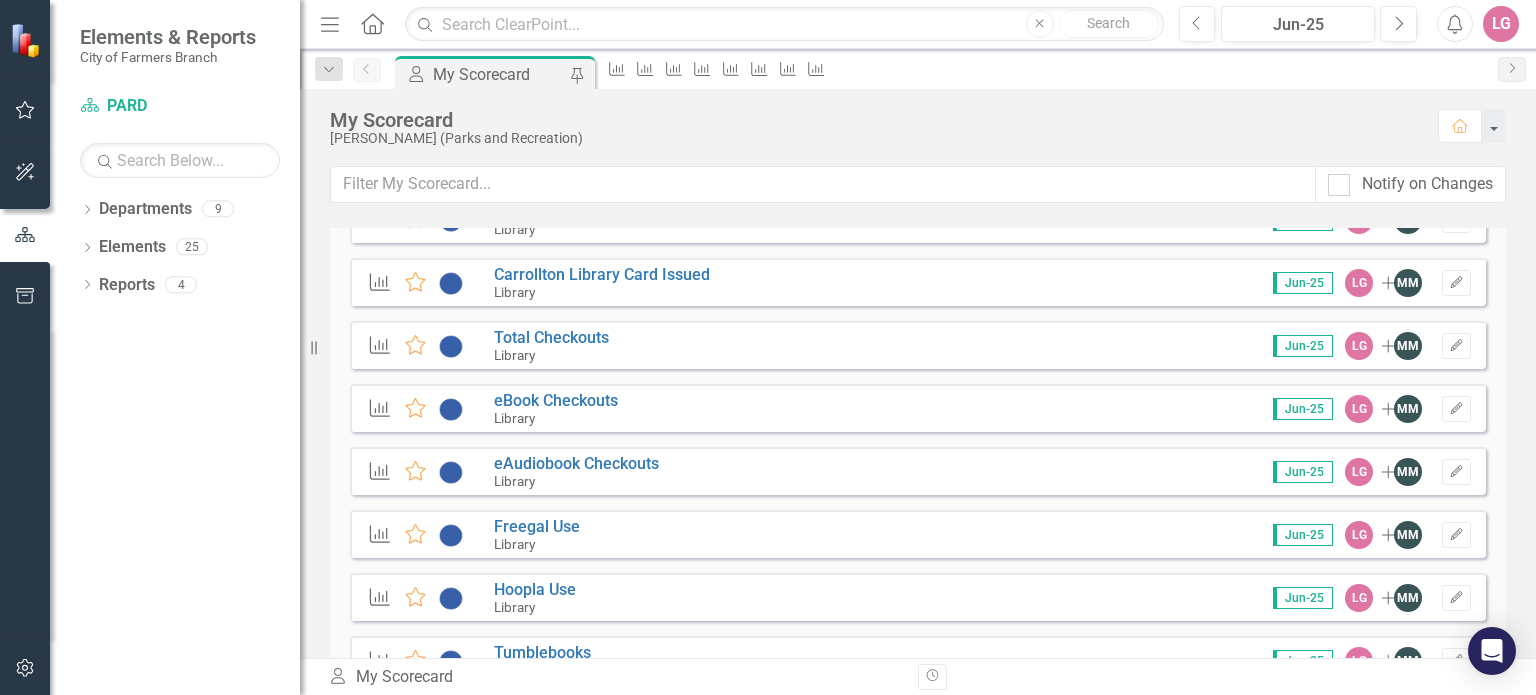 scroll, scrollTop: 3300, scrollLeft: 0, axis: vertical 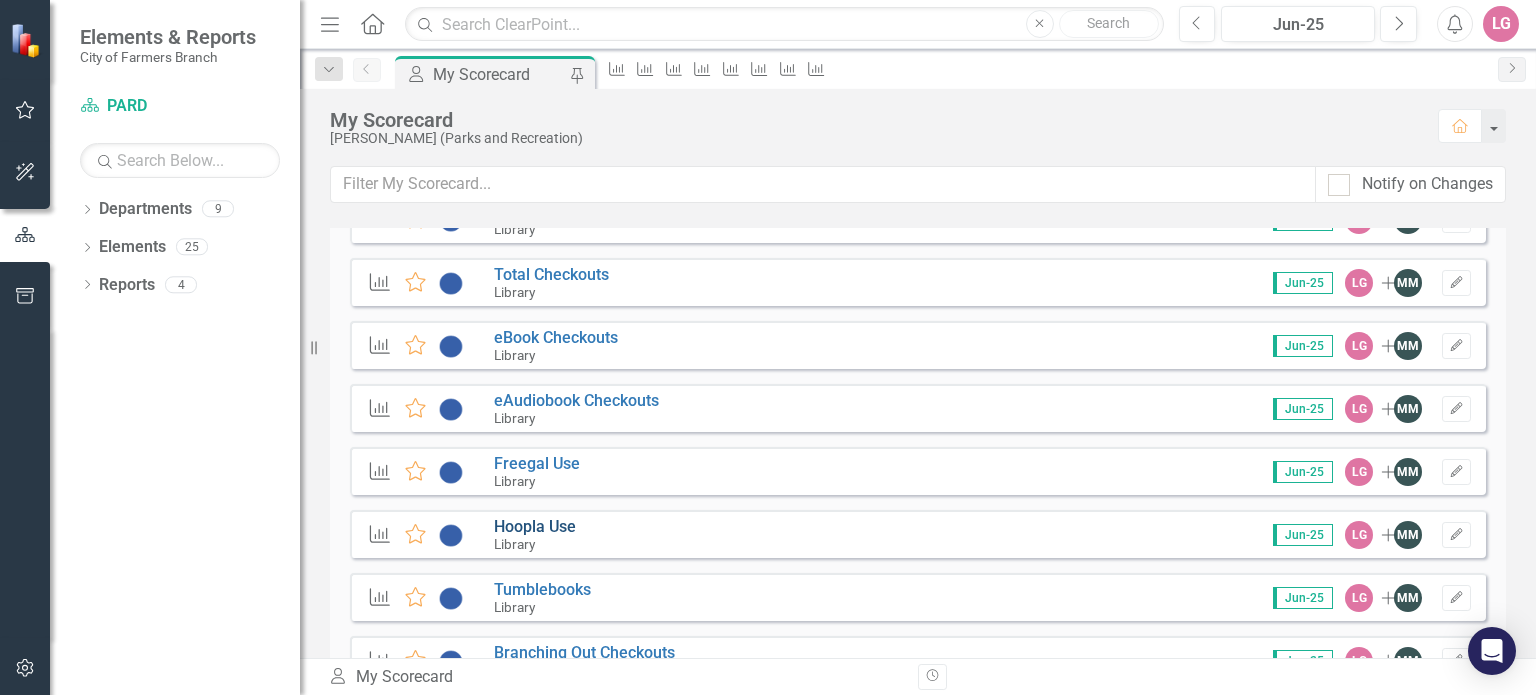 click on "Hoopla Use" at bounding box center (535, 526) 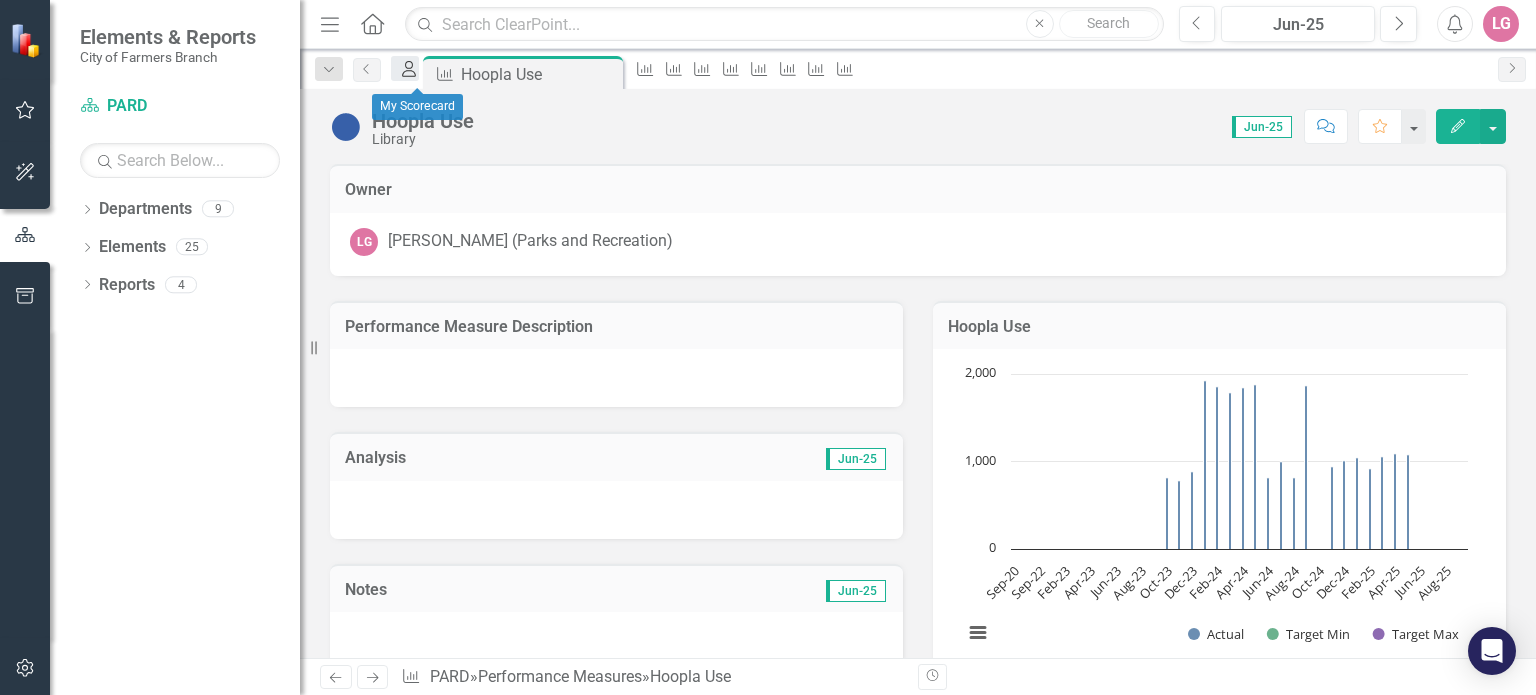 click on "My Scorecard" 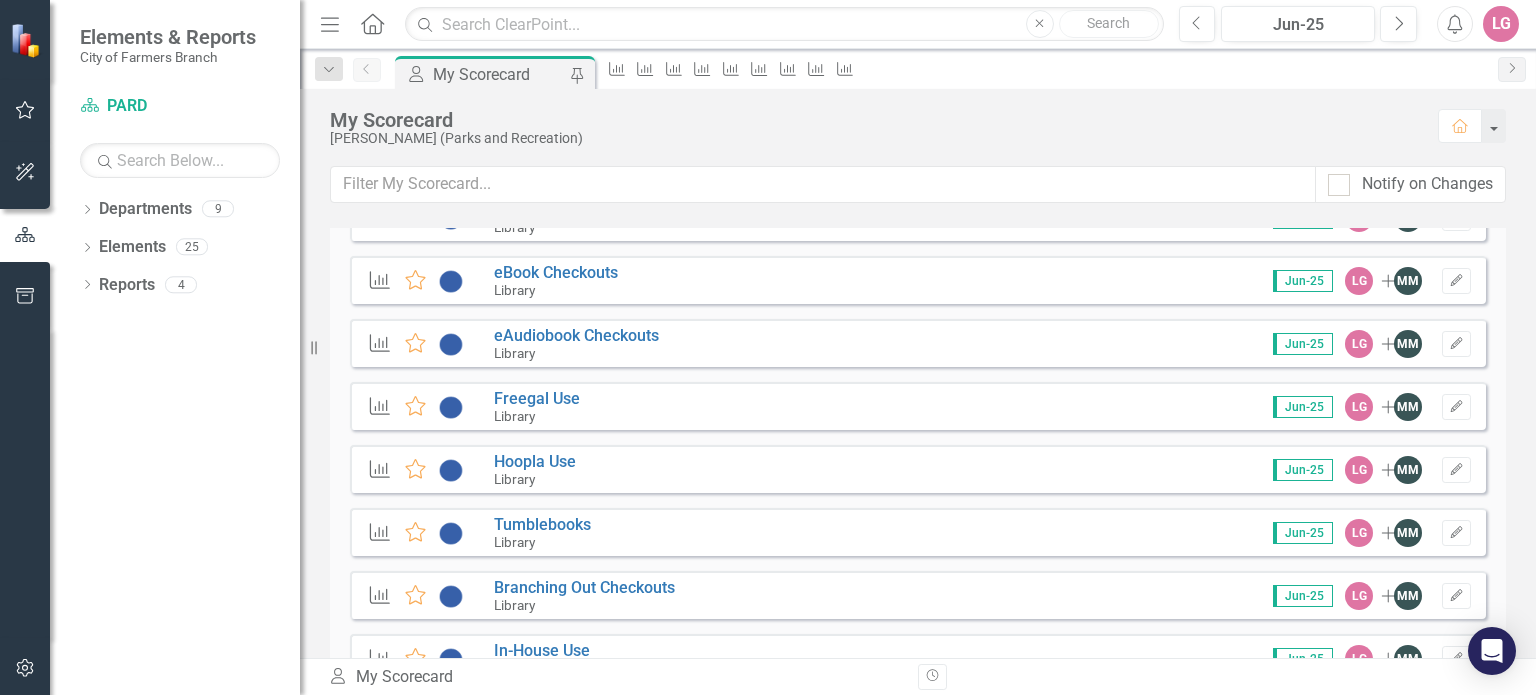 scroll, scrollTop: 3400, scrollLeft: 0, axis: vertical 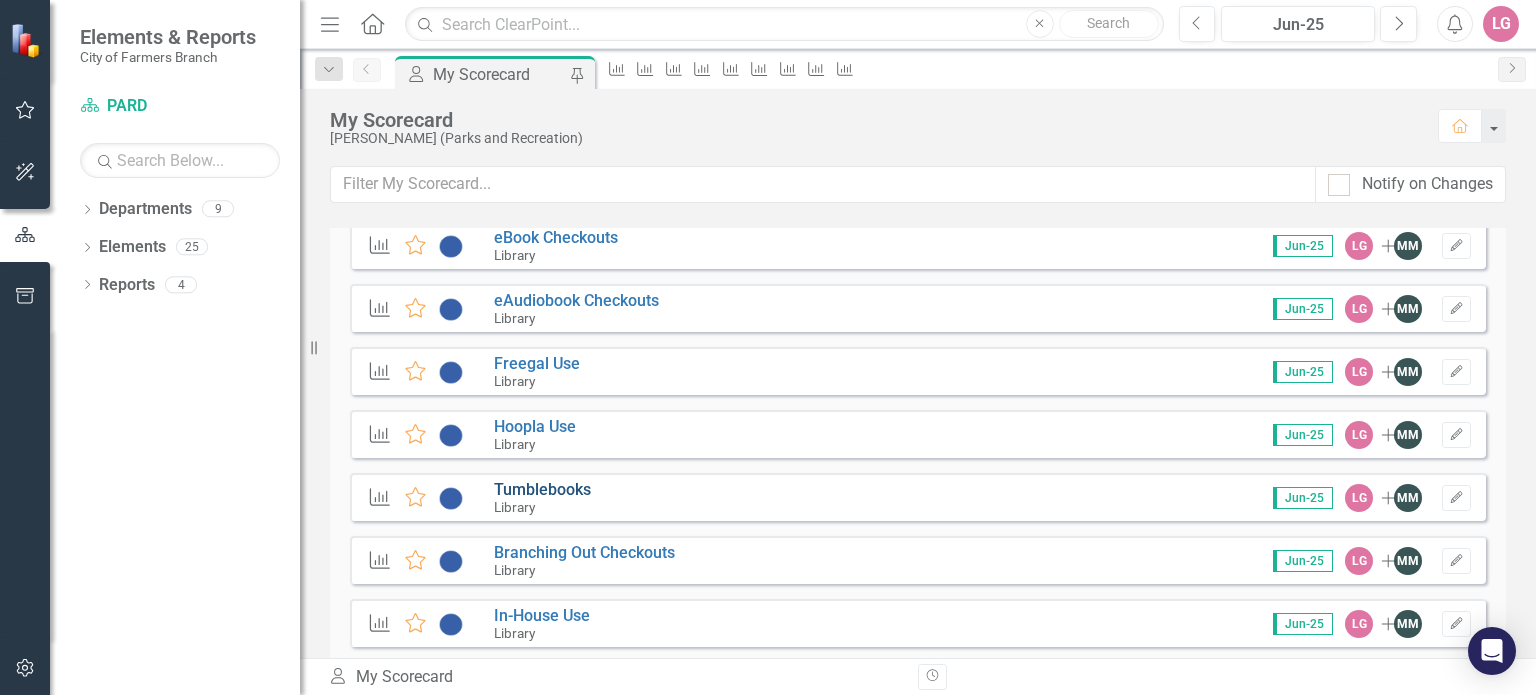 click on "Tumblebooks" at bounding box center (542, 489) 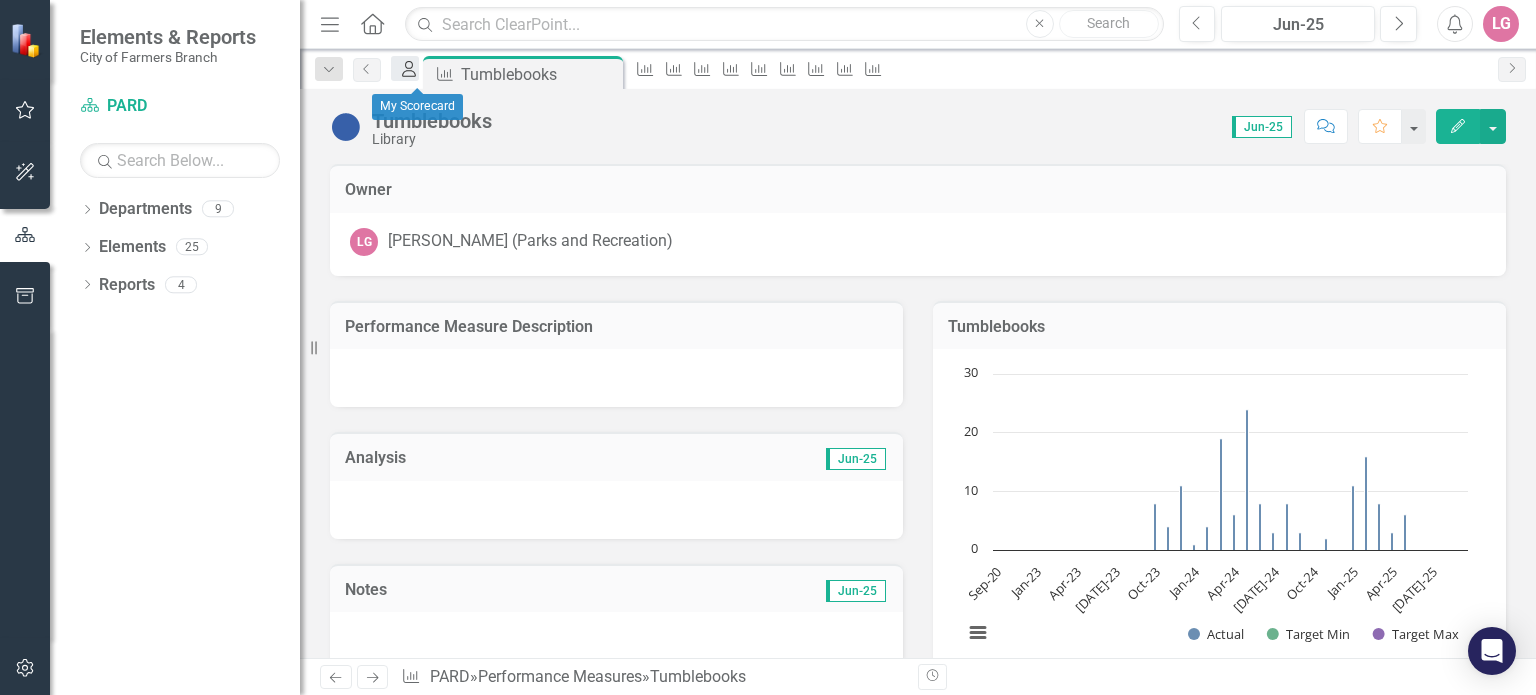 click on "My Scorecard" 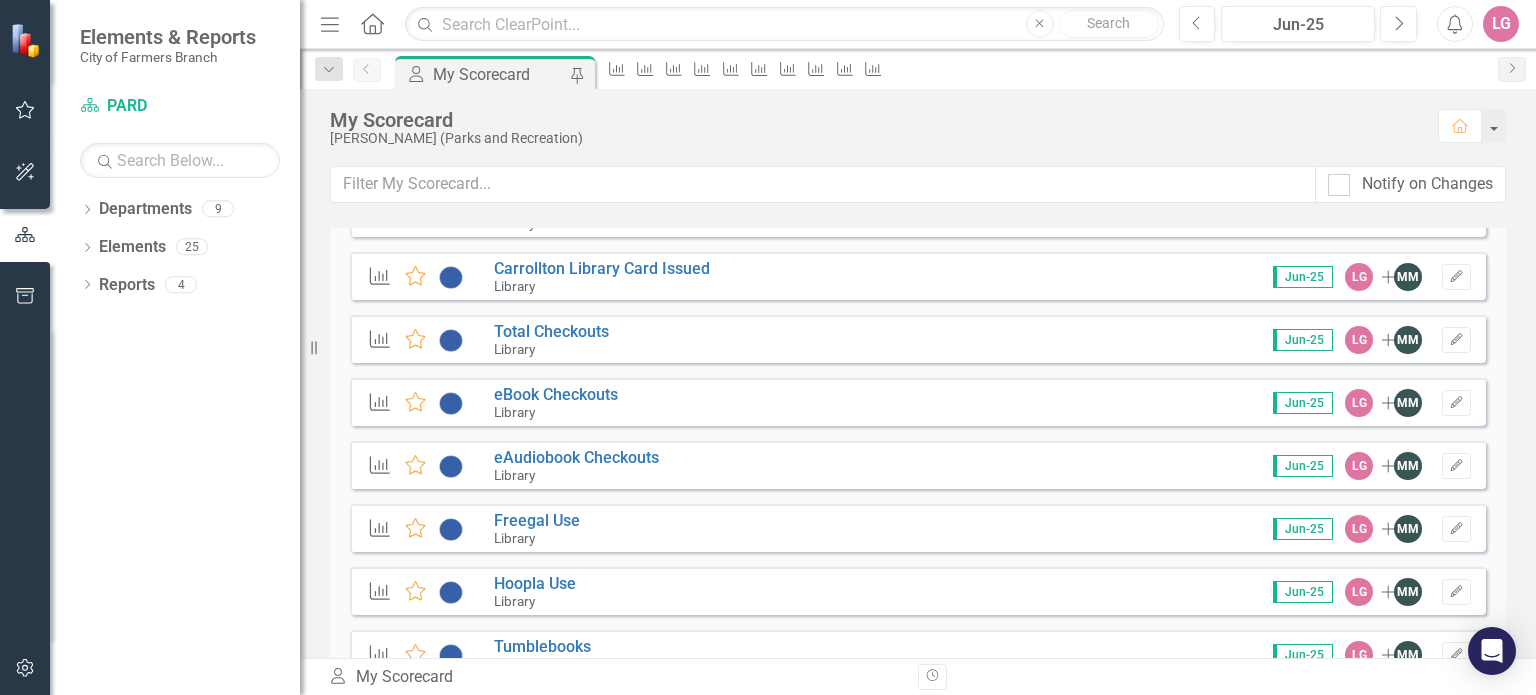 scroll, scrollTop: 3400, scrollLeft: 0, axis: vertical 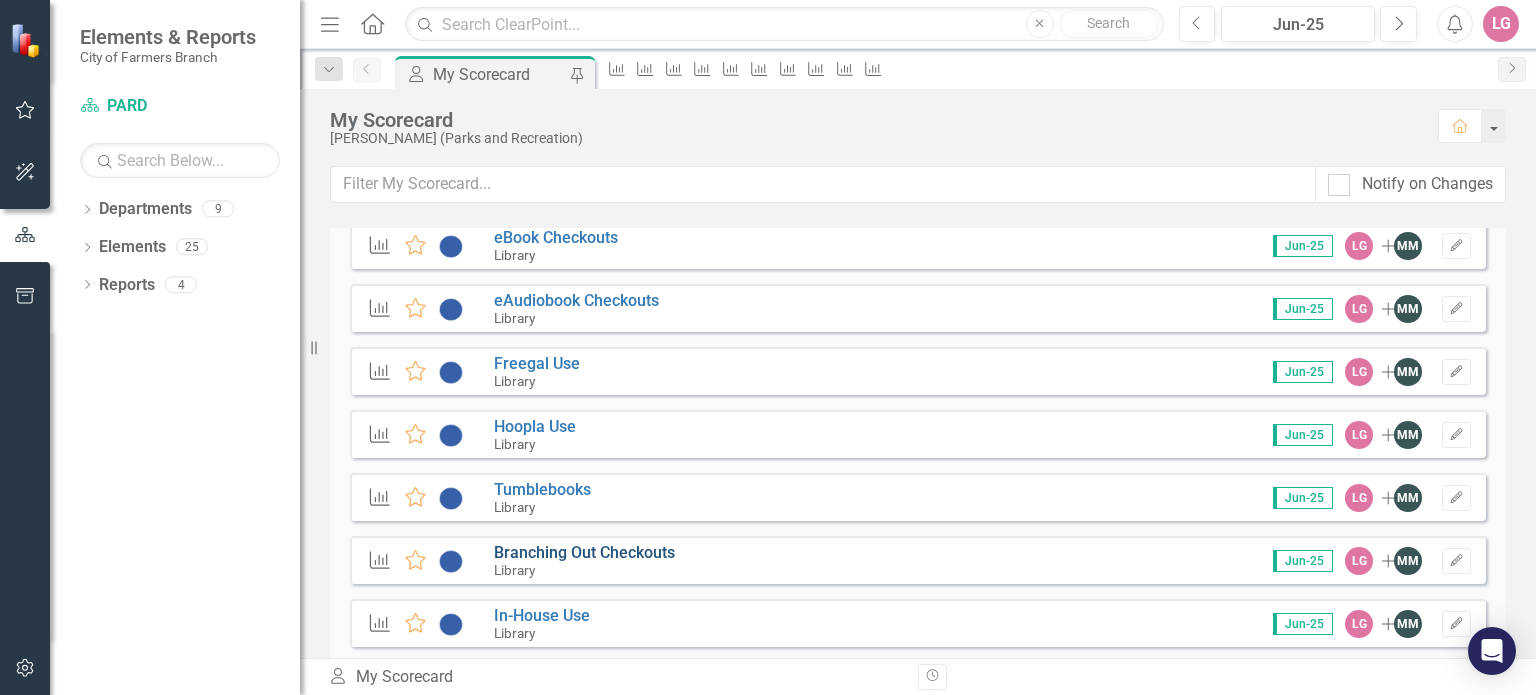 click on "Branching Out Checkouts" at bounding box center [584, 552] 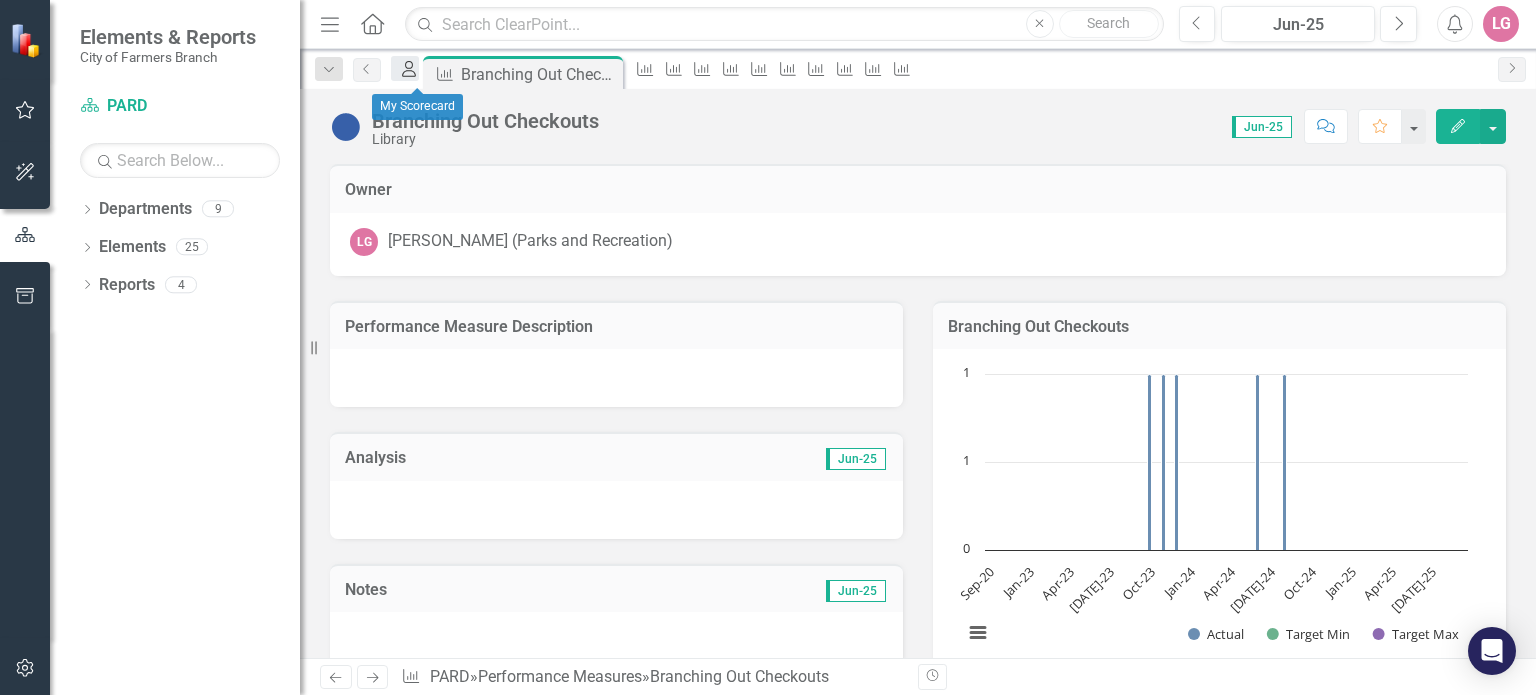 click 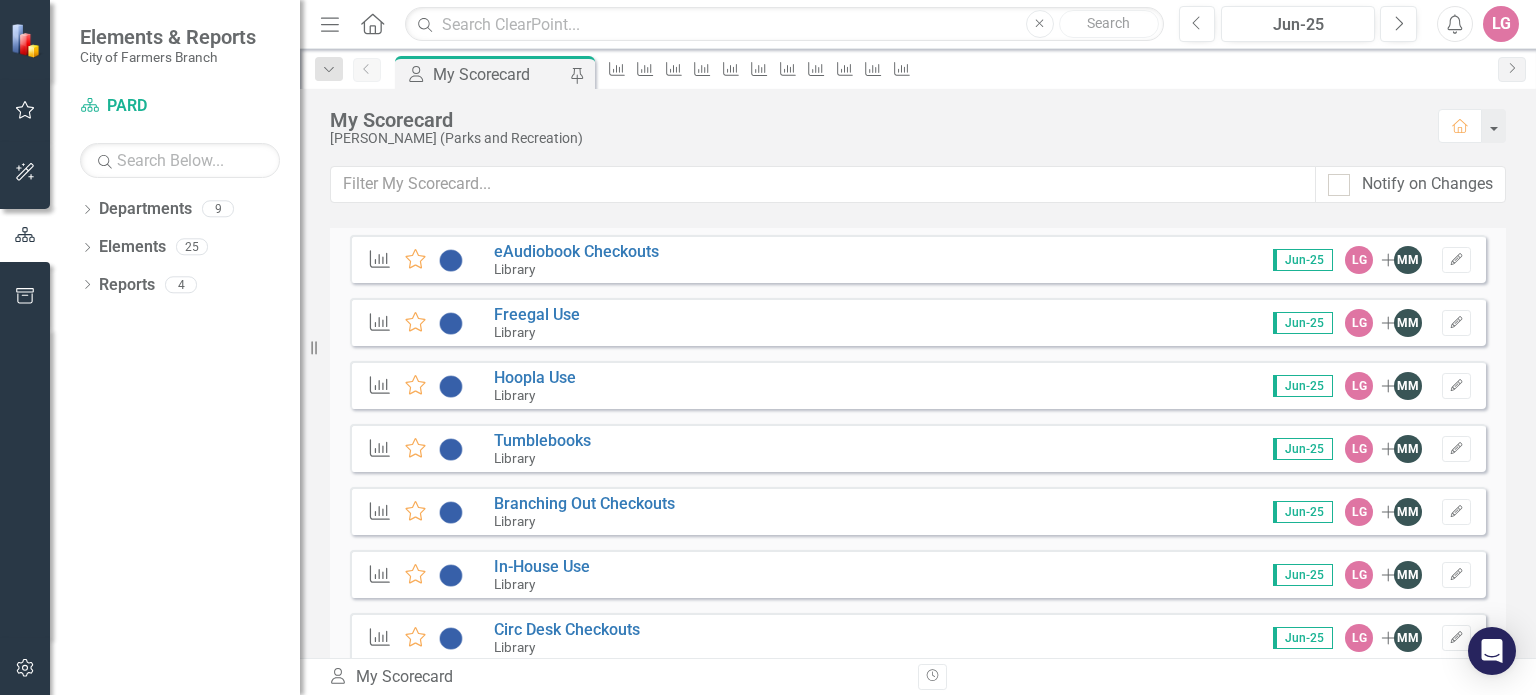 scroll, scrollTop: 3500, scrollLeft: 0, axis: vertical 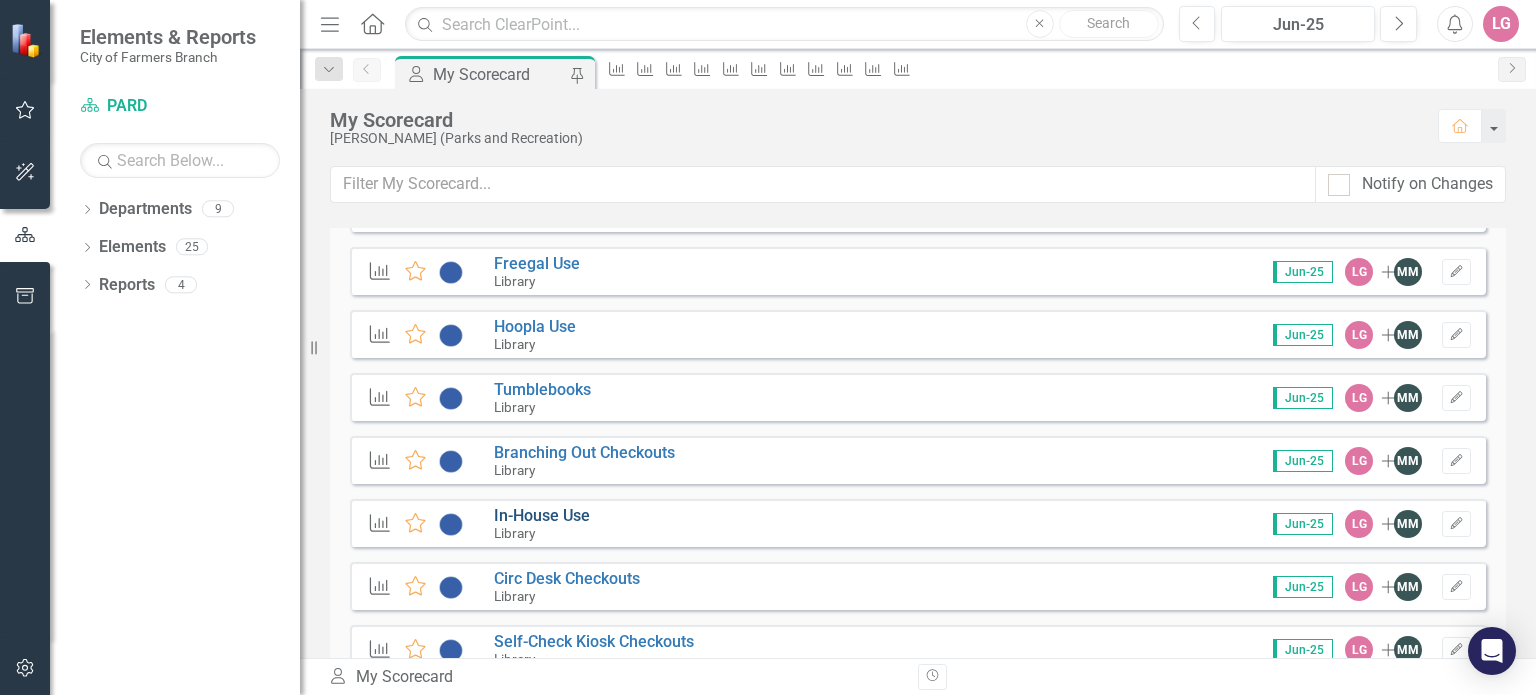 click on "In-House Use" at bounding box center (542, 515) 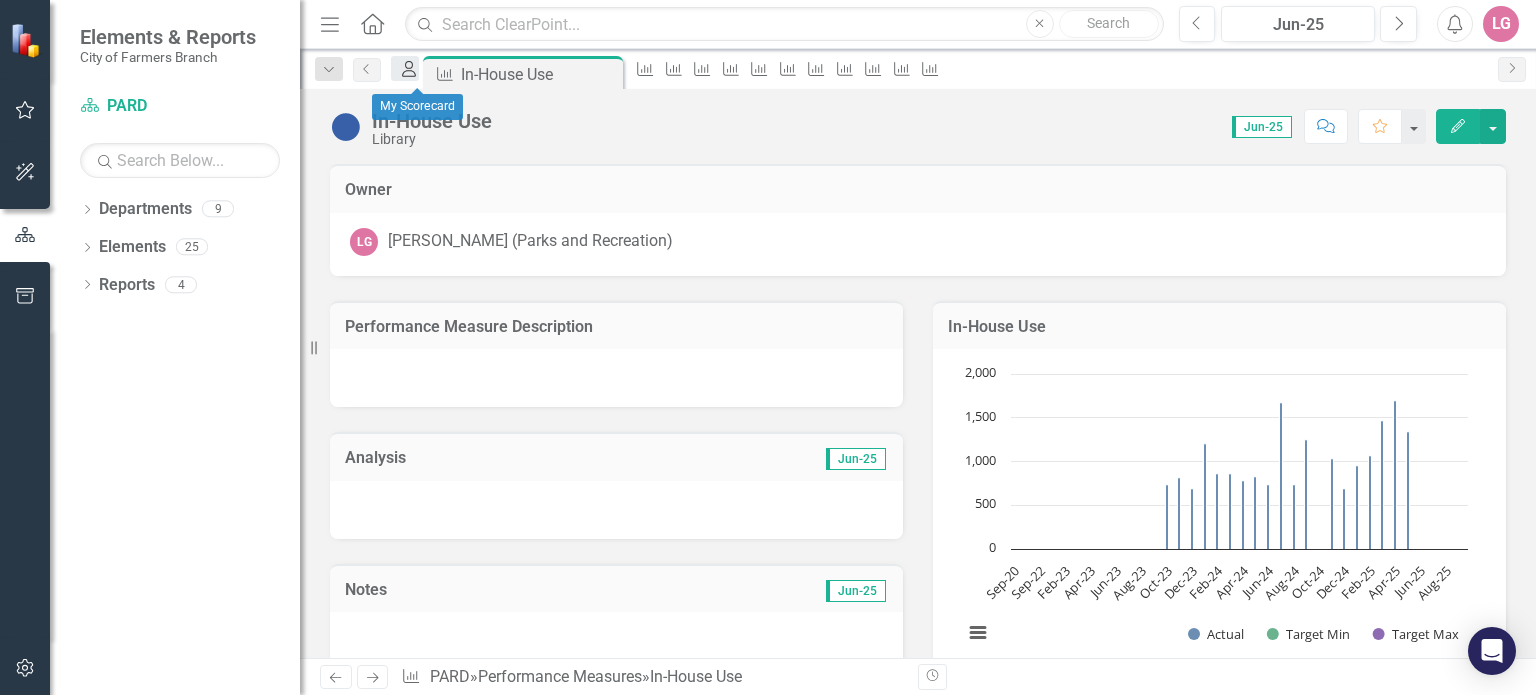 click on "My Scorecard" 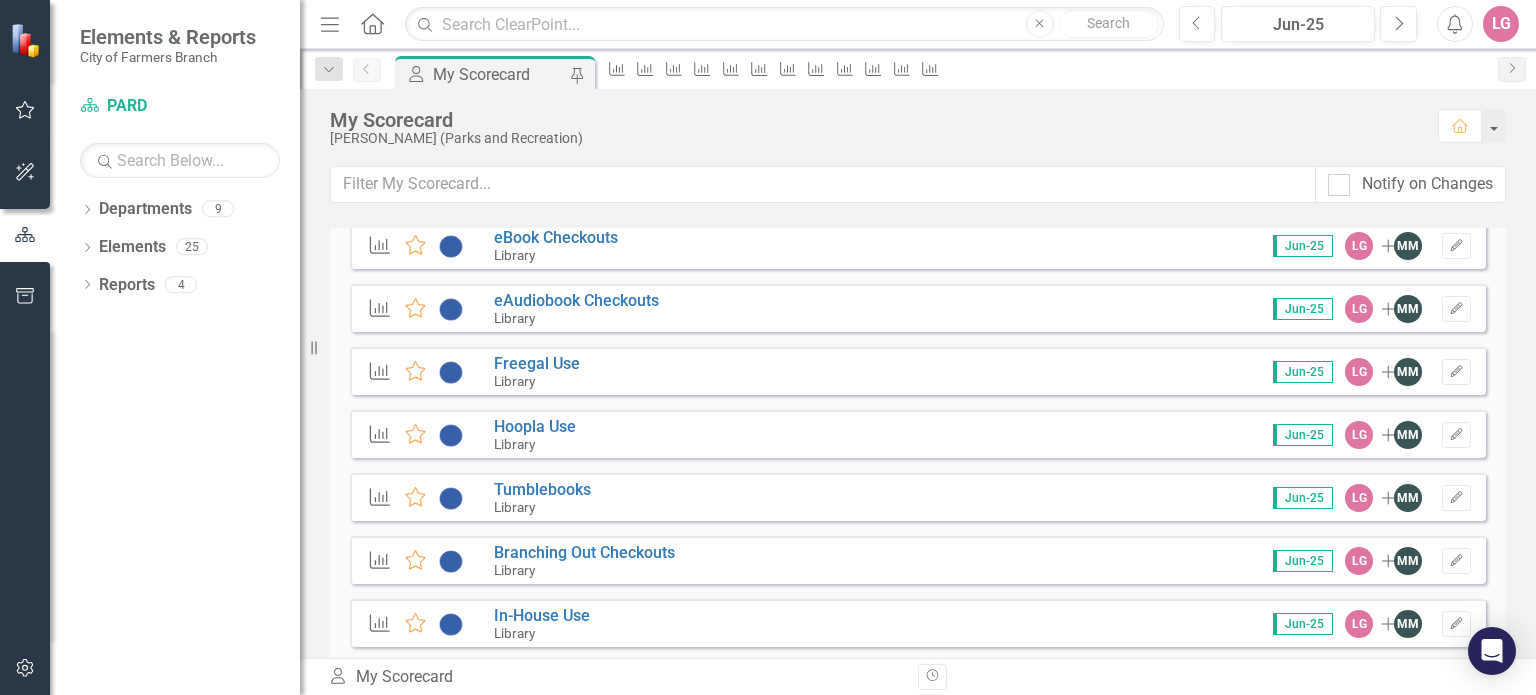 scroll, scrollTop: 3500, scrollLeft: 0, axis: vertical 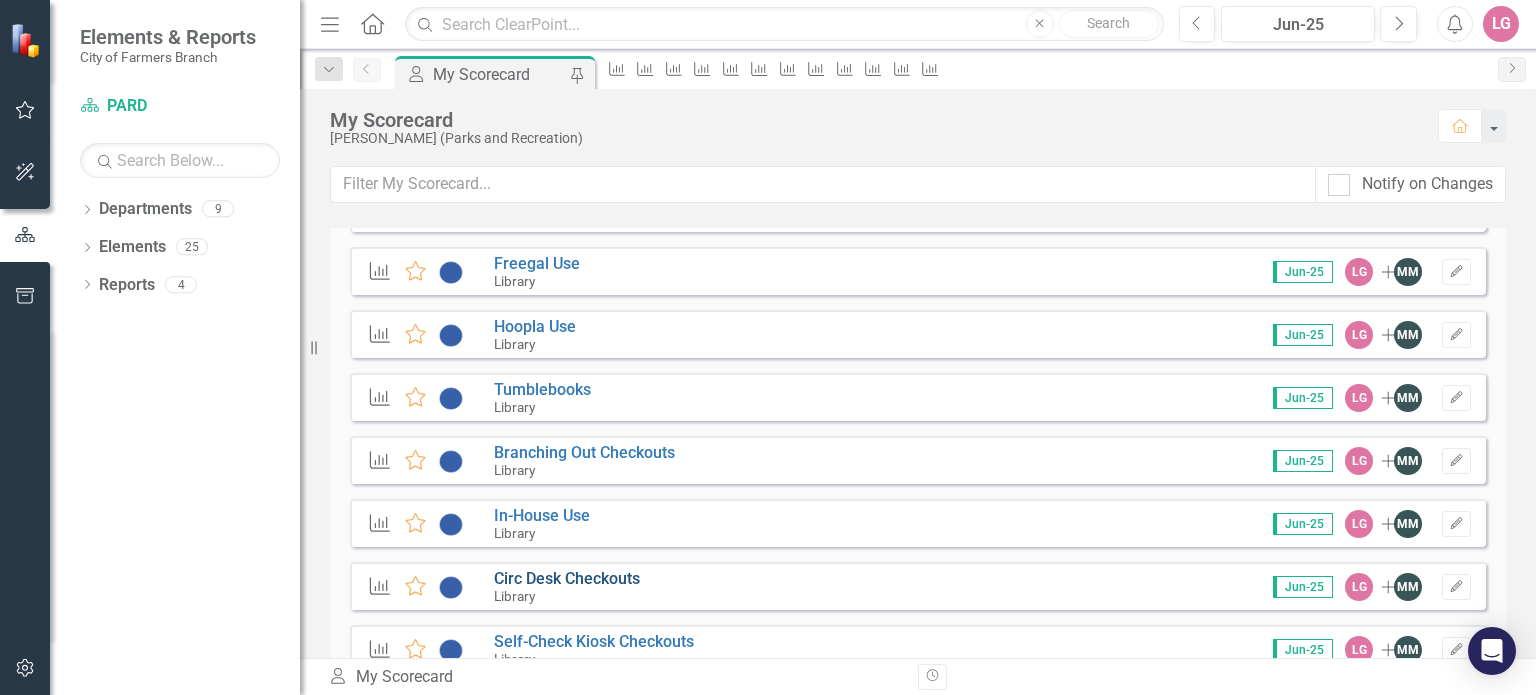 click on "Circ Desk Checkouts" at bounding box center [567, 578] 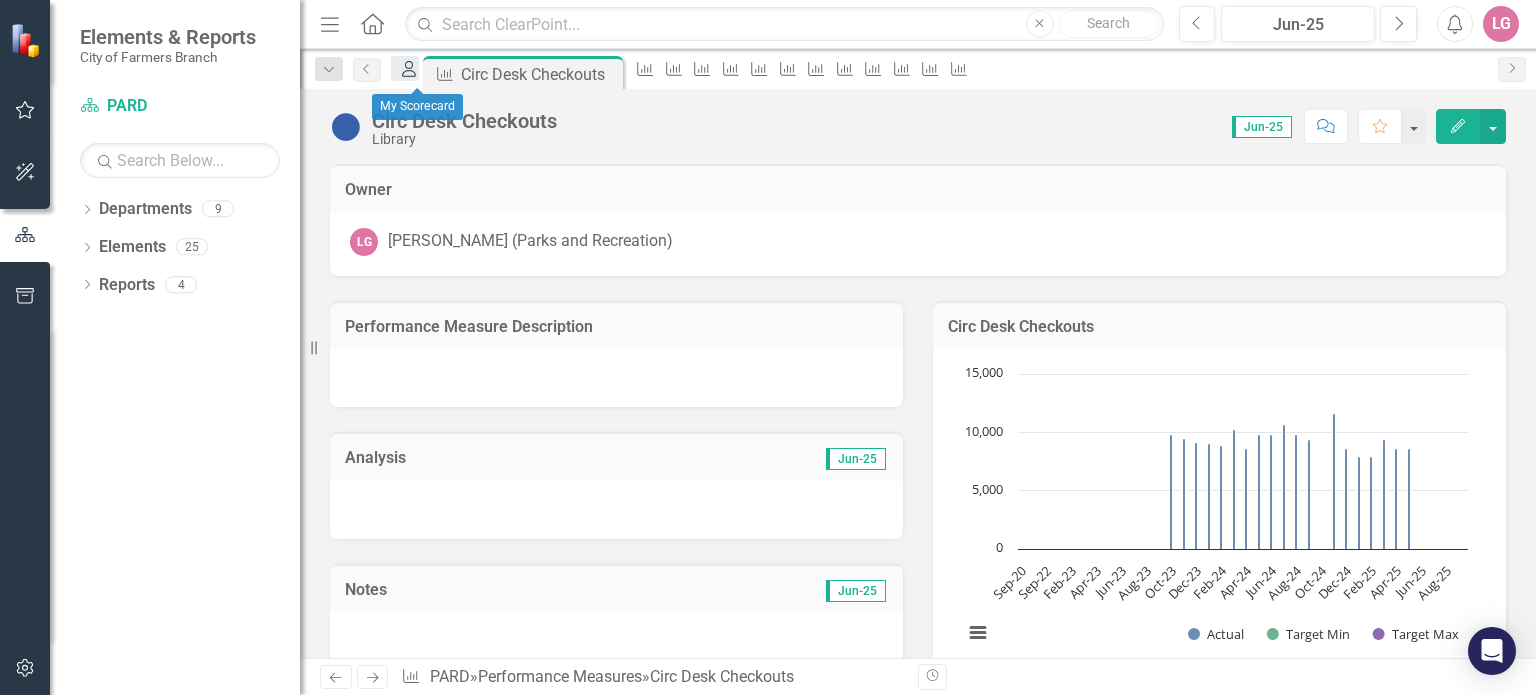 click on "My Scorecard" 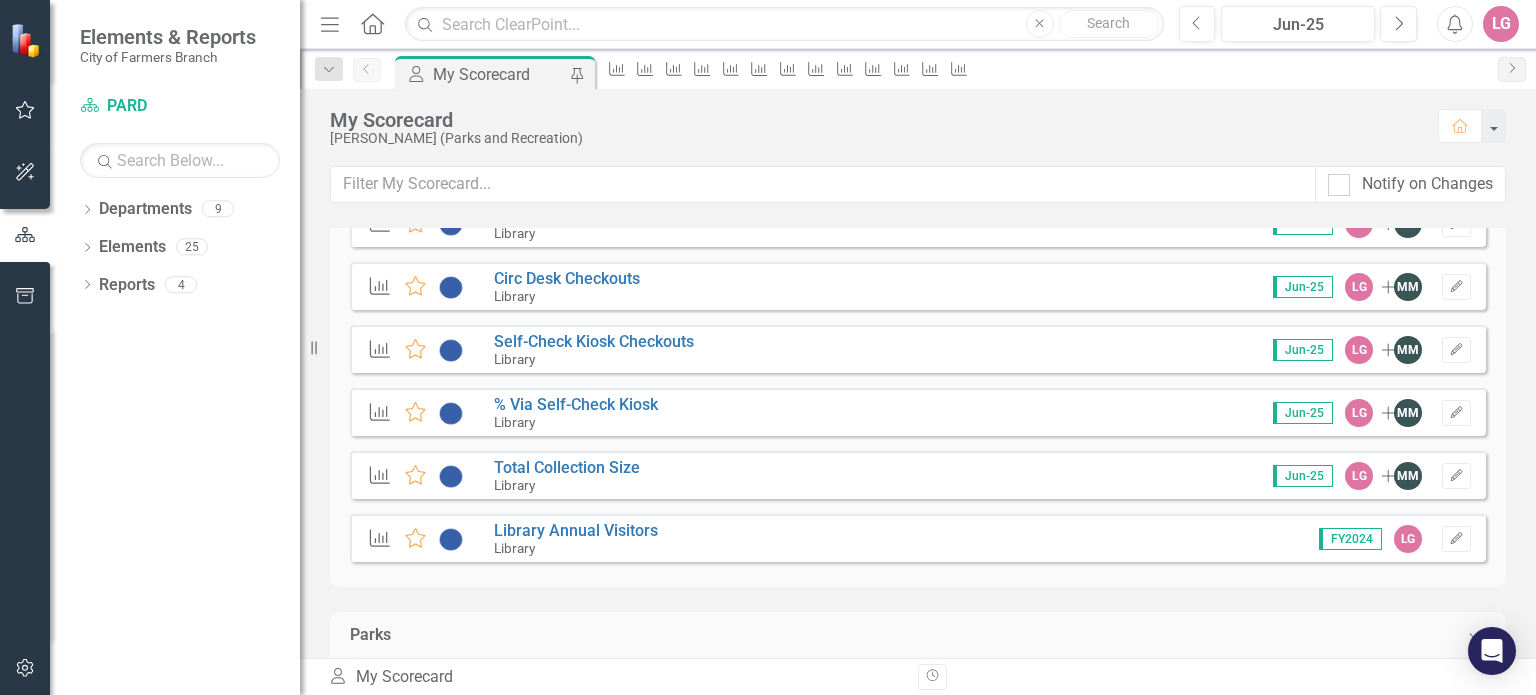 scroll, scrollTop: 3700, scrollLeft: 0, axis: vertical 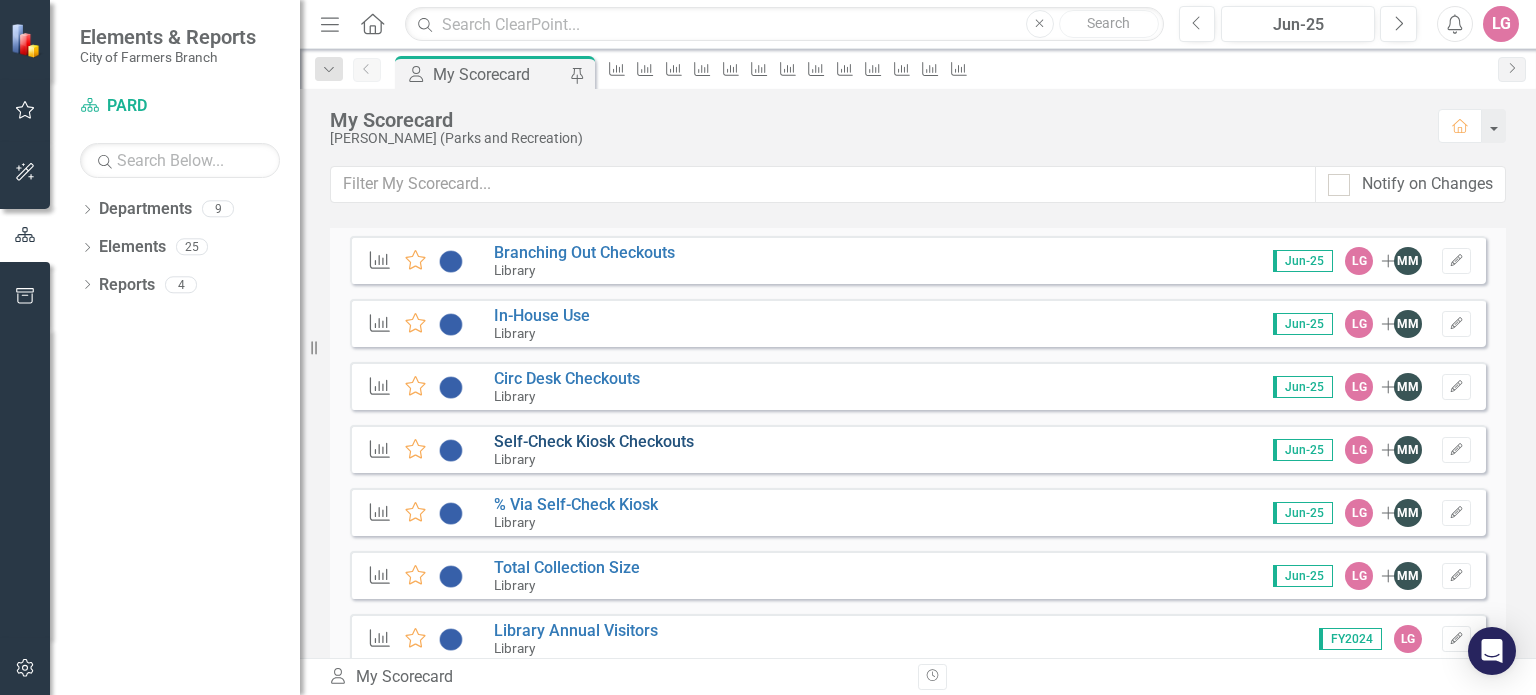 click on "Self-Check Kiosk Checkouts" at bounding box center [594, 441] 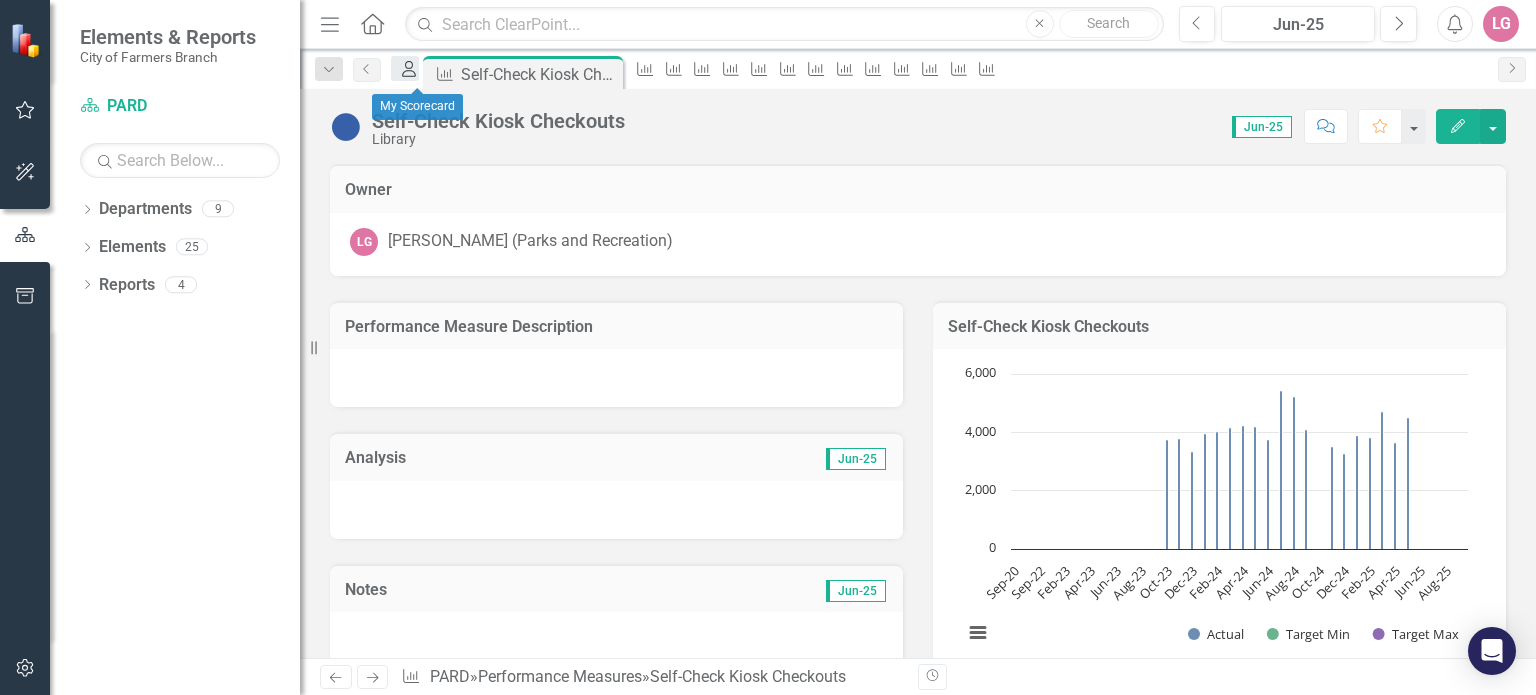 click on "My Scorecard" 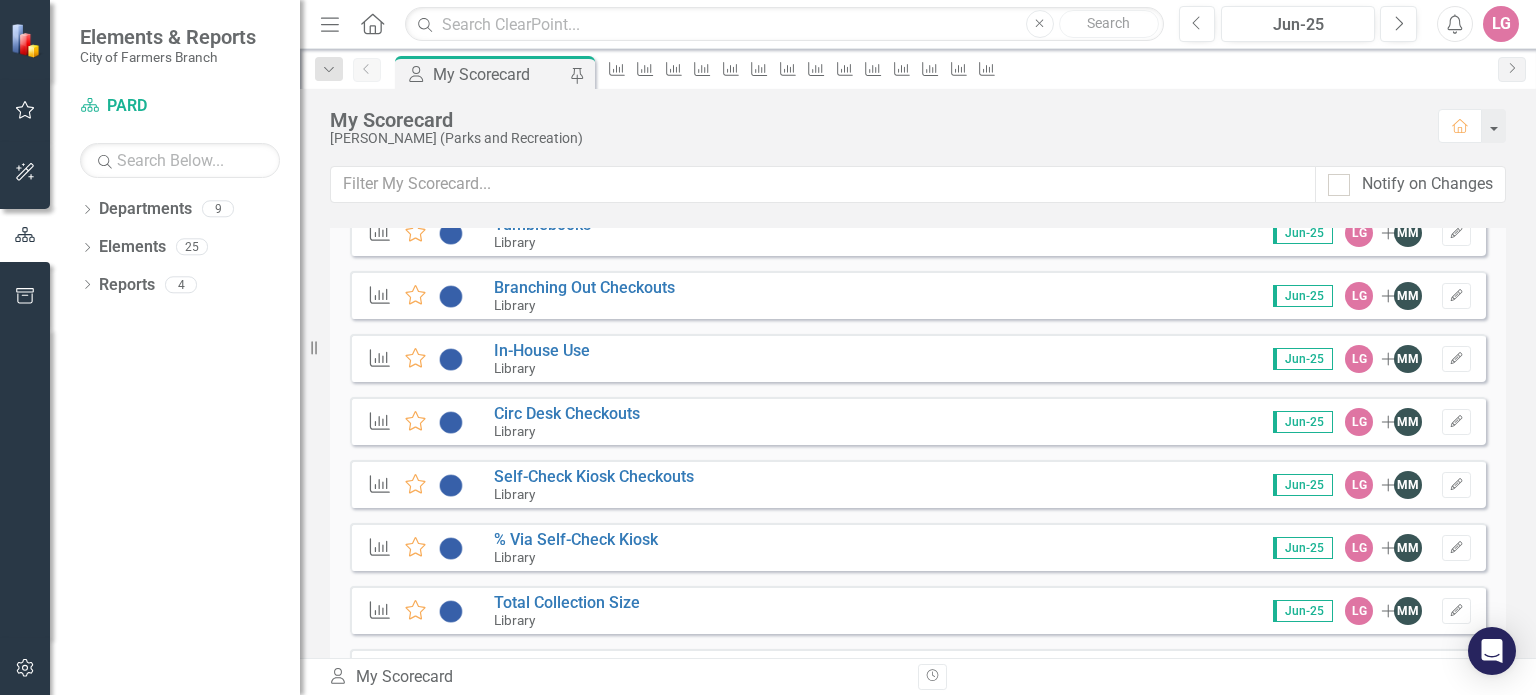 scroll, scrollTop: 3700, scrollLeft: 0, axis: vertical 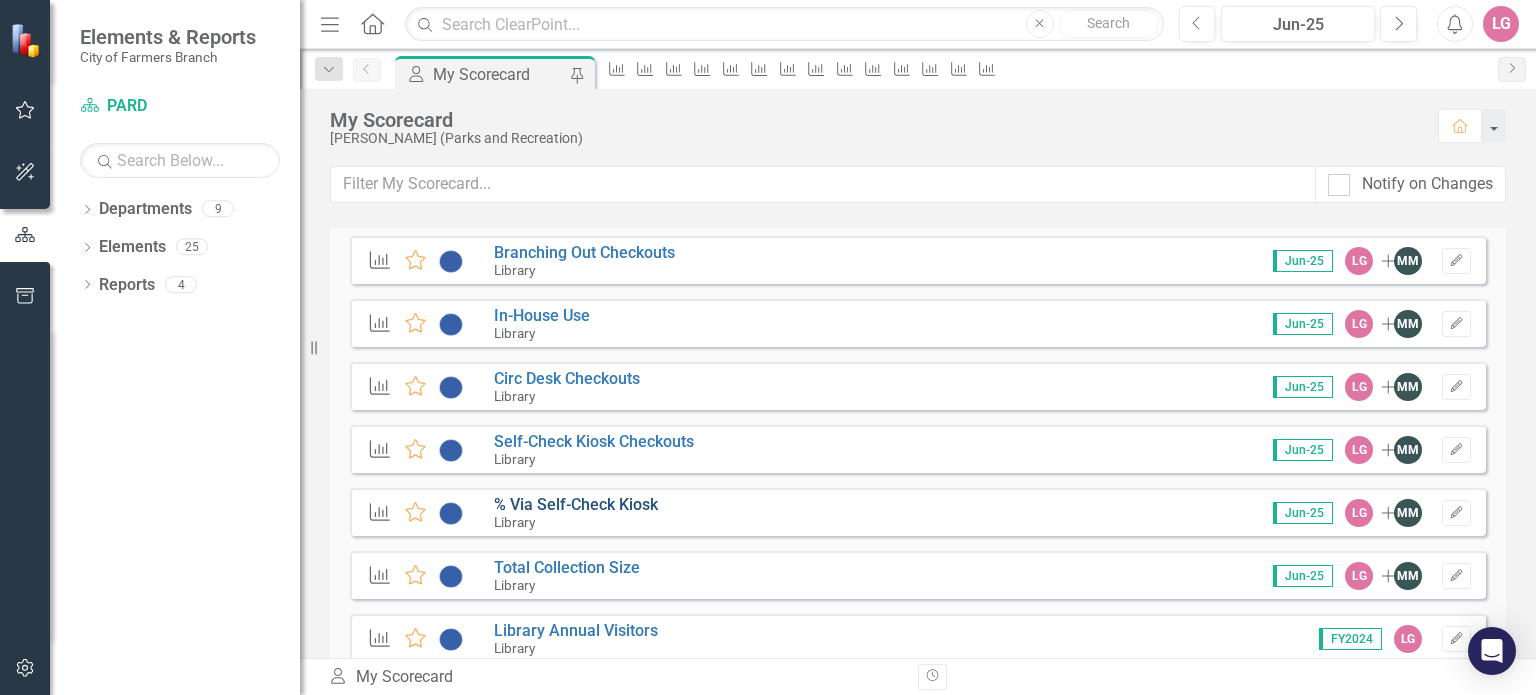 click on "% Via Self-Check Kiosk" at bounding box center (576, 504) 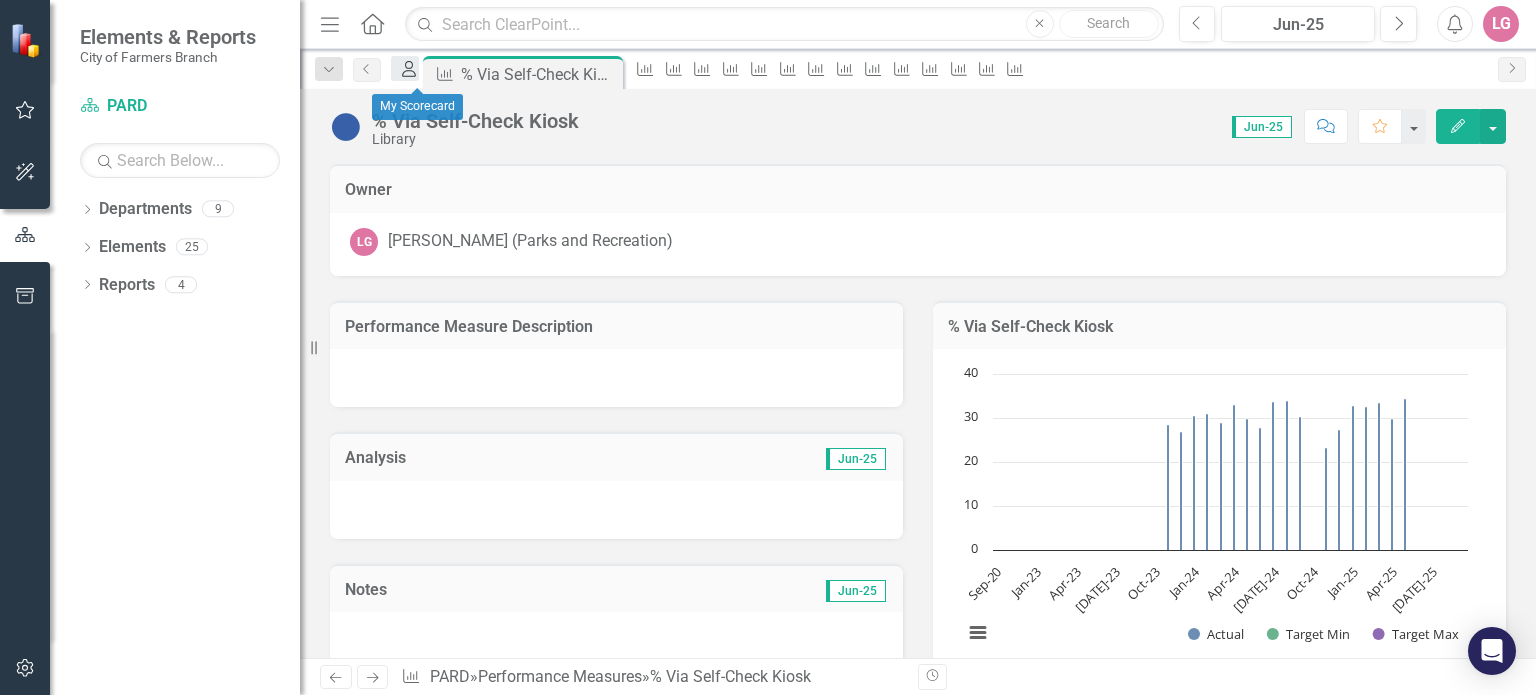 click on "My Scorecard" 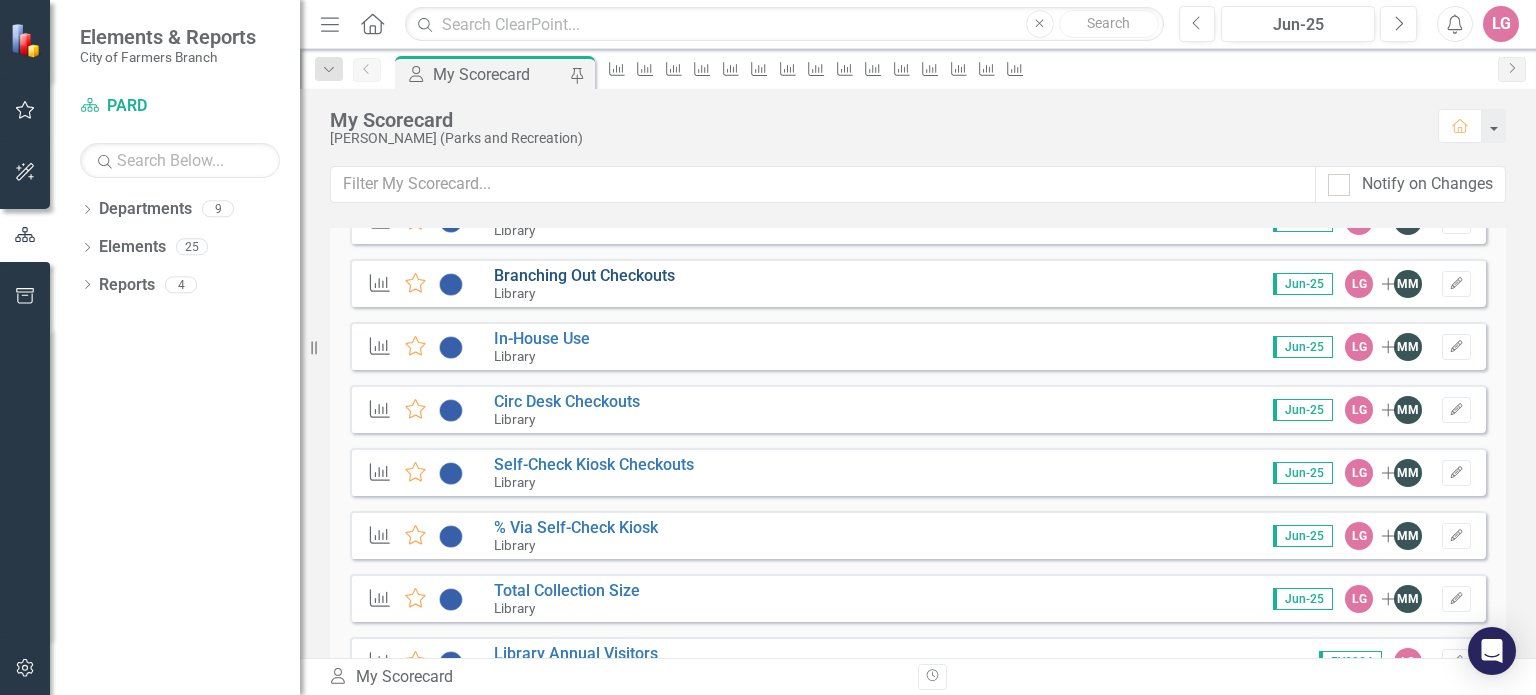 scroll, scrollTop: 3700, scrollLeft: 0, axis: vertical 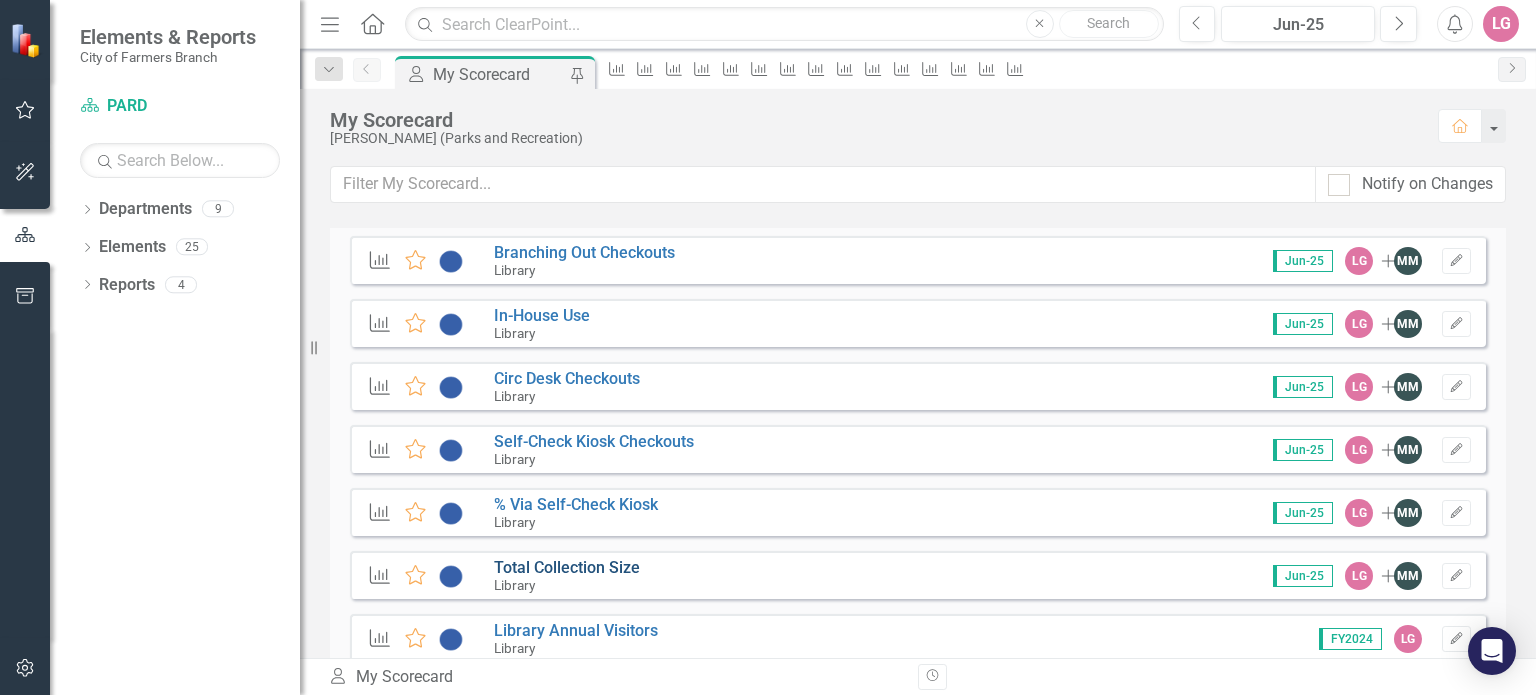 click on "Total Collection Size" at bounding box center [567, 567] 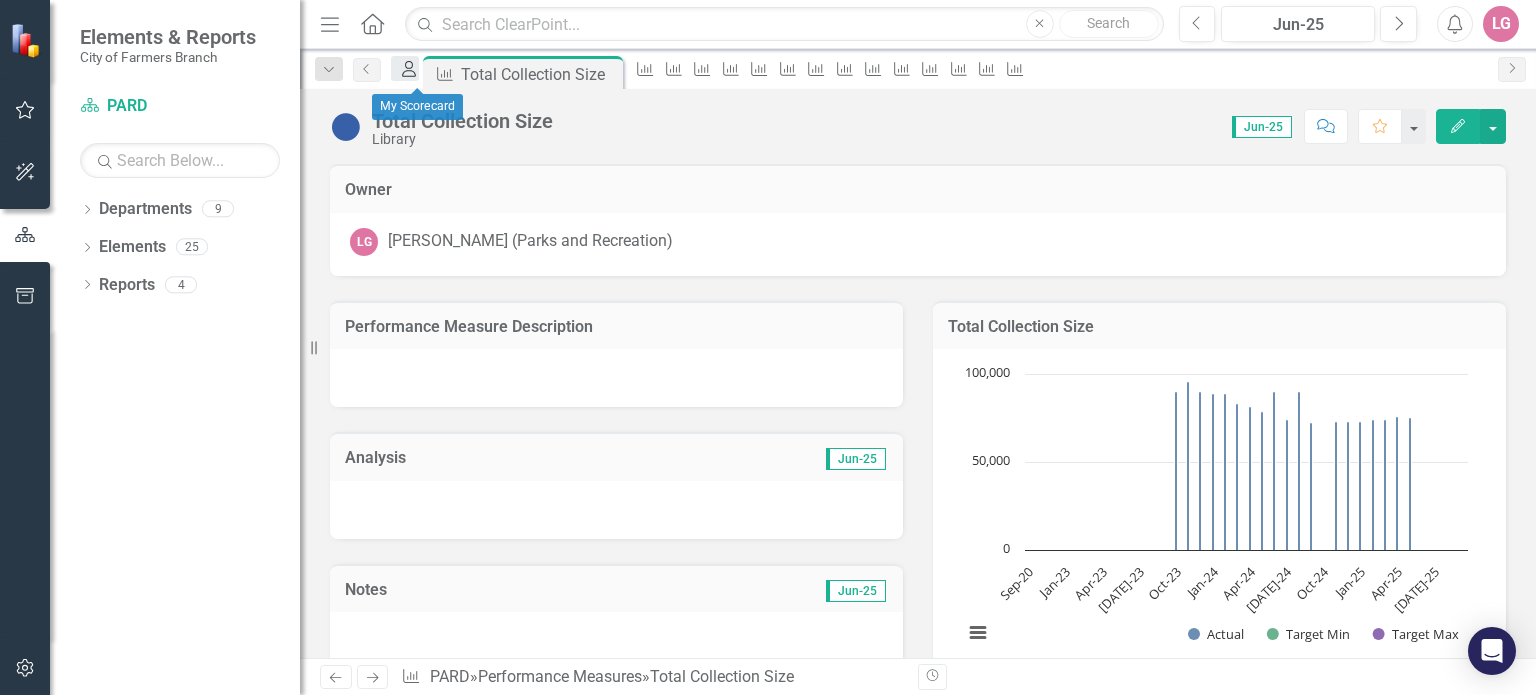 click on "My Scorecard" 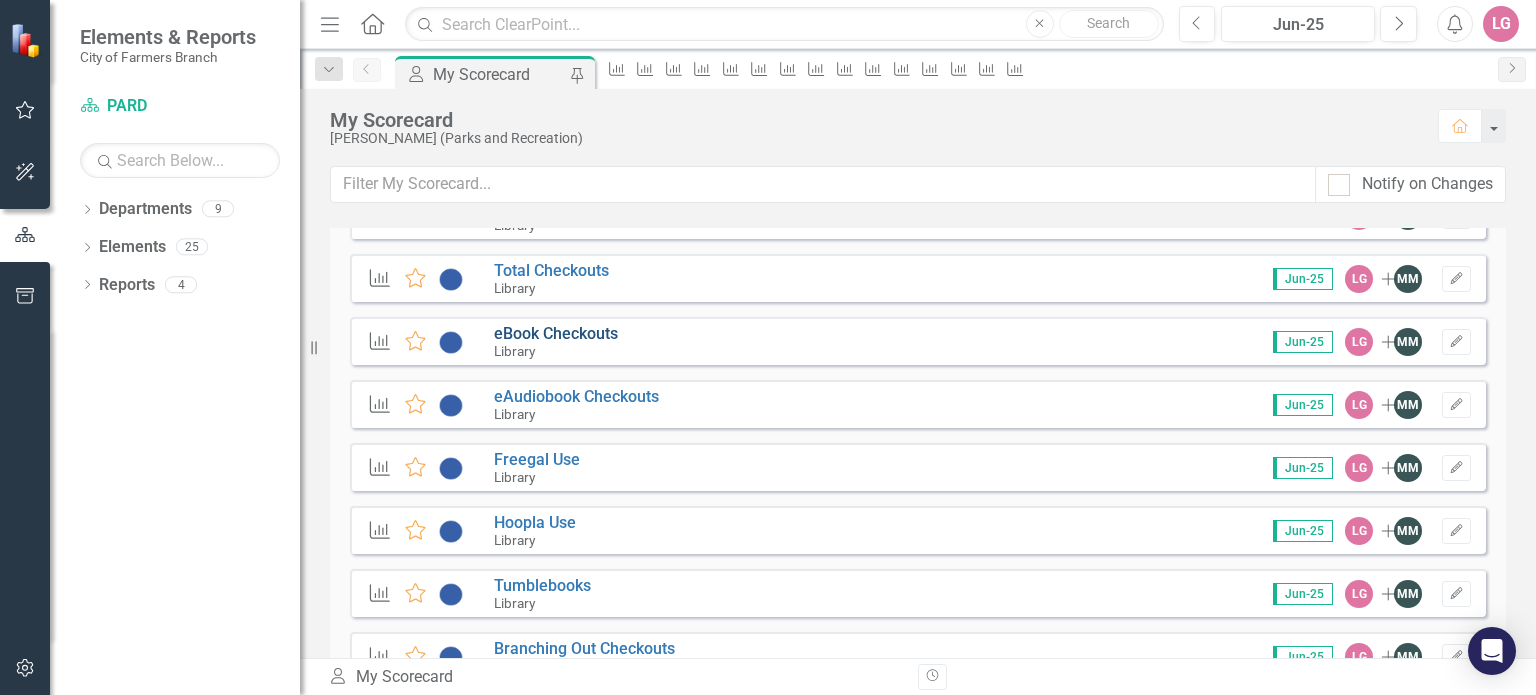 scroll, scrollTop: 3300, scrollLeft: 0, axis: vertical 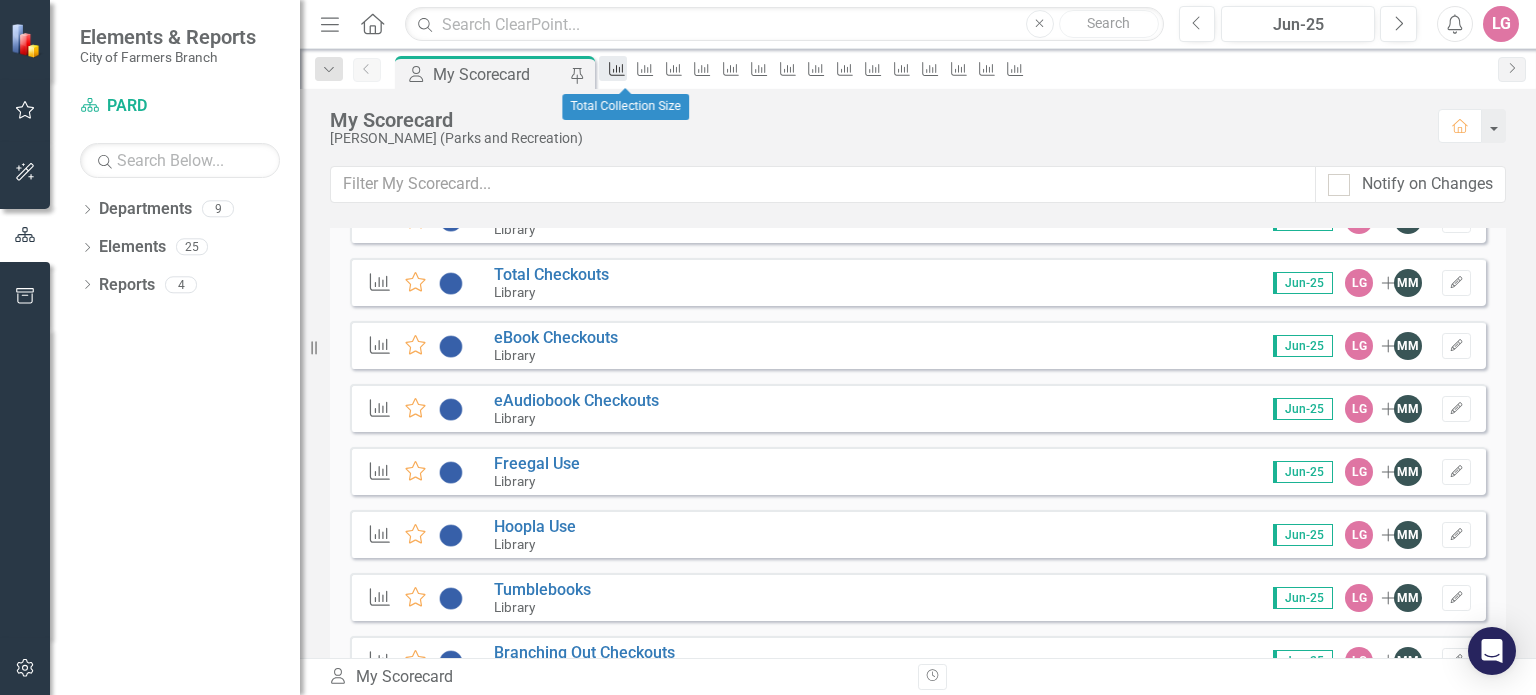 click on "Performance Measure" 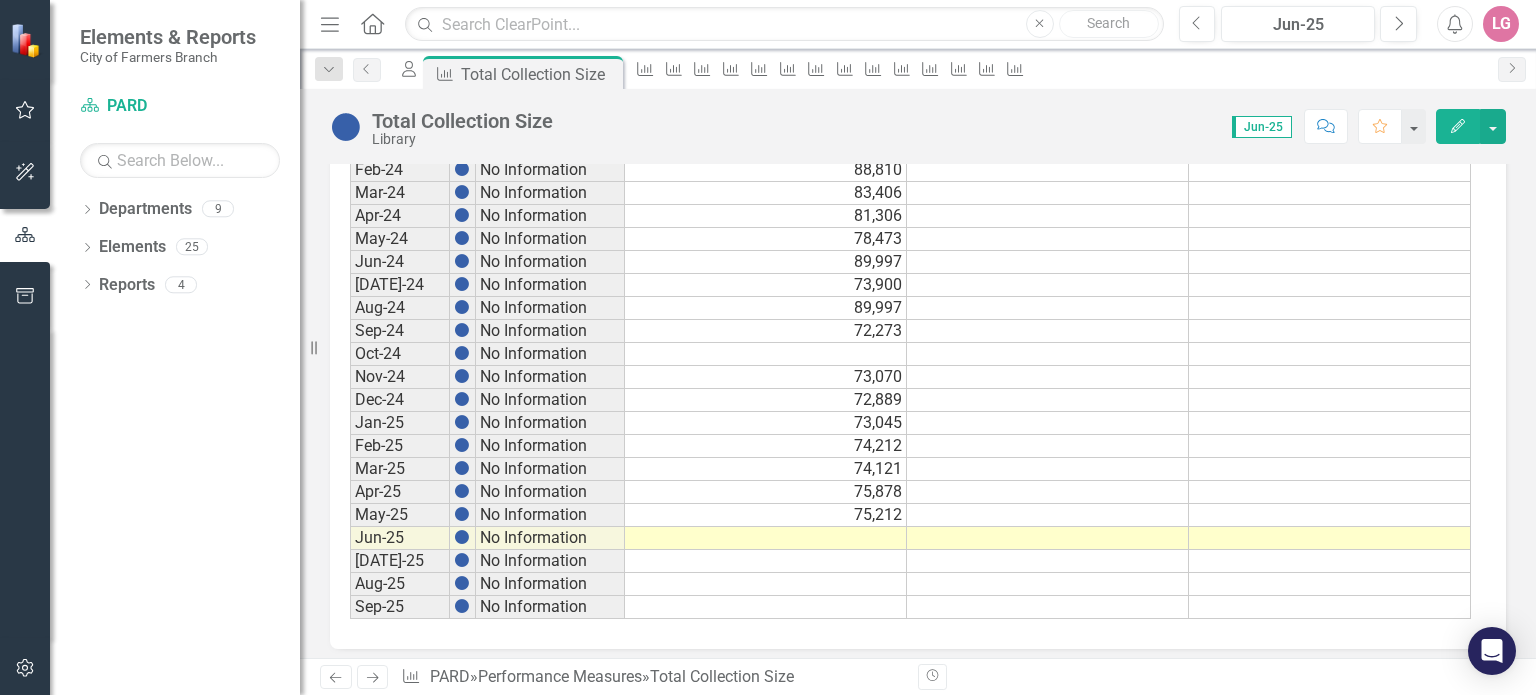 scroll, scrollTop: 1131, scrollLeft: 0, axis: vertical 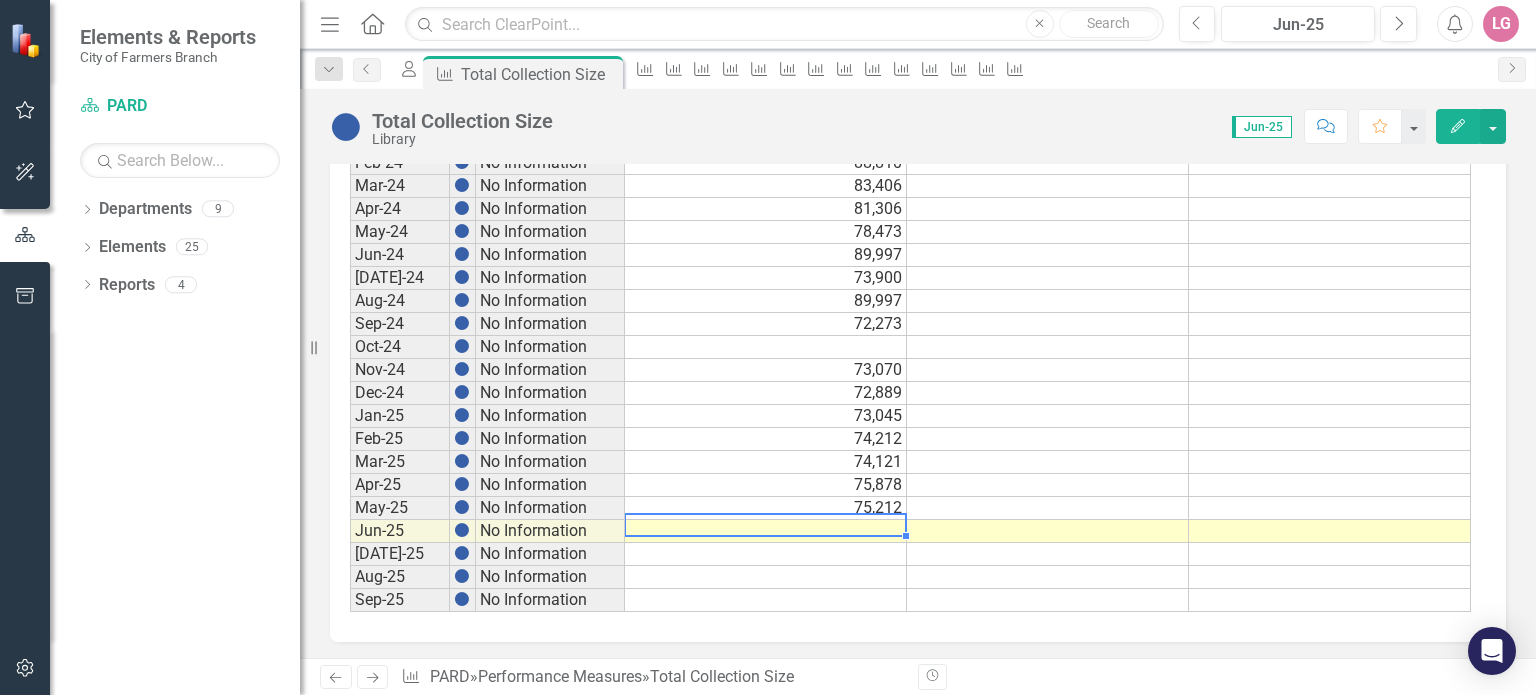 click at bounding box center (766, 531) 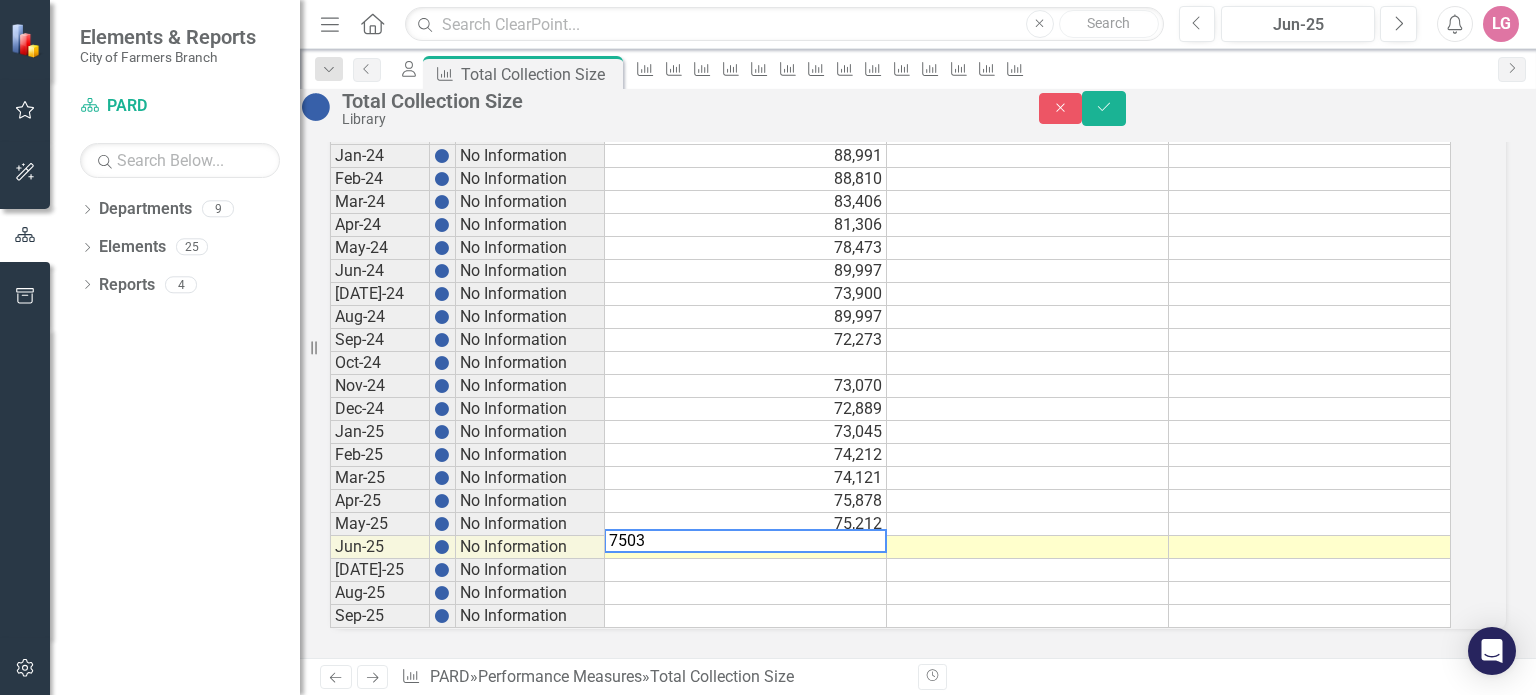 type on "75034" 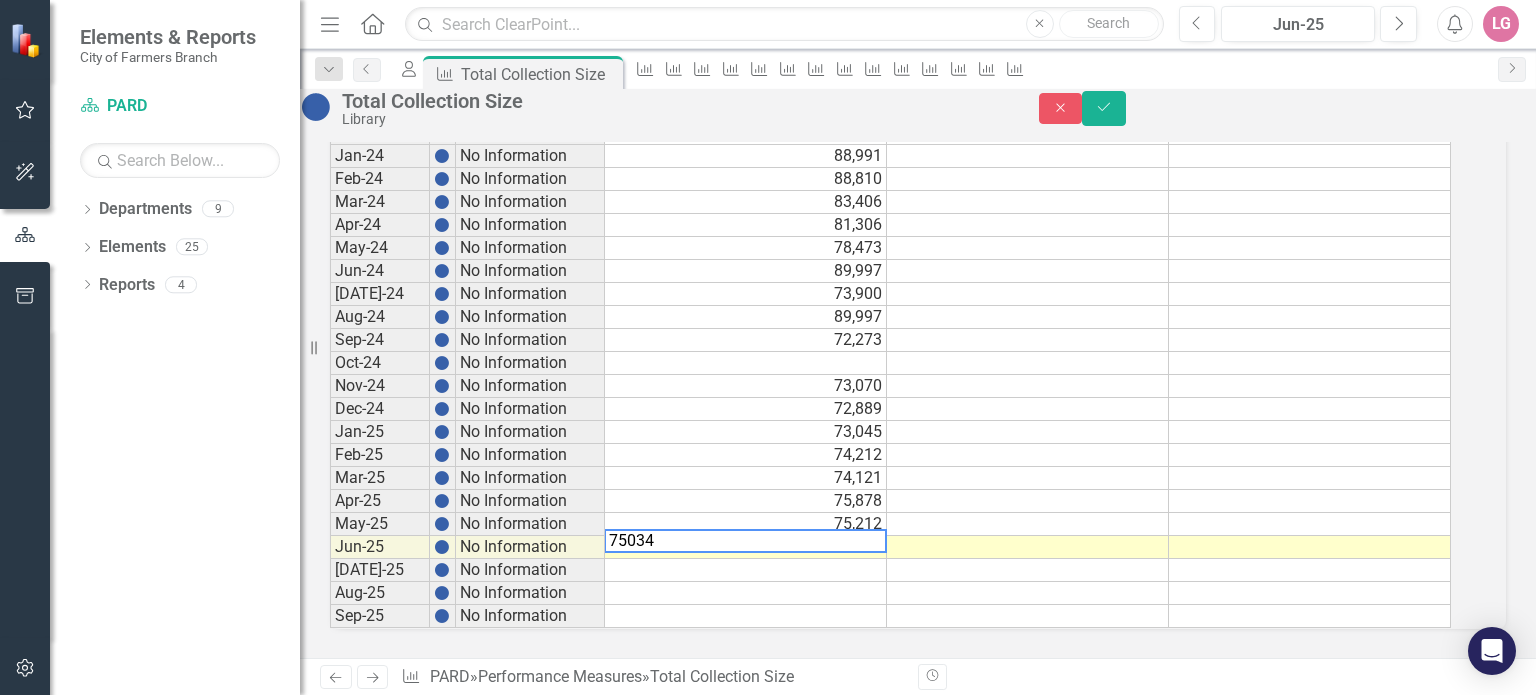 type 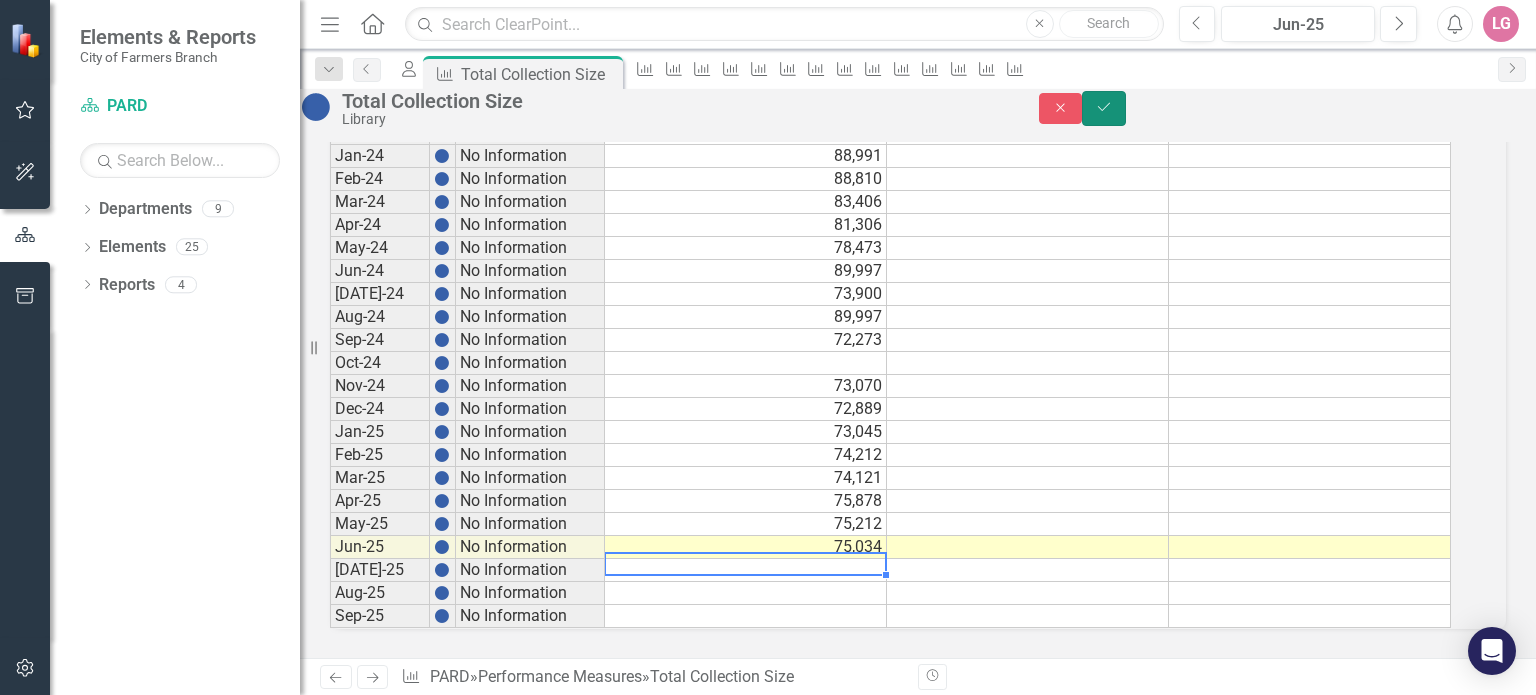 click on "Save" 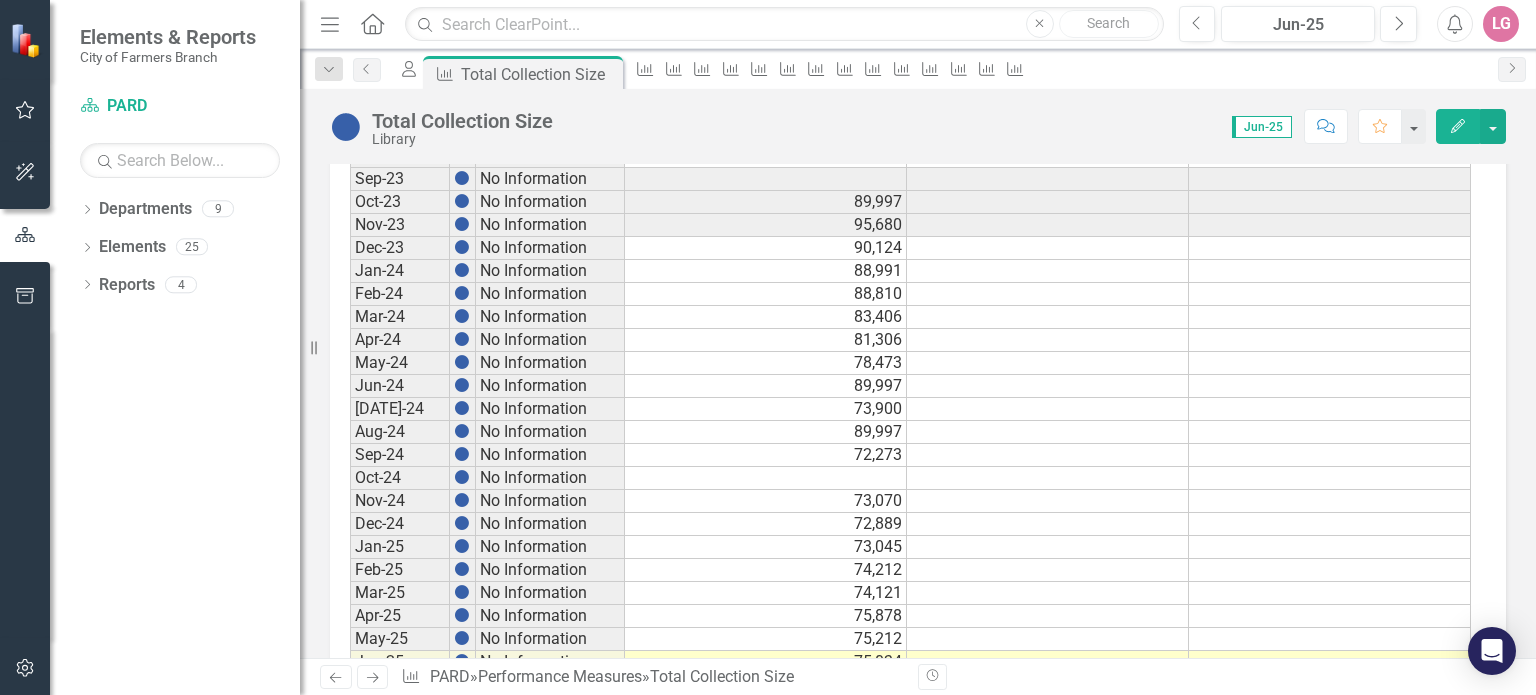 scroll, scrollTop: 1131, scrollLeft: 0, axis: vertical 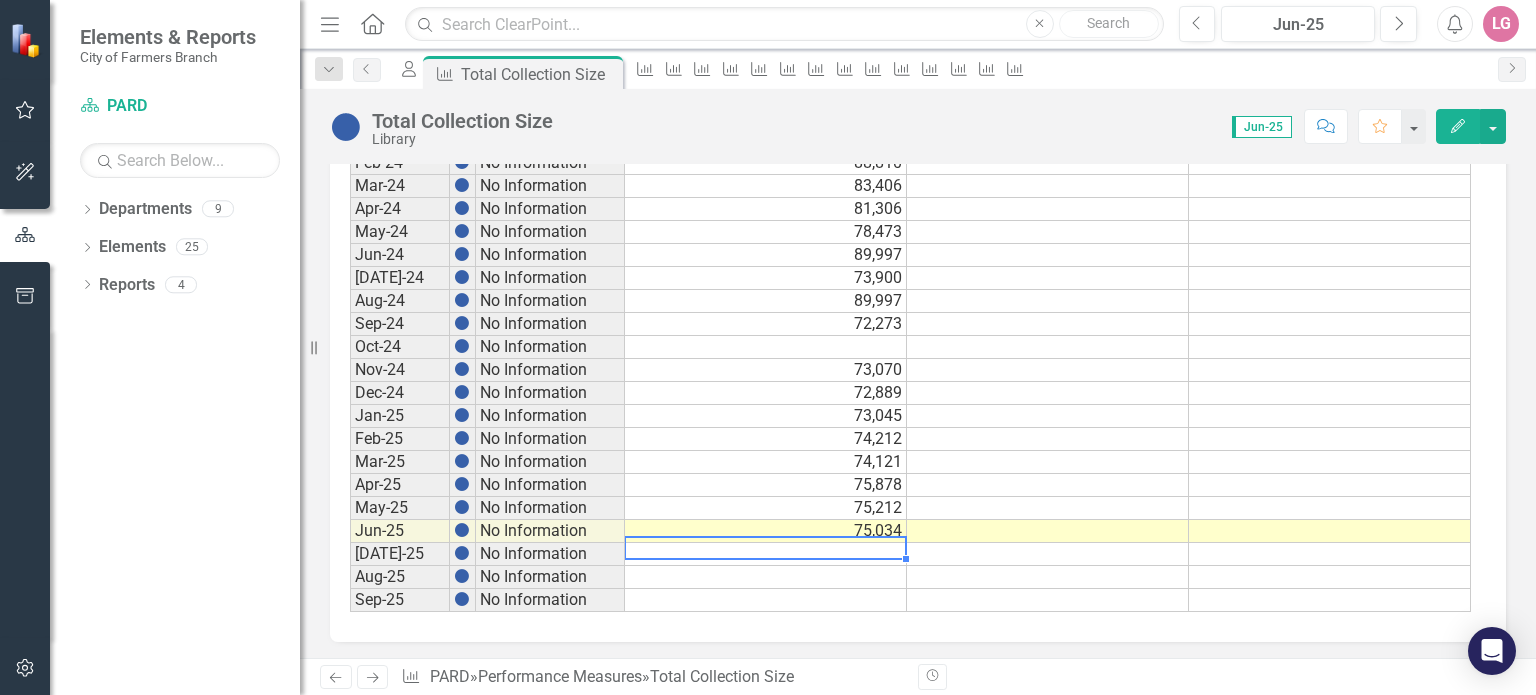 click at bounding box center [766, 554] 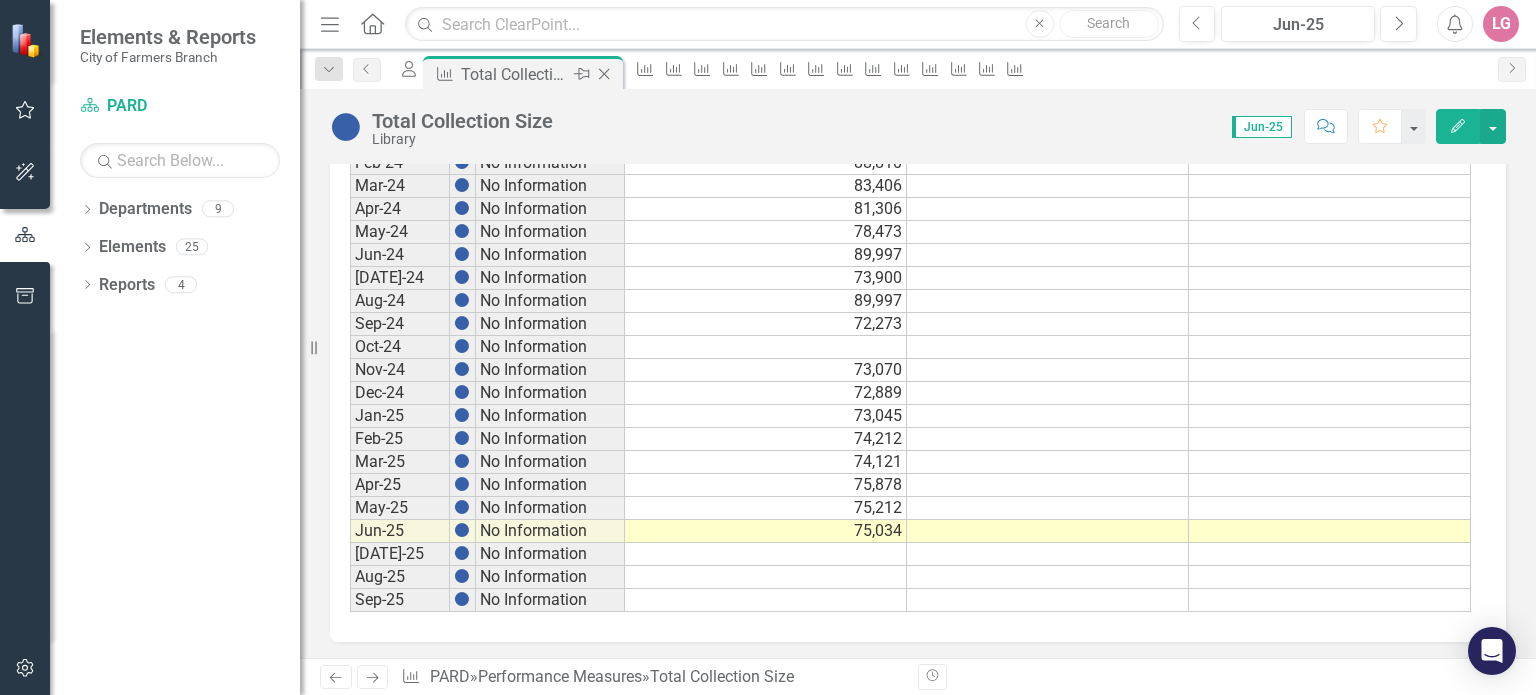 click on "Close" 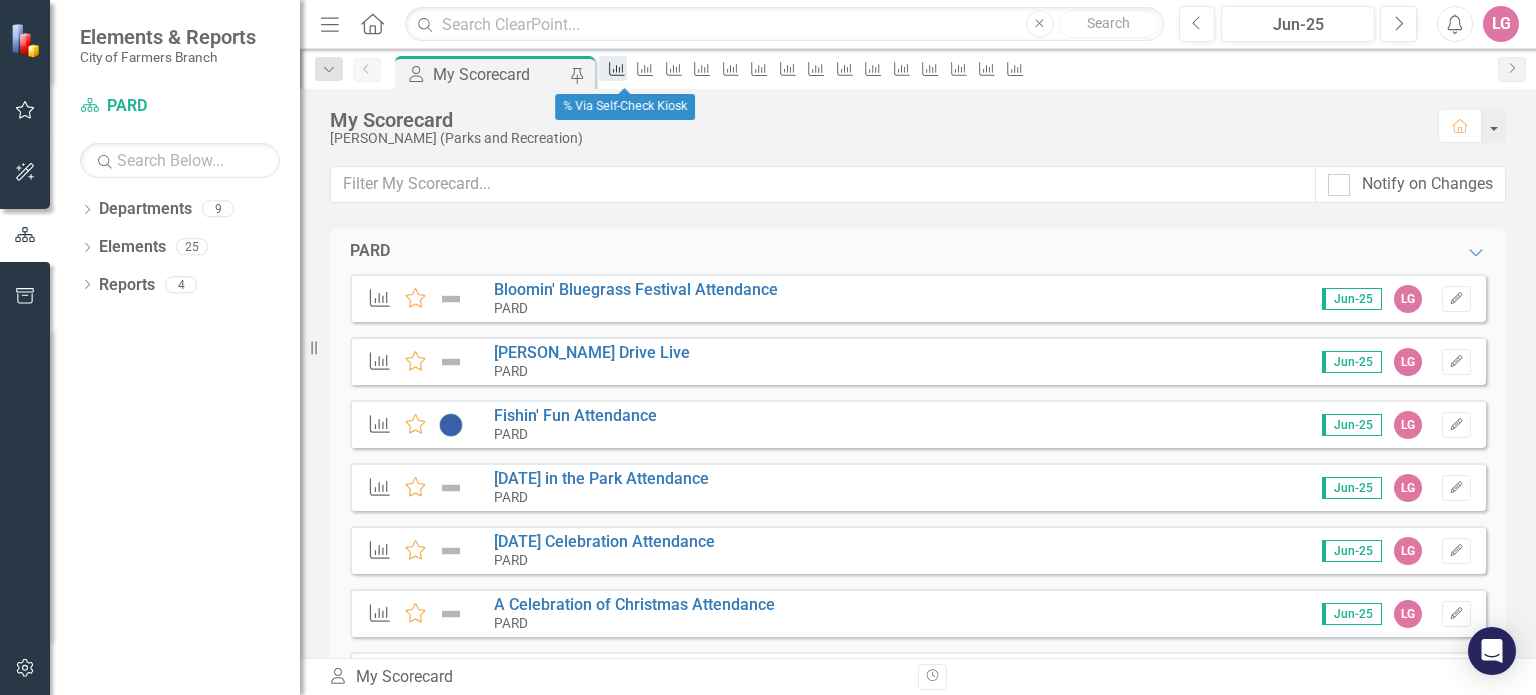 click on "Performance Measure" 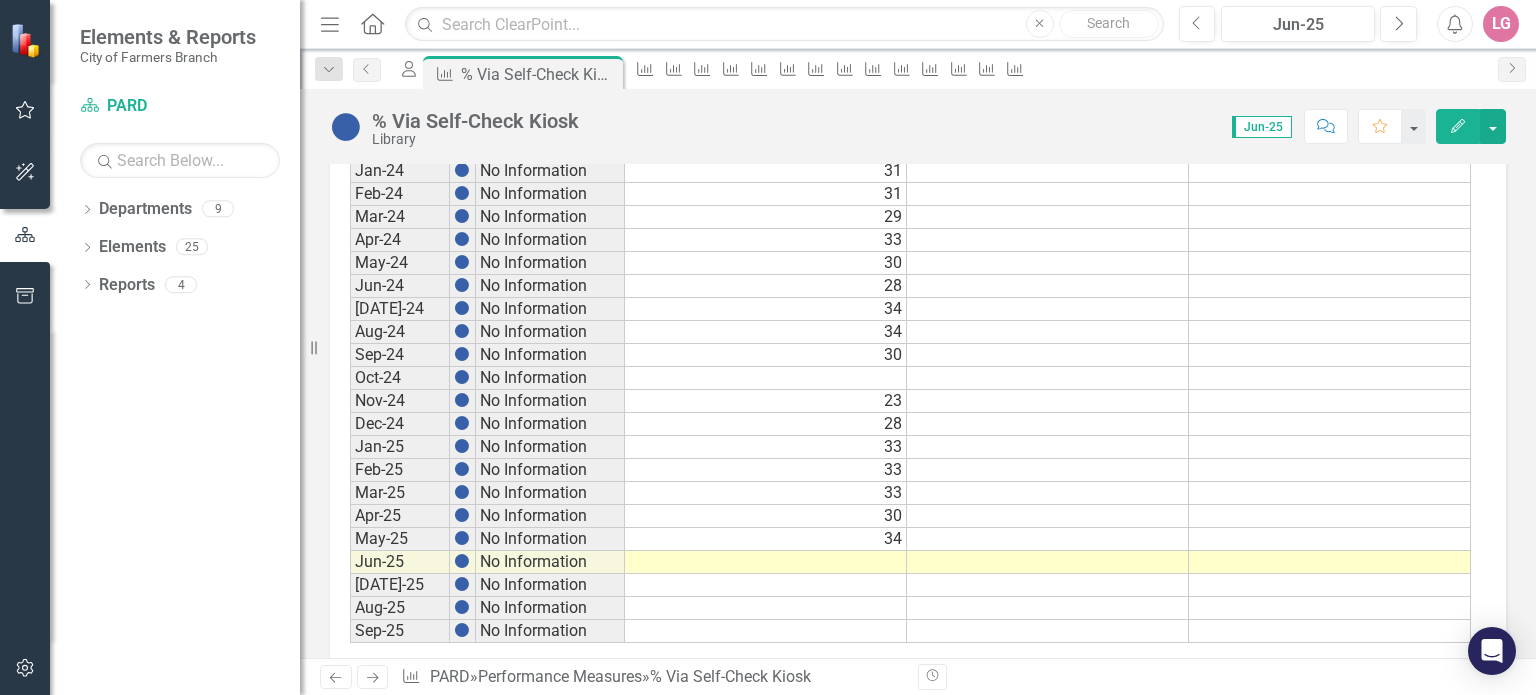 scroll, scrollTop: 1131, scrollLeft: 0, axis: vertical 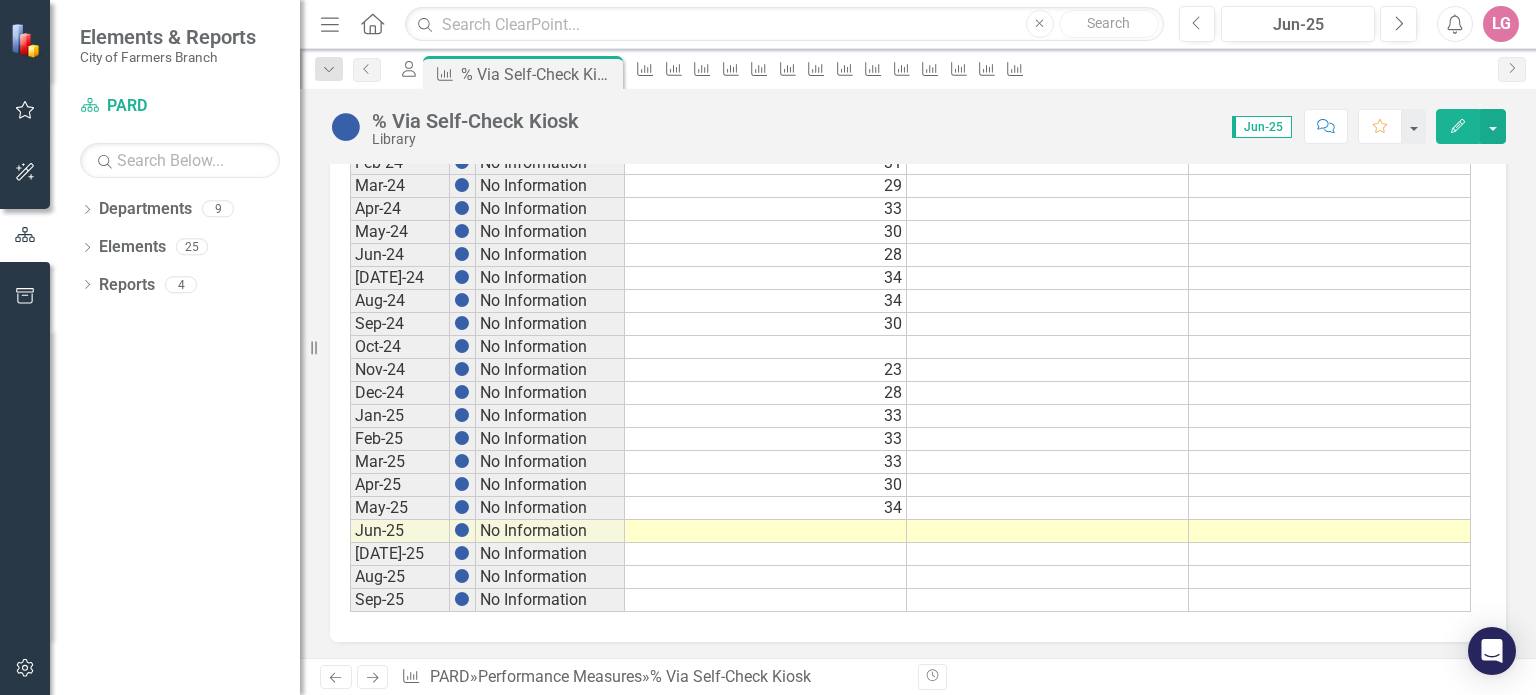 click at bounding box center (766, 531) 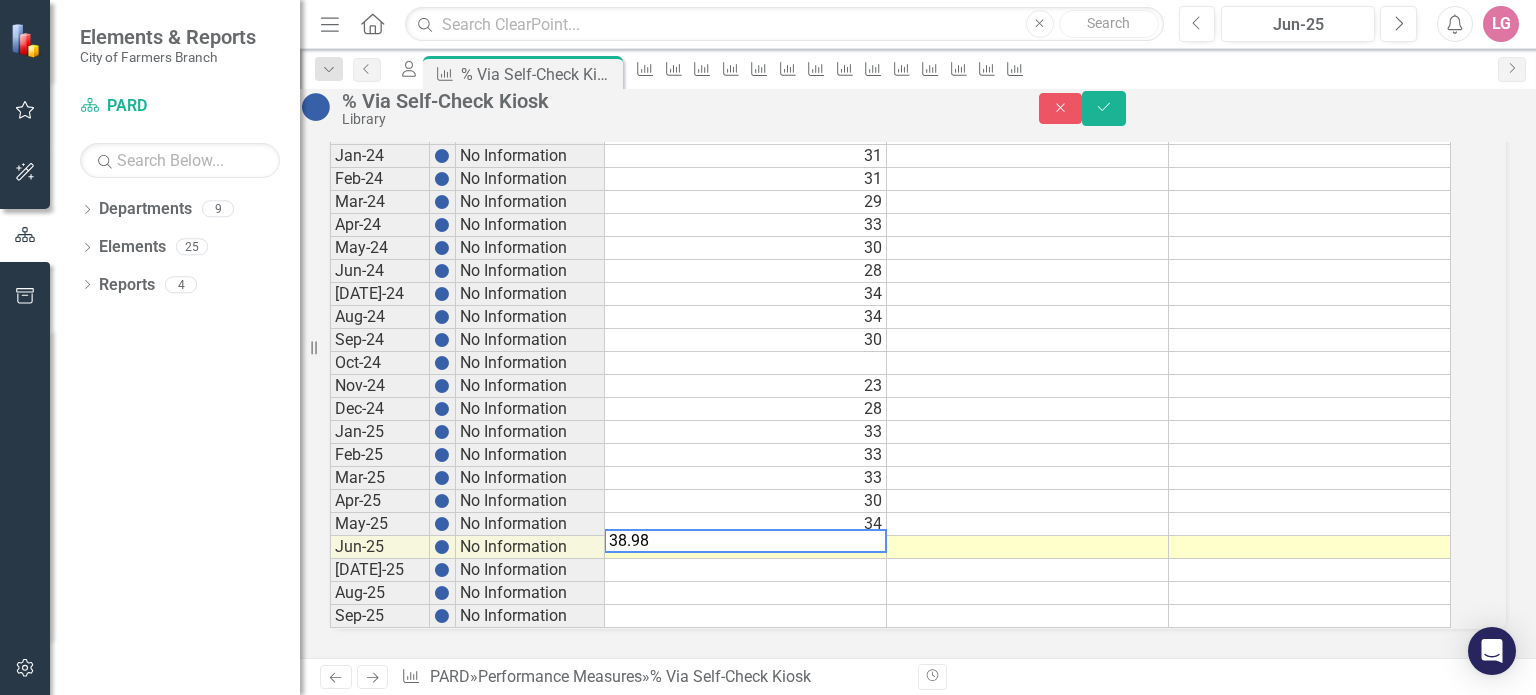type on "38.980" 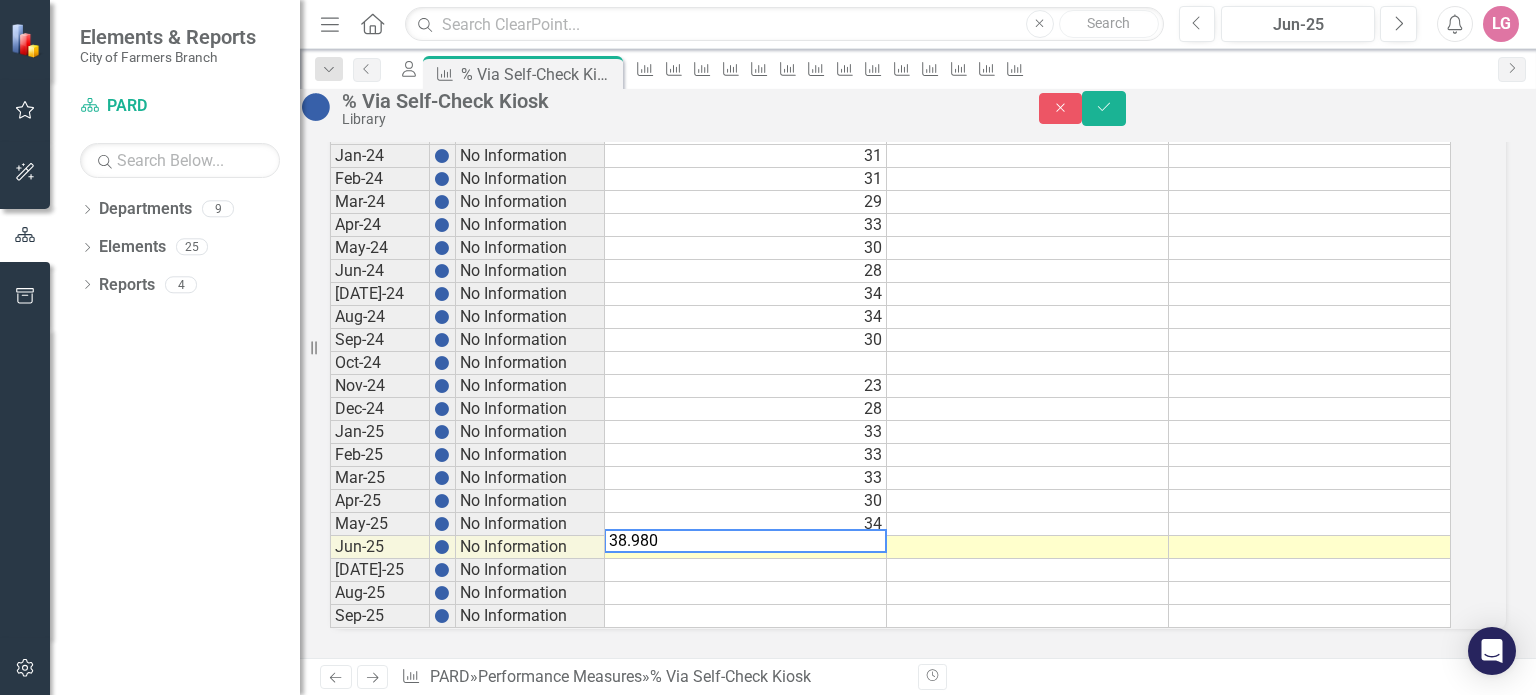 type 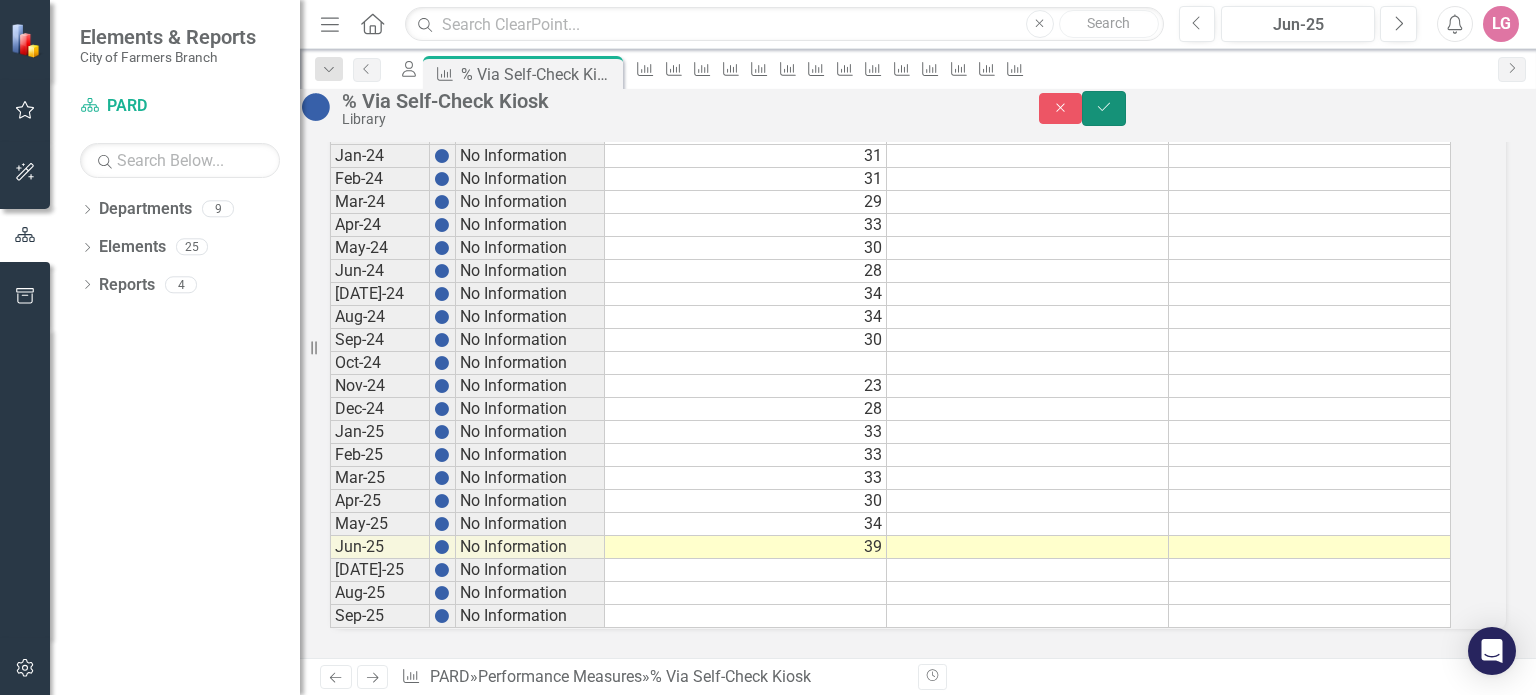 drag, startPoint x: 1500, startPoint y: 127, endPoint x: 1410, endPoint y: 154, distance: 93.96276 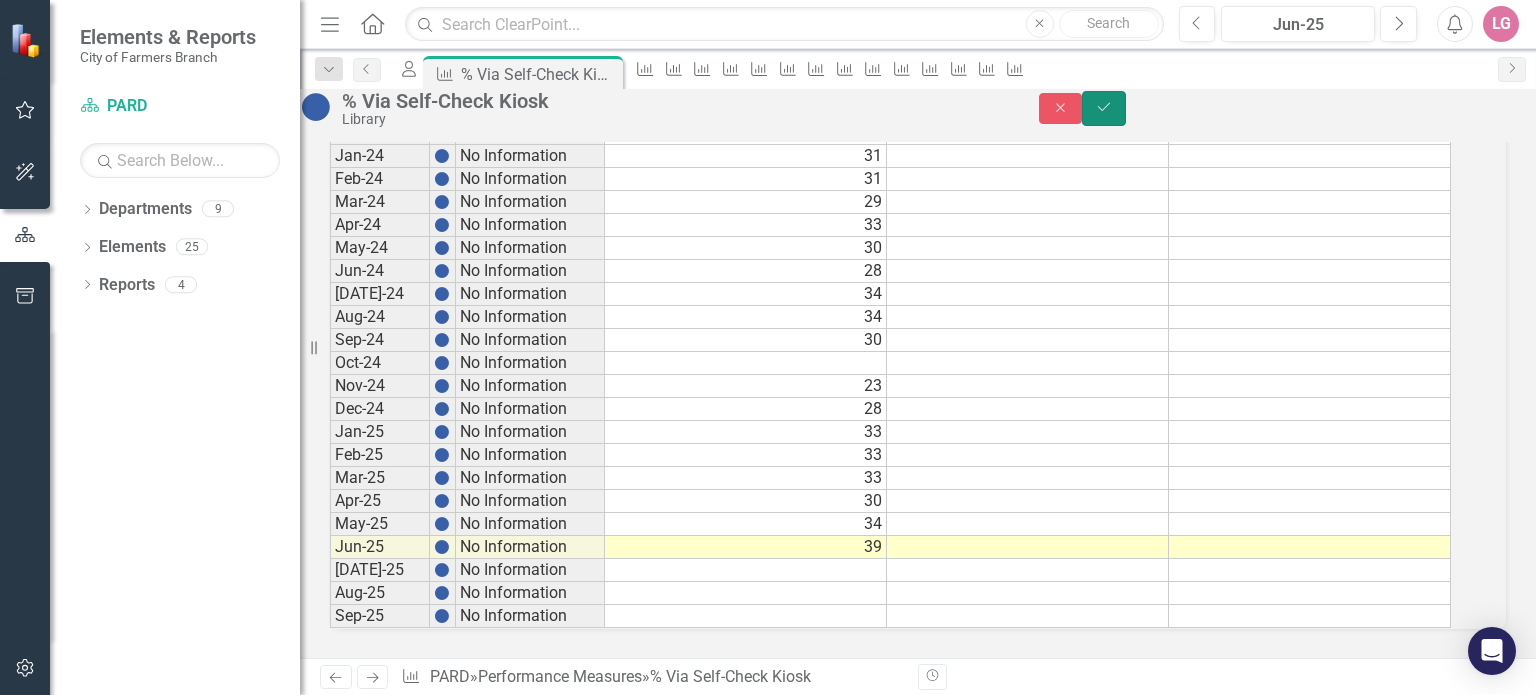 click on "Save" at bounding box center (1104, 108) 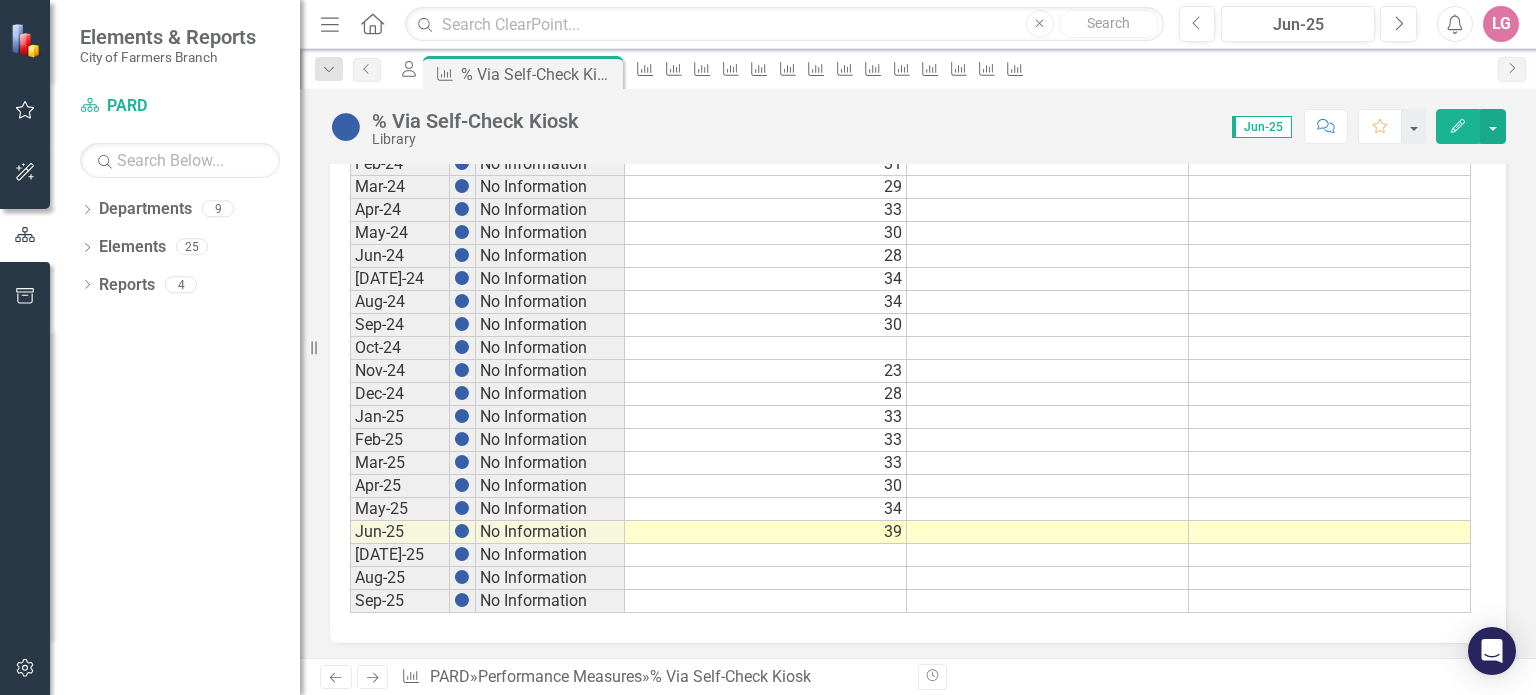 scroll, scrollTop: 1131, scrollLeft: 0, axis: vertical 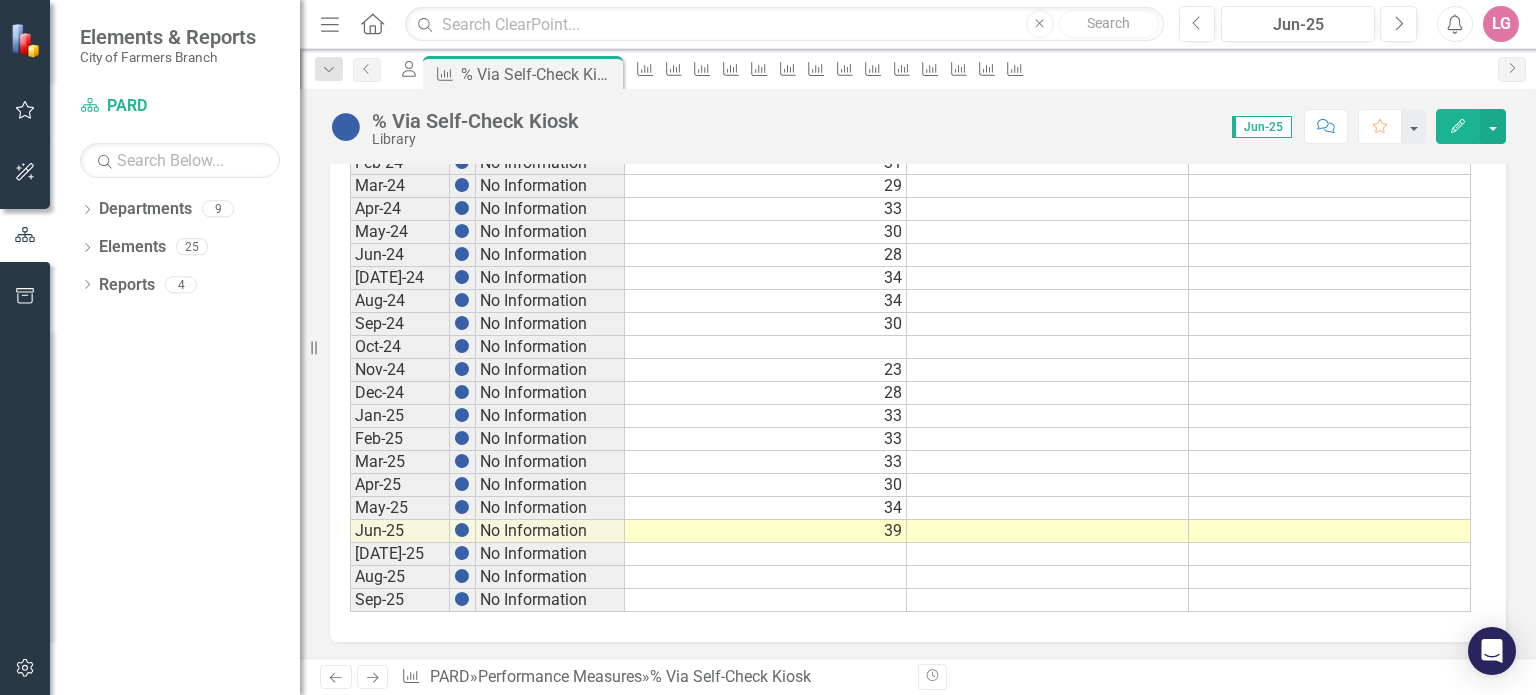click on "Period Status Actual Target Min Target Max Sep-20 No Information Sep-21 No Information Sep-22 No Information Jan-23 No Information Feb-23 No Information Mar-23 No Information Apr-23 No Information May-23 No Information Jun-23 No Information Jul-23 No Information Aug-23 No Information Sep-23 No Information Oct-23 No Information Nov-23 No Information 28 Dec-23 No Information 27 Jan-24 No Information 31 Feb-24 No Information 31 Mar-24 No Information 29 Apr-24 No Information 33 May-24 No Information 30 Jun-24 No Information 28 Jul-24 No Information 34 Aug-24 No Information 34 Sep-24 No Information 30 Oct-24 No Information Nov-24 No Information 23 Dec-24 No Information 28 Jan-25 No Information 33 Feb-25 No Information 33 Mar-25 No Information 33 Apr-25 No Information 30 May-25 No Information 34 Jun-25 No Information 39 Jul-25 No Information Aug-25 No Information Sep-25 No Information" at bounding box center (350, 186) 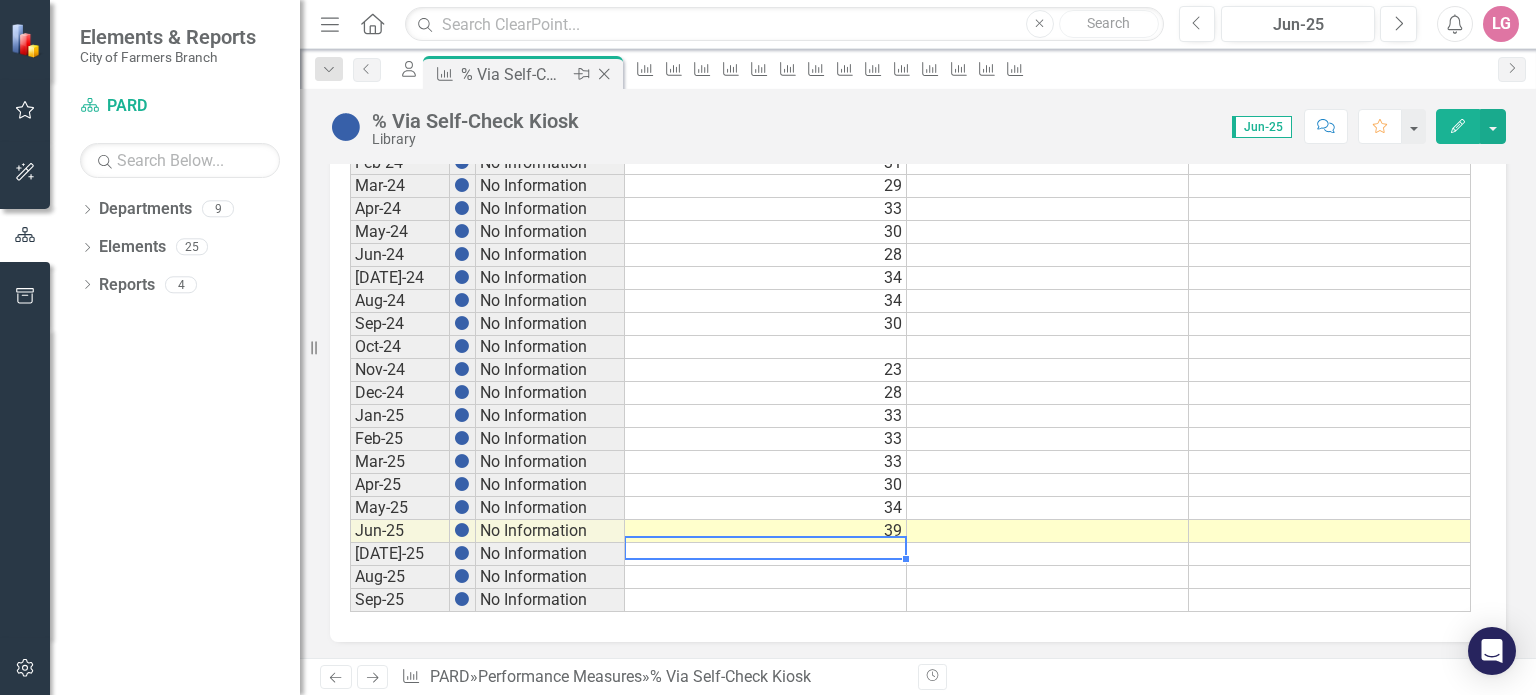 click on "Close" 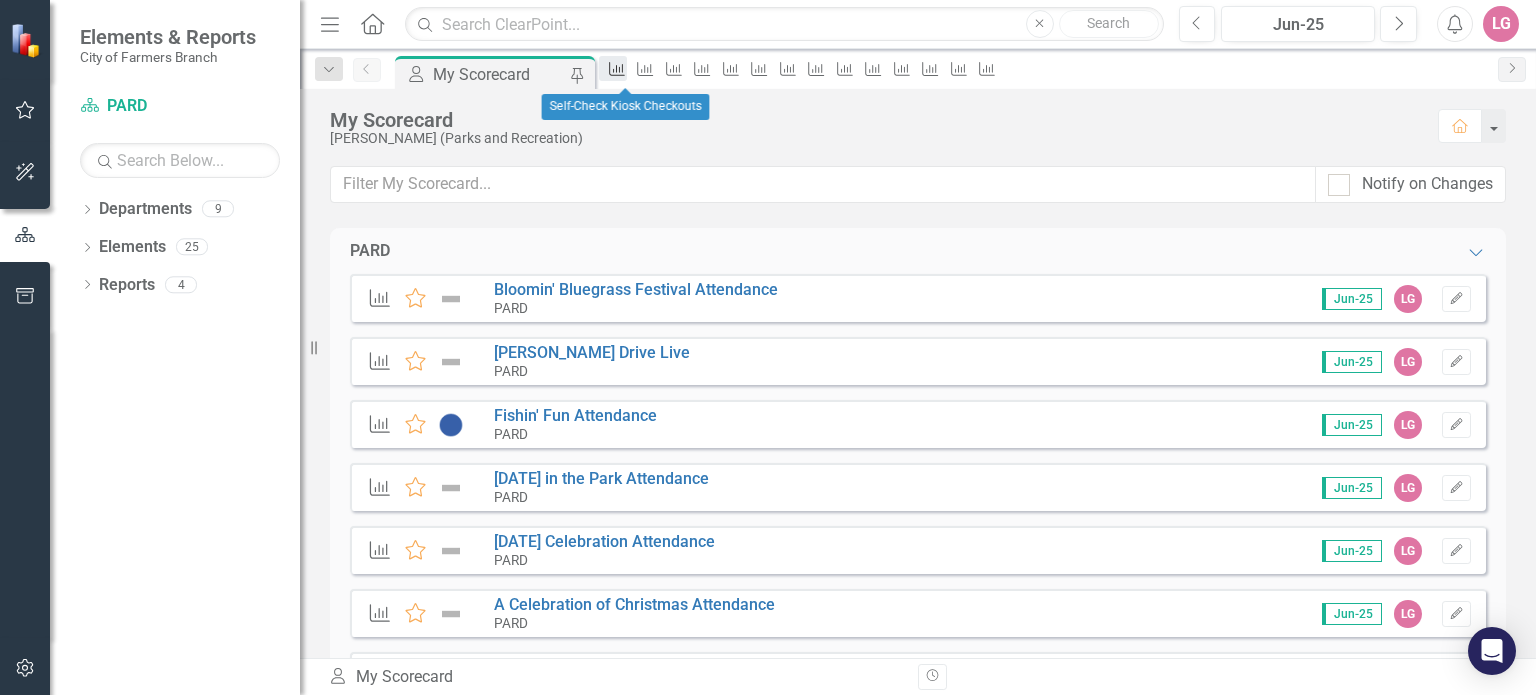 click 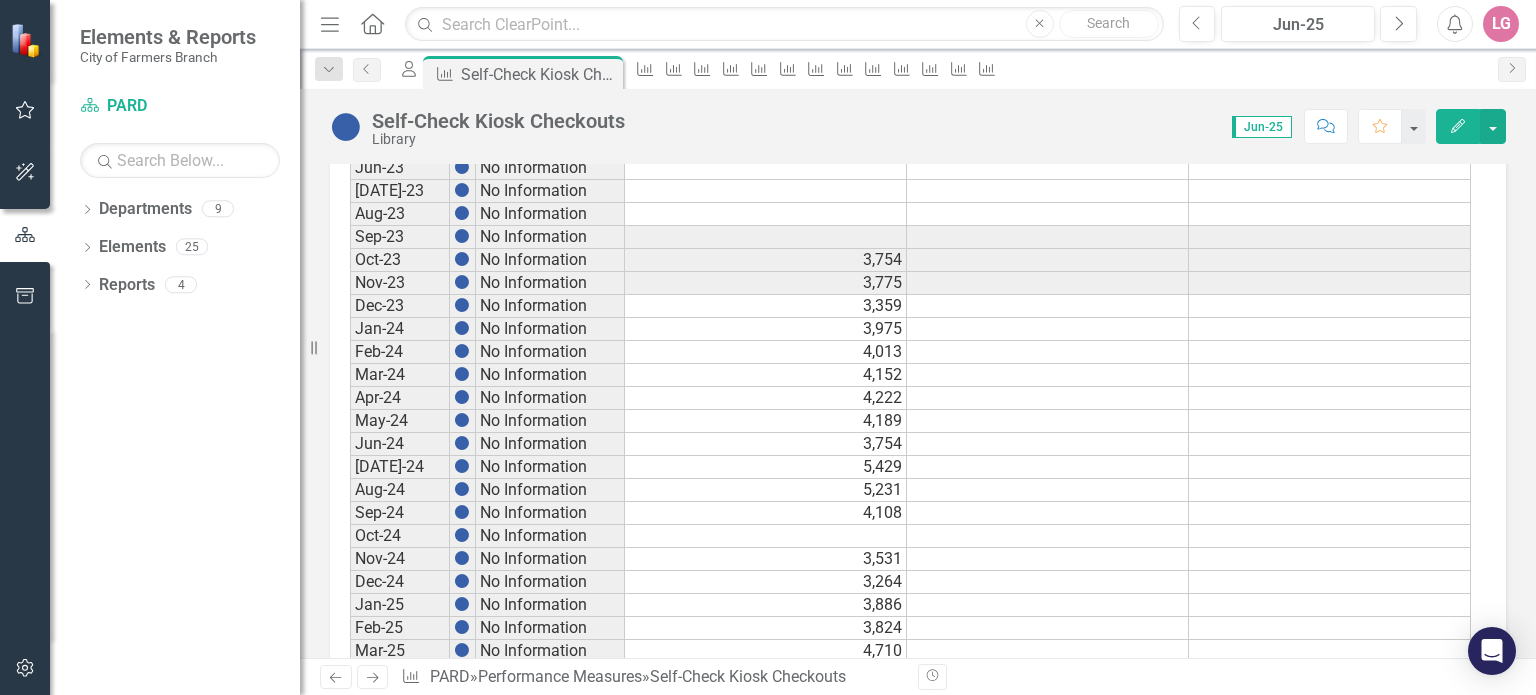 scroll, scrollTop: 1131, scrollLeft: 0, axis: vertical 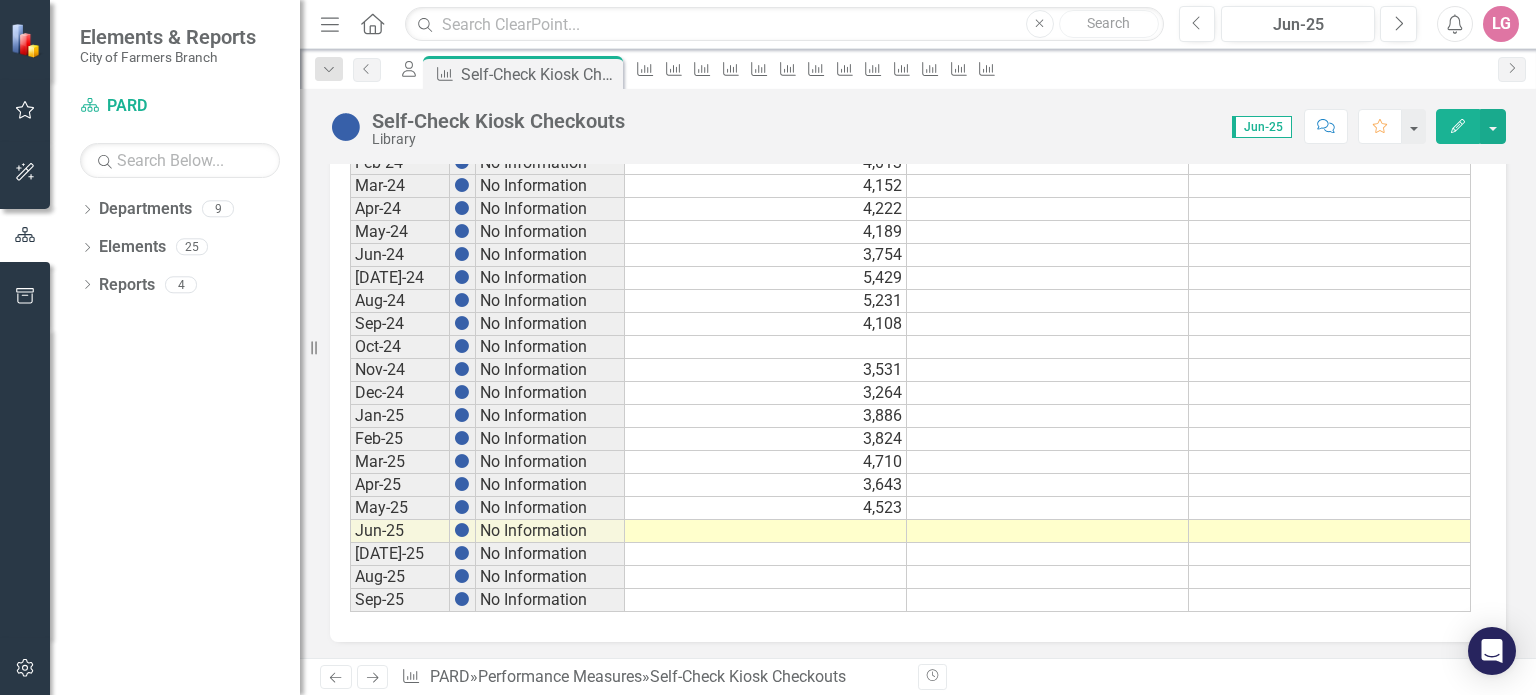 click at bounding box center (766, 531) 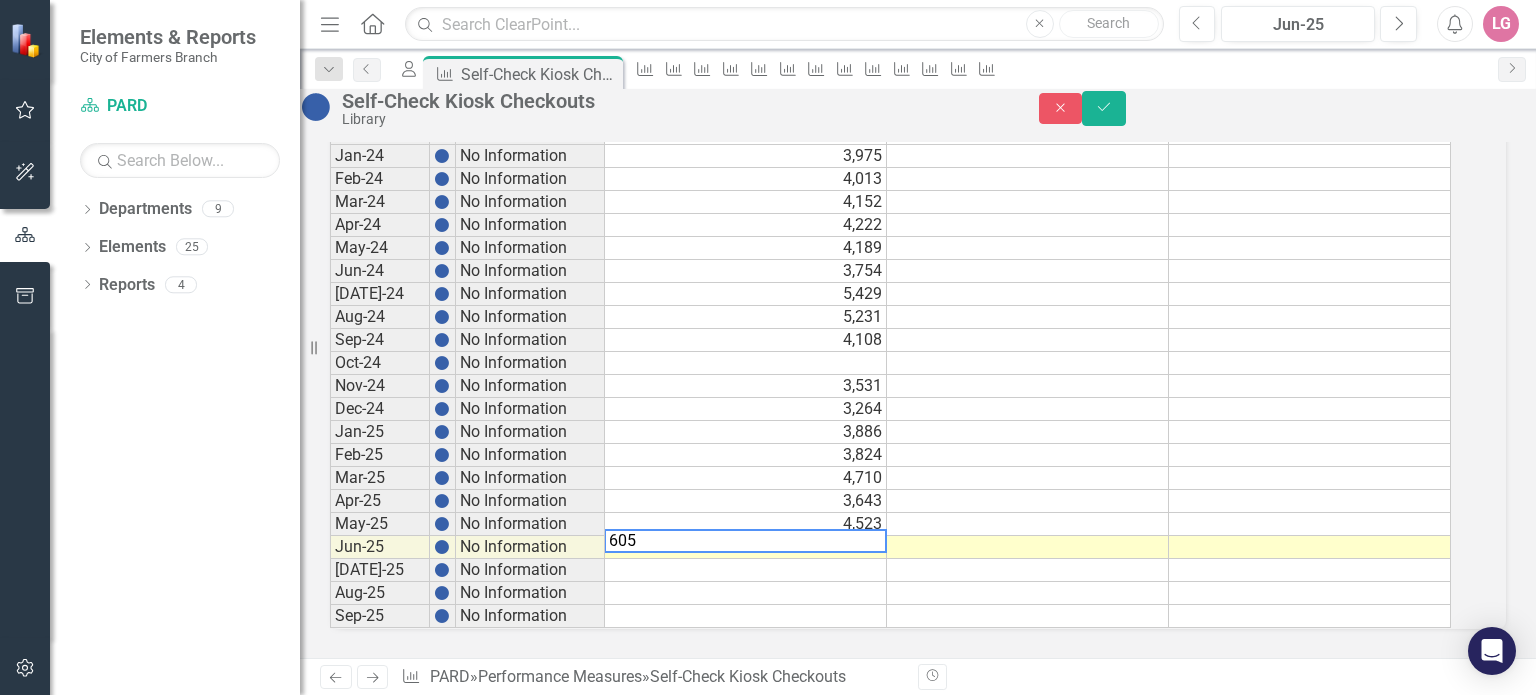 type on "6056" 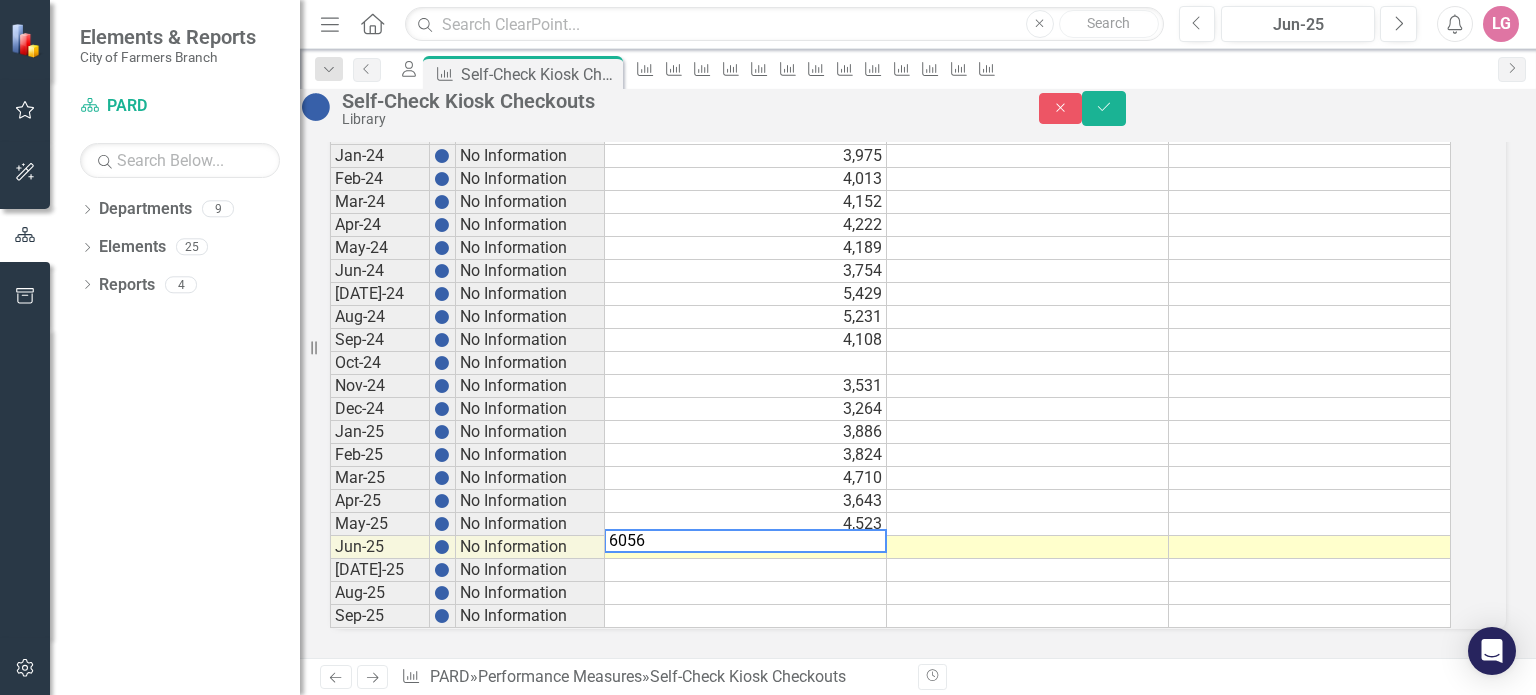 type 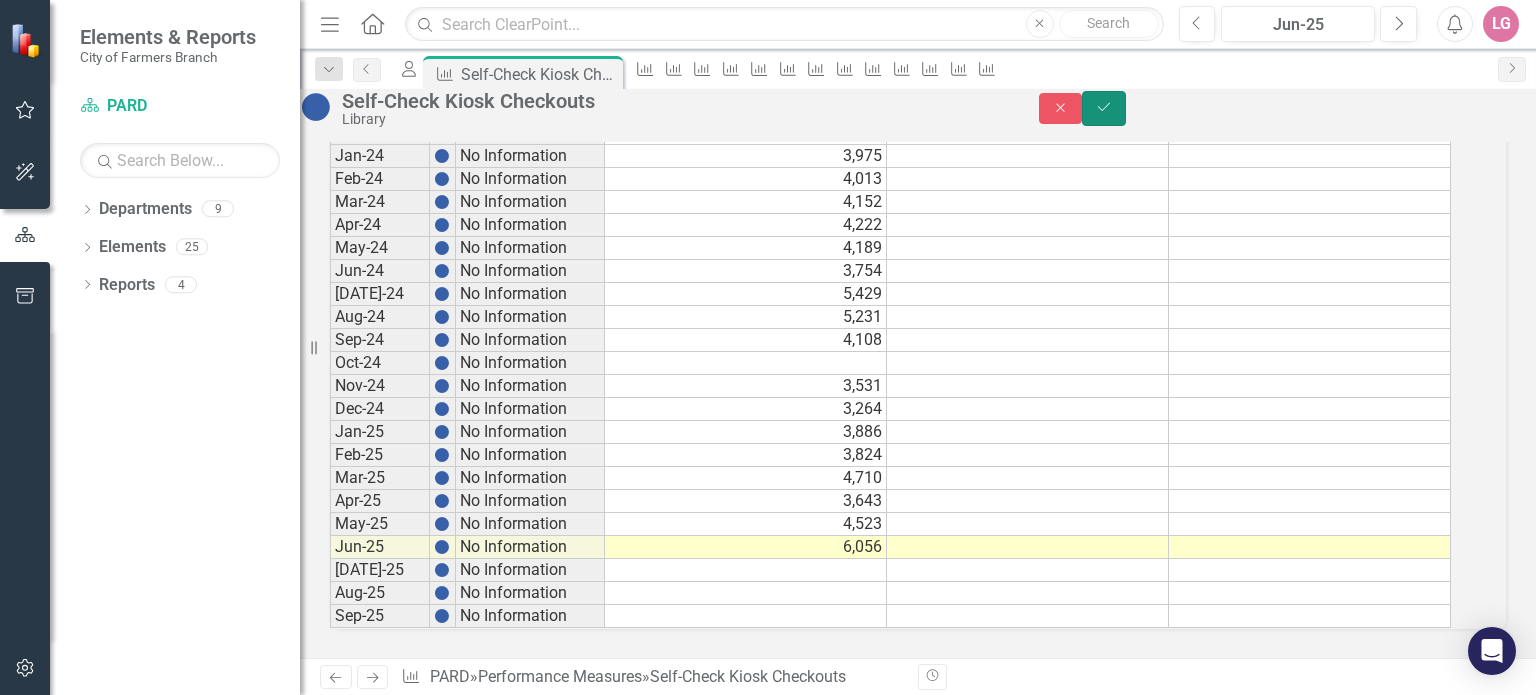 click on "Save" at bounding box center [1104, 108] 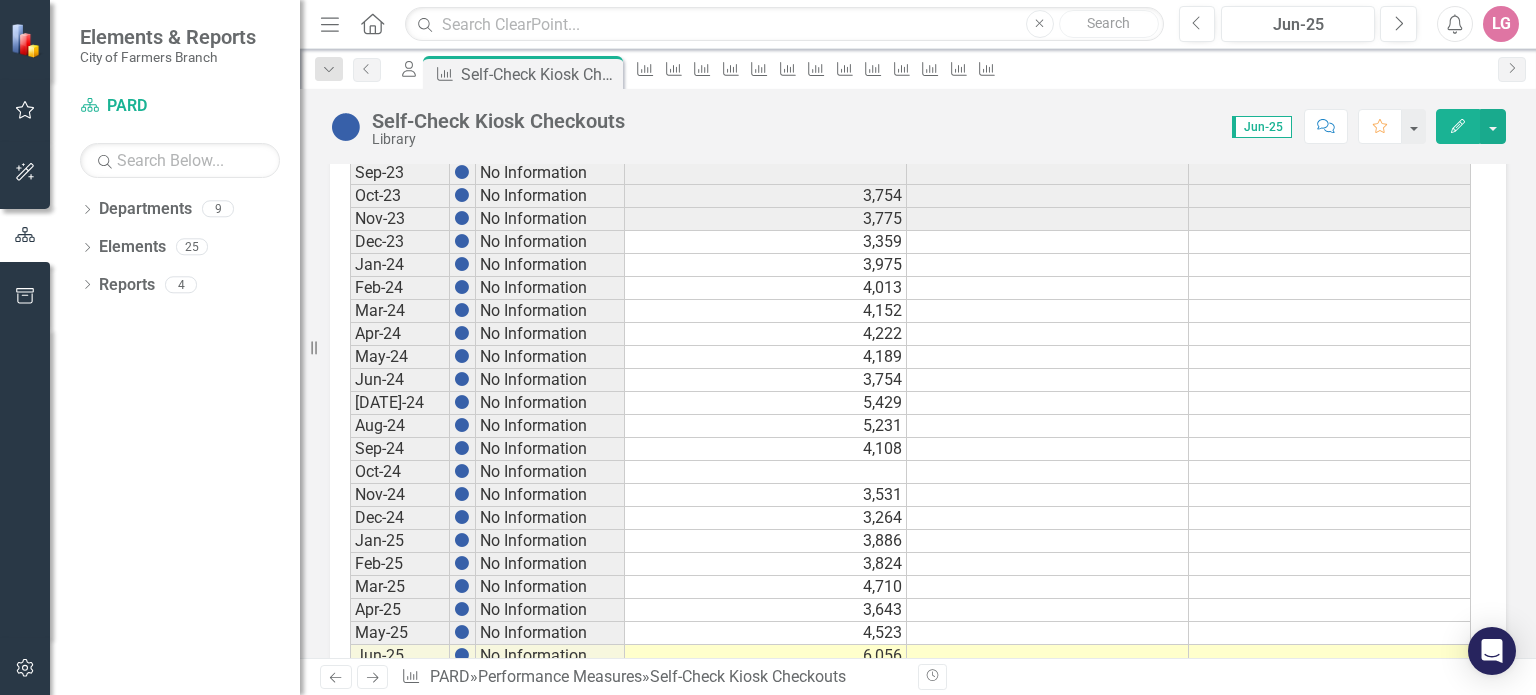 scroll, scrollTop: 1131, scrollLeft: 0, axis: vertical 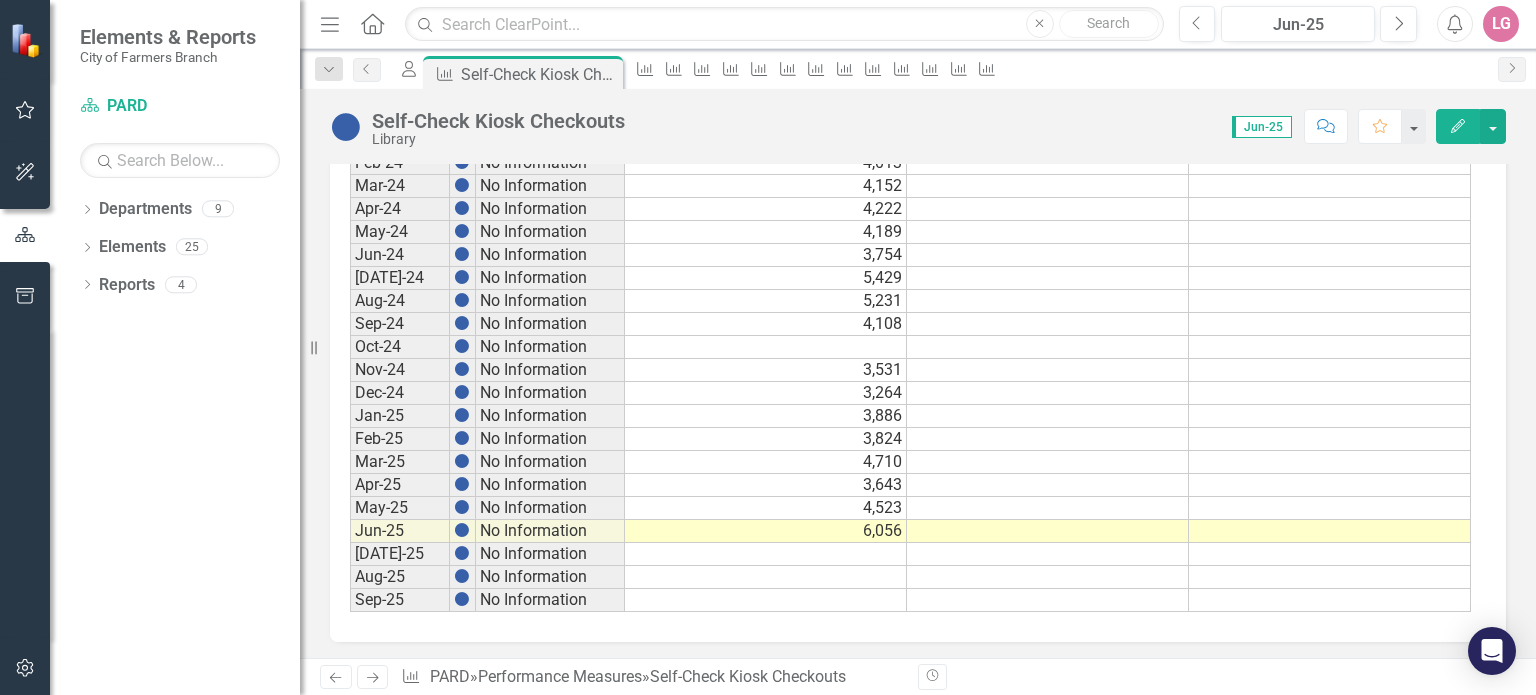 click at bounding box center (766, 554) 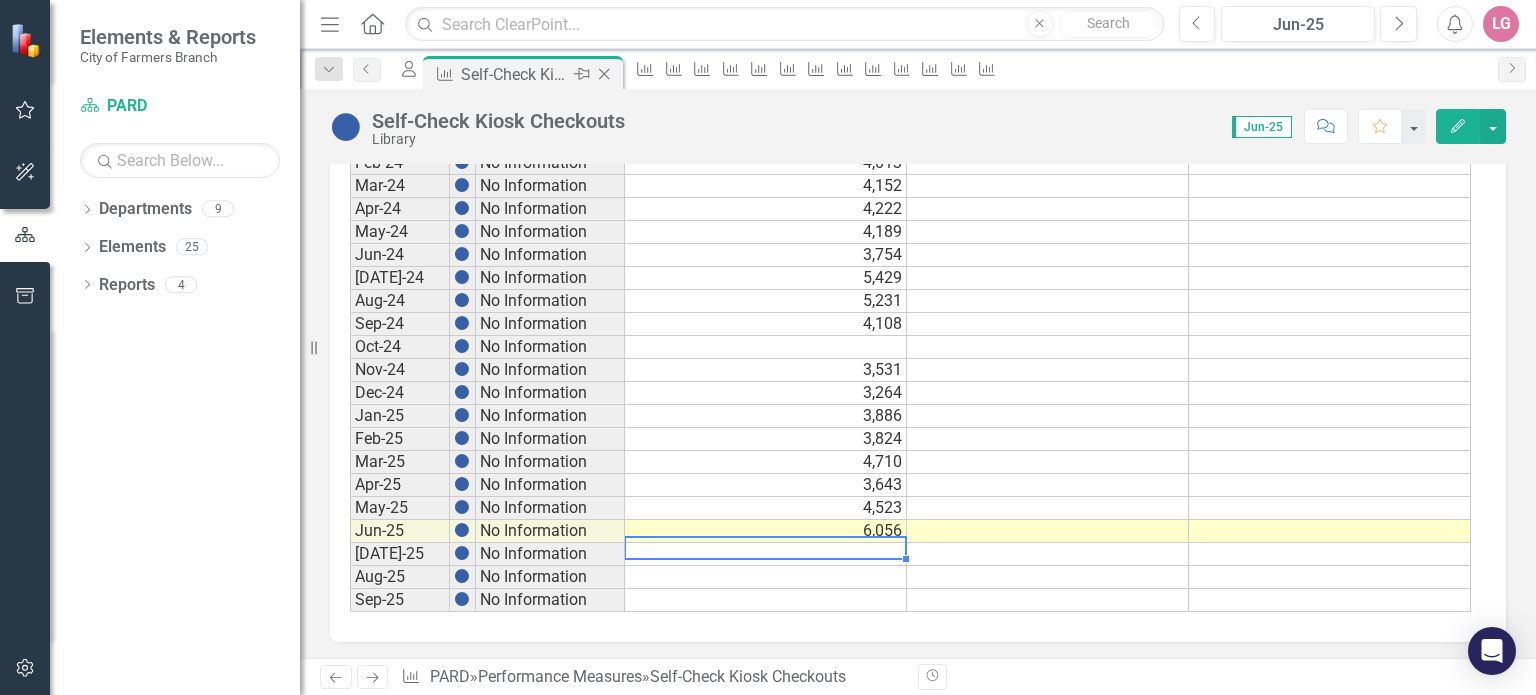 click on "Close" 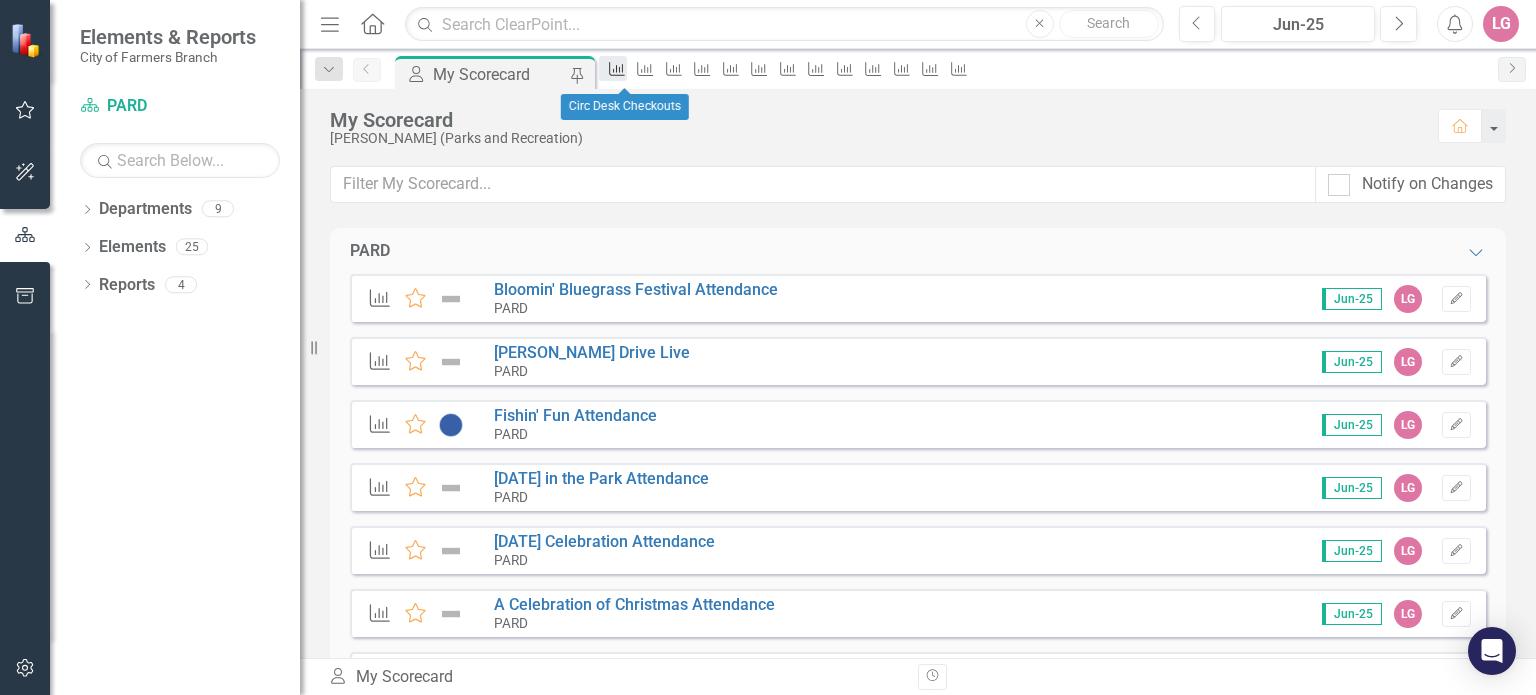 click on "Performance Measure" 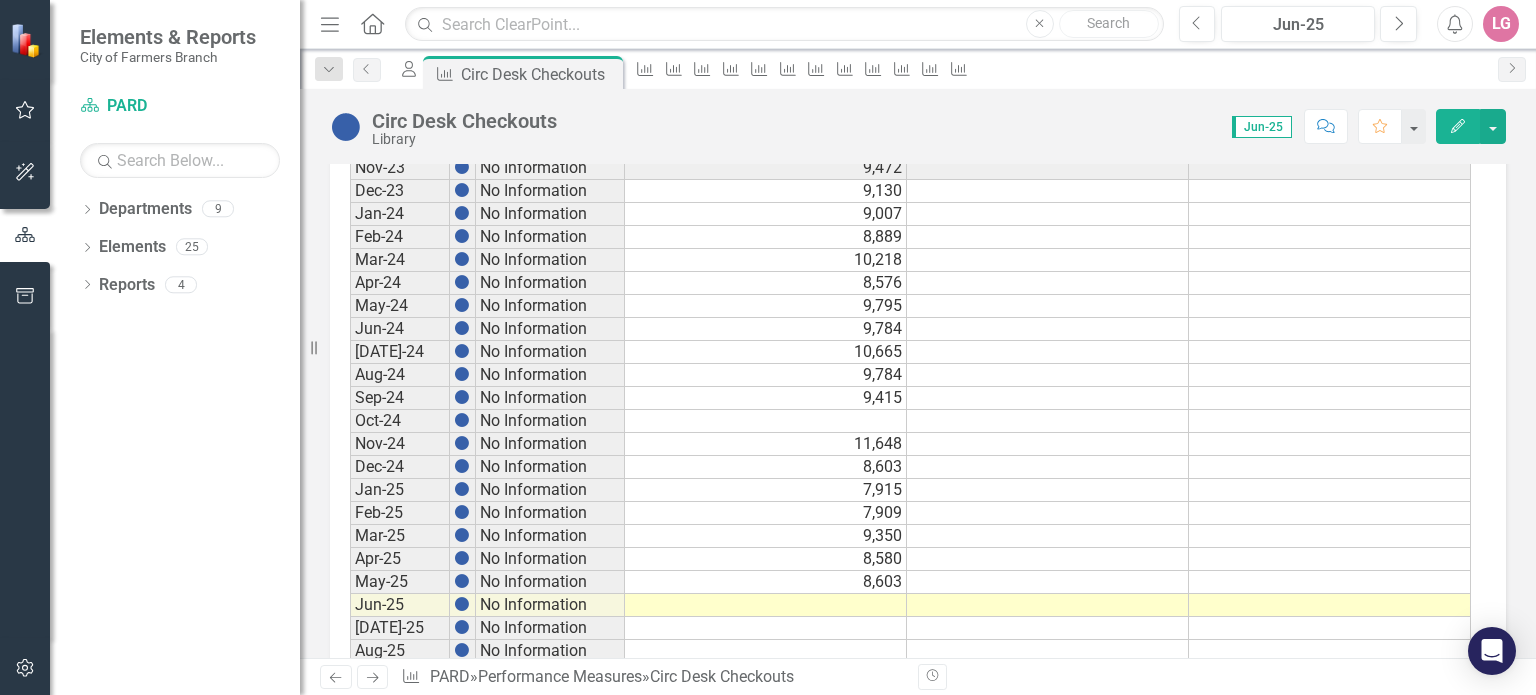 scroll, scrollTop: 1100, scrollLeft: 0, axis: vertical 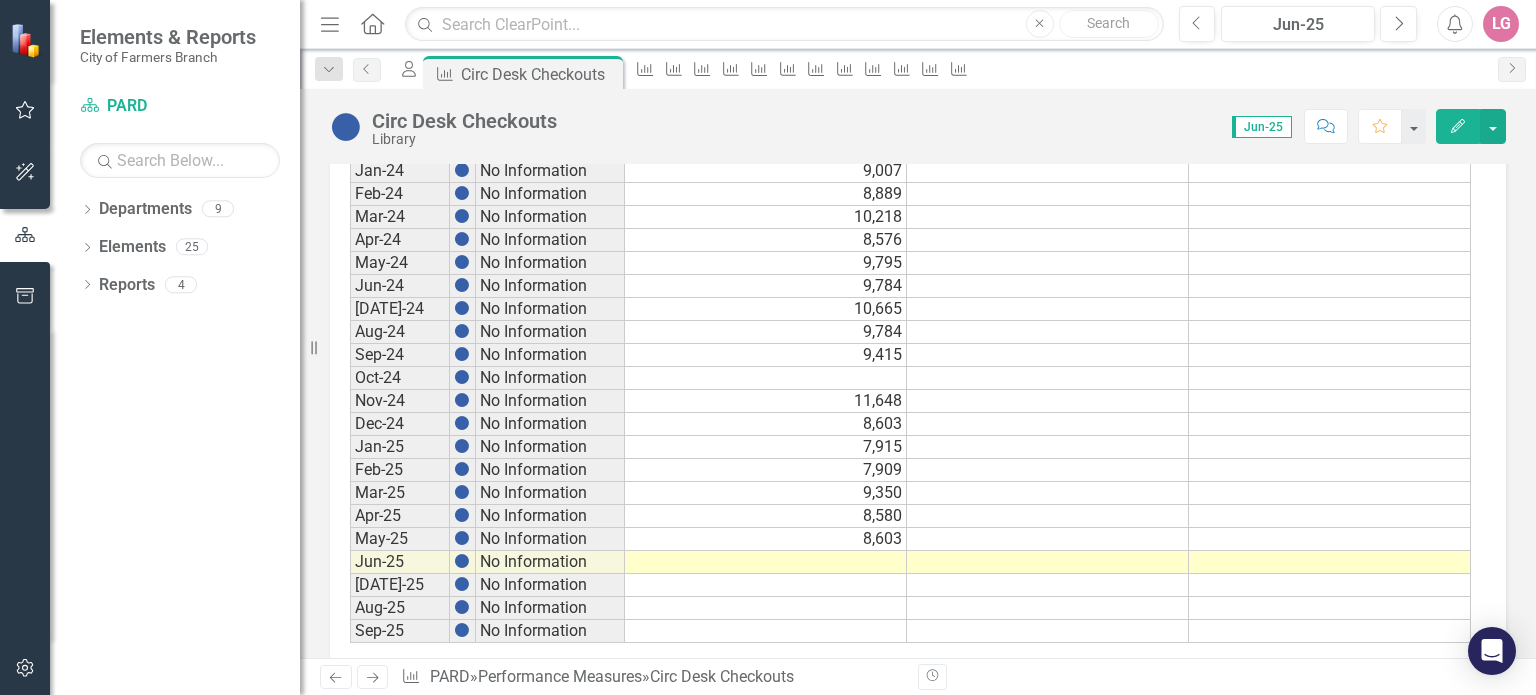 click at bounding box center (766, 562) 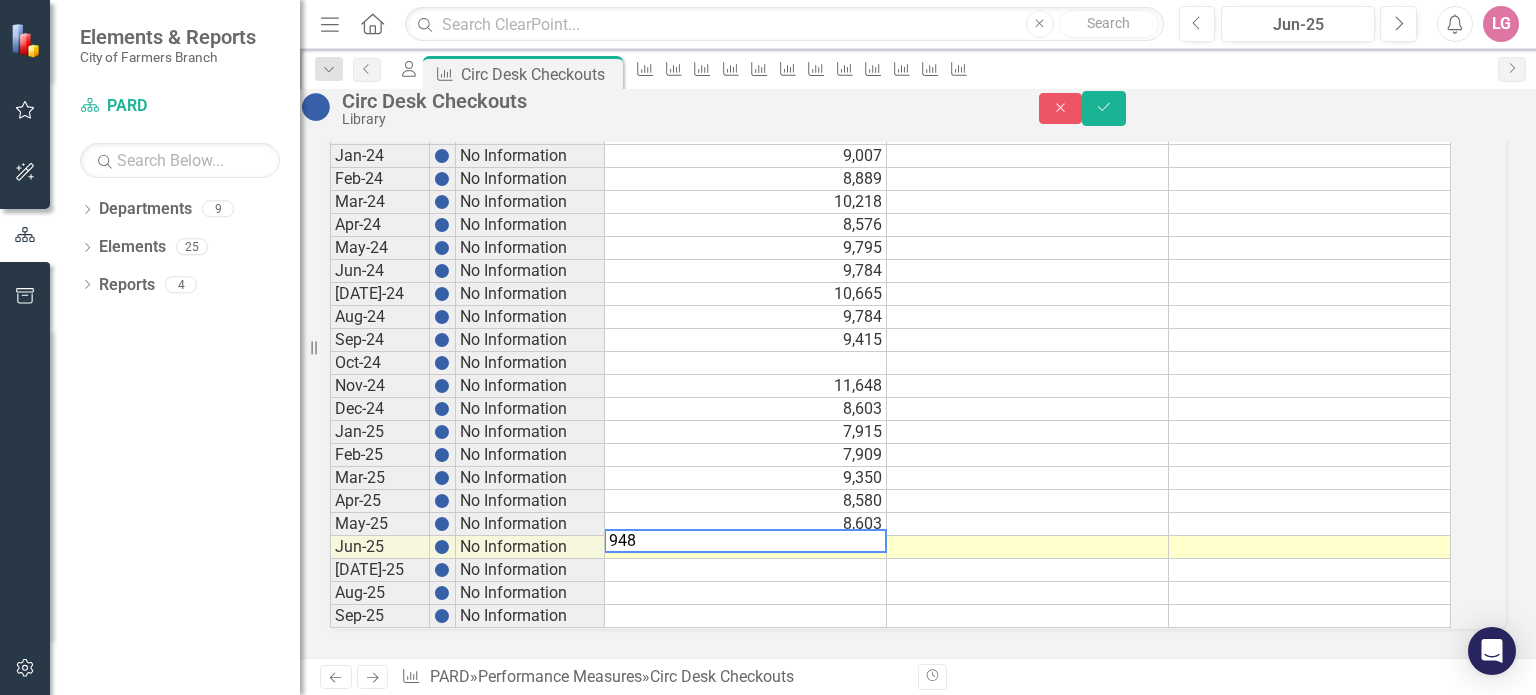 type on "9480" 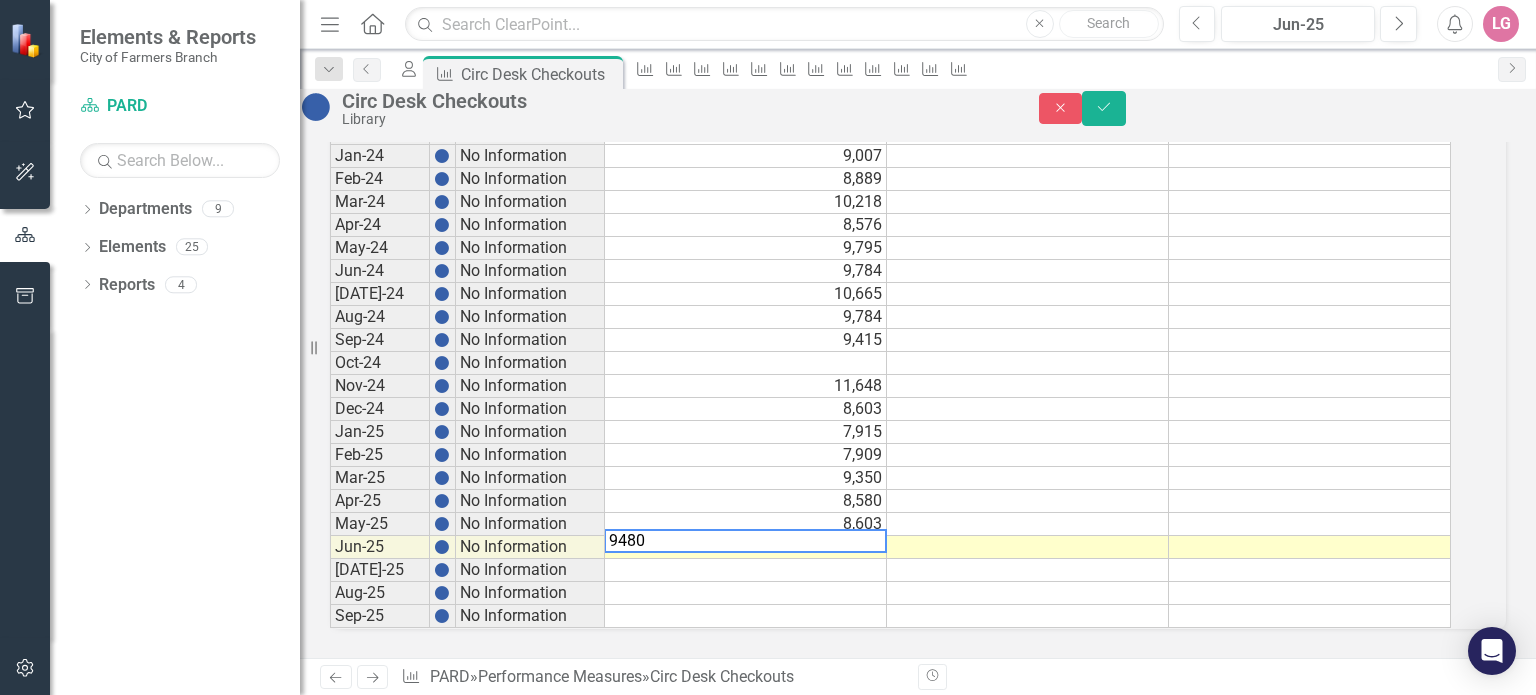 type 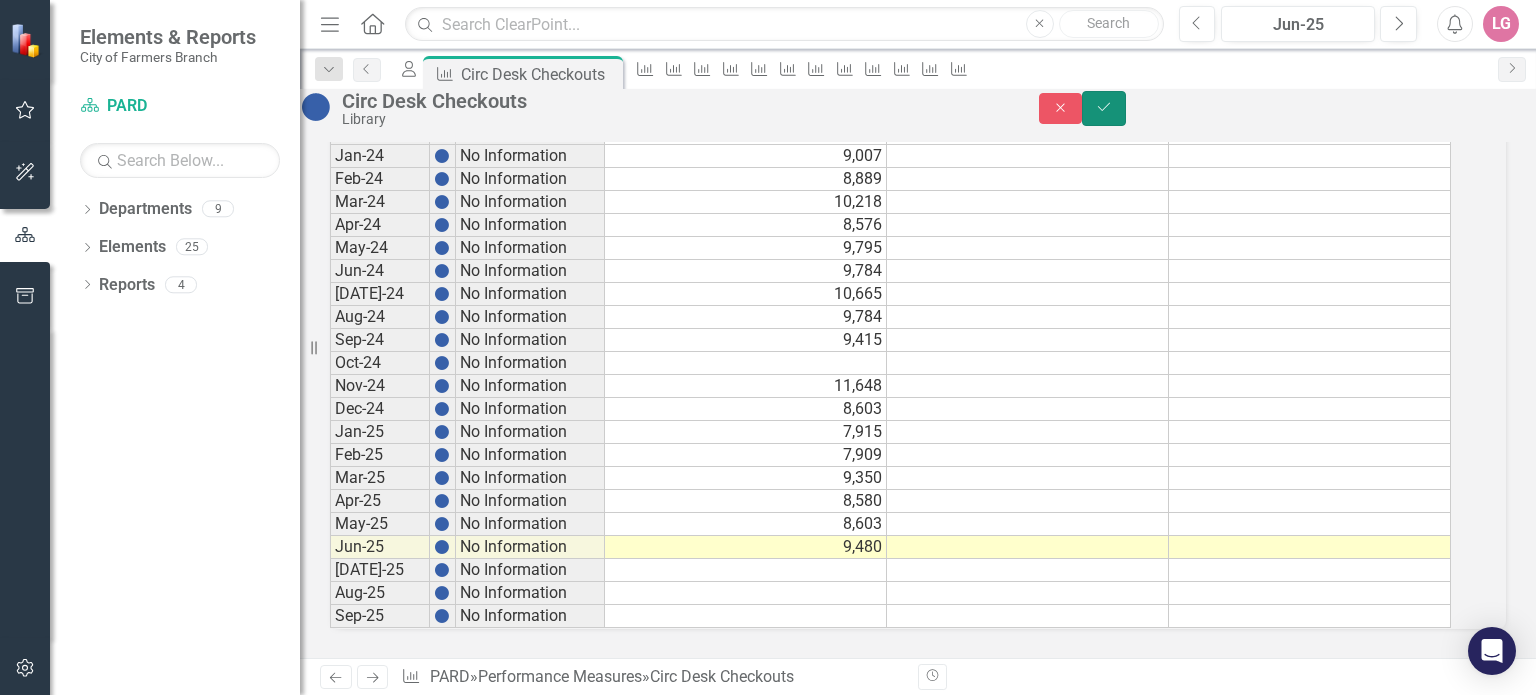 click on "Save" 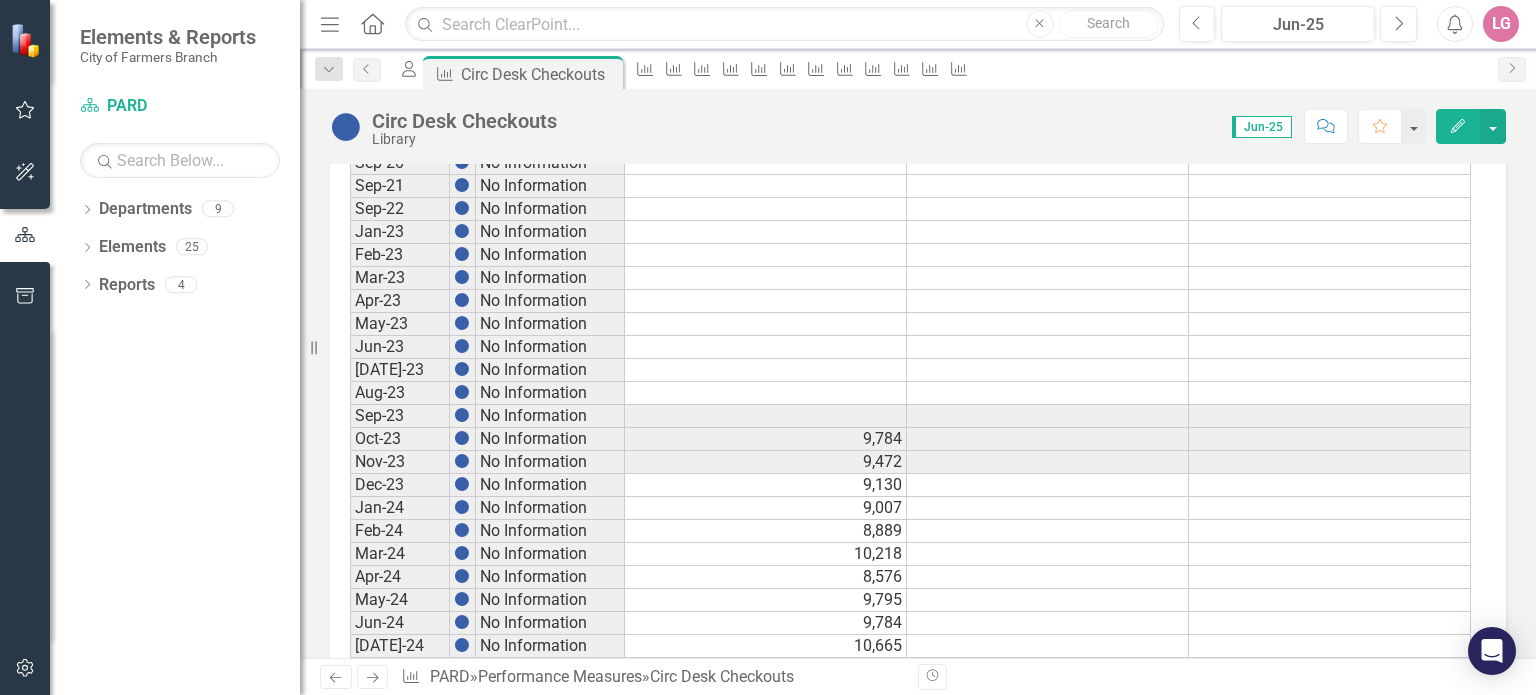 scroll, scrollTop: 1131, scrollLeft: 0, axis: vertical 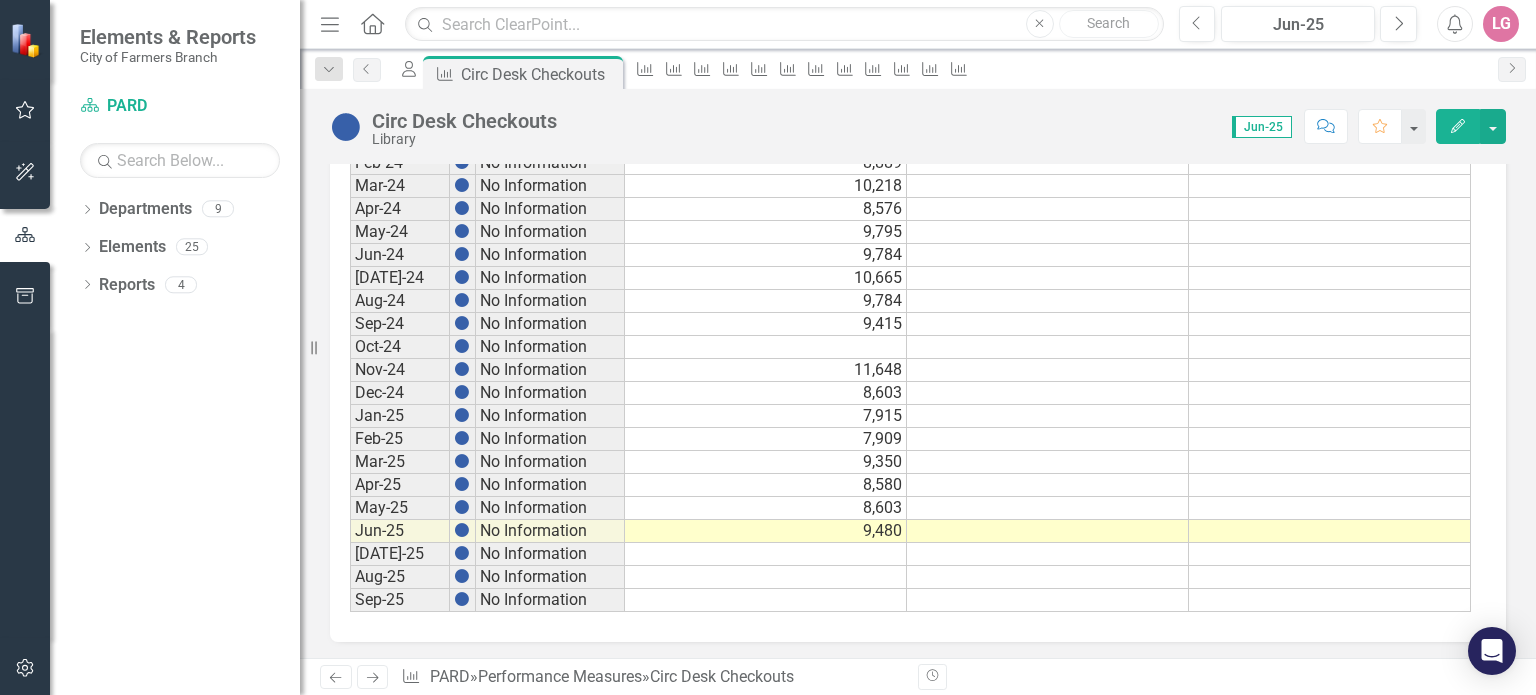 click at bounding box center [766, 554] 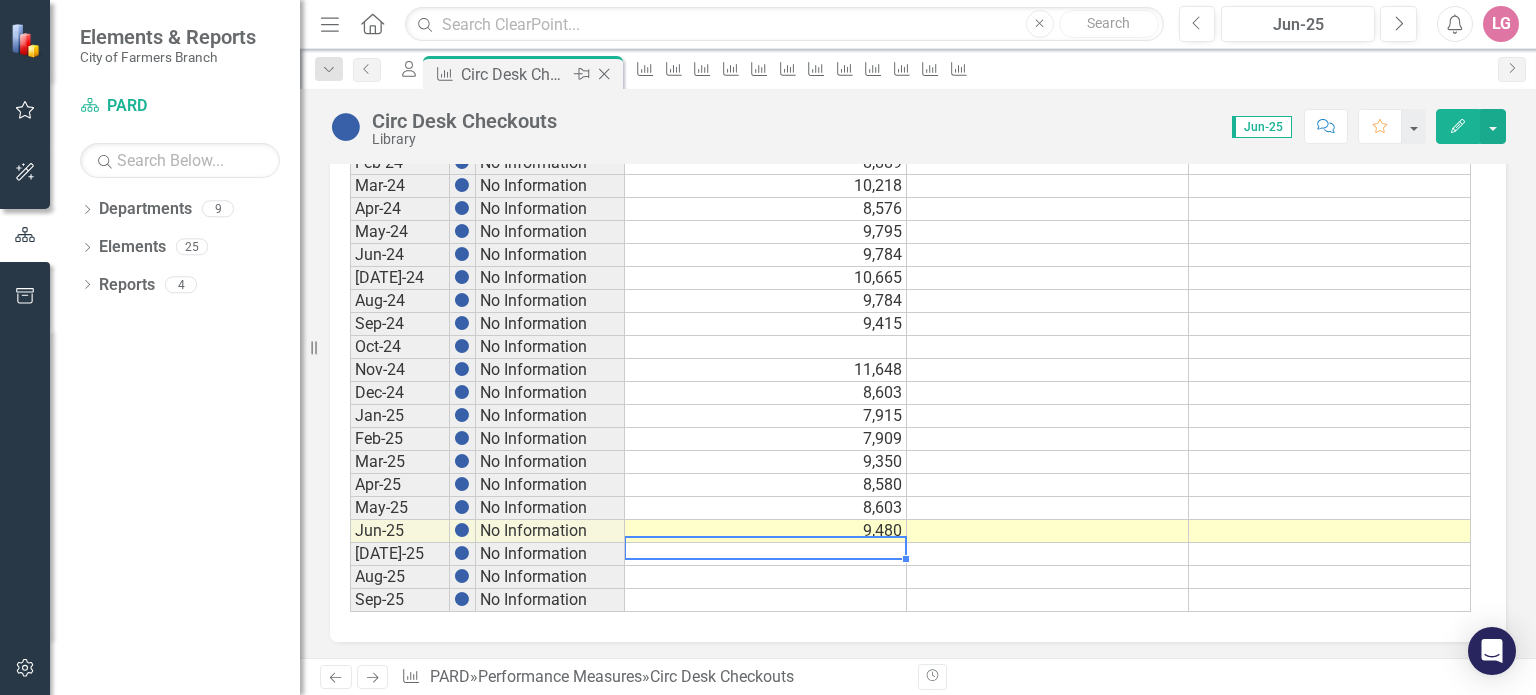 click on "Close" 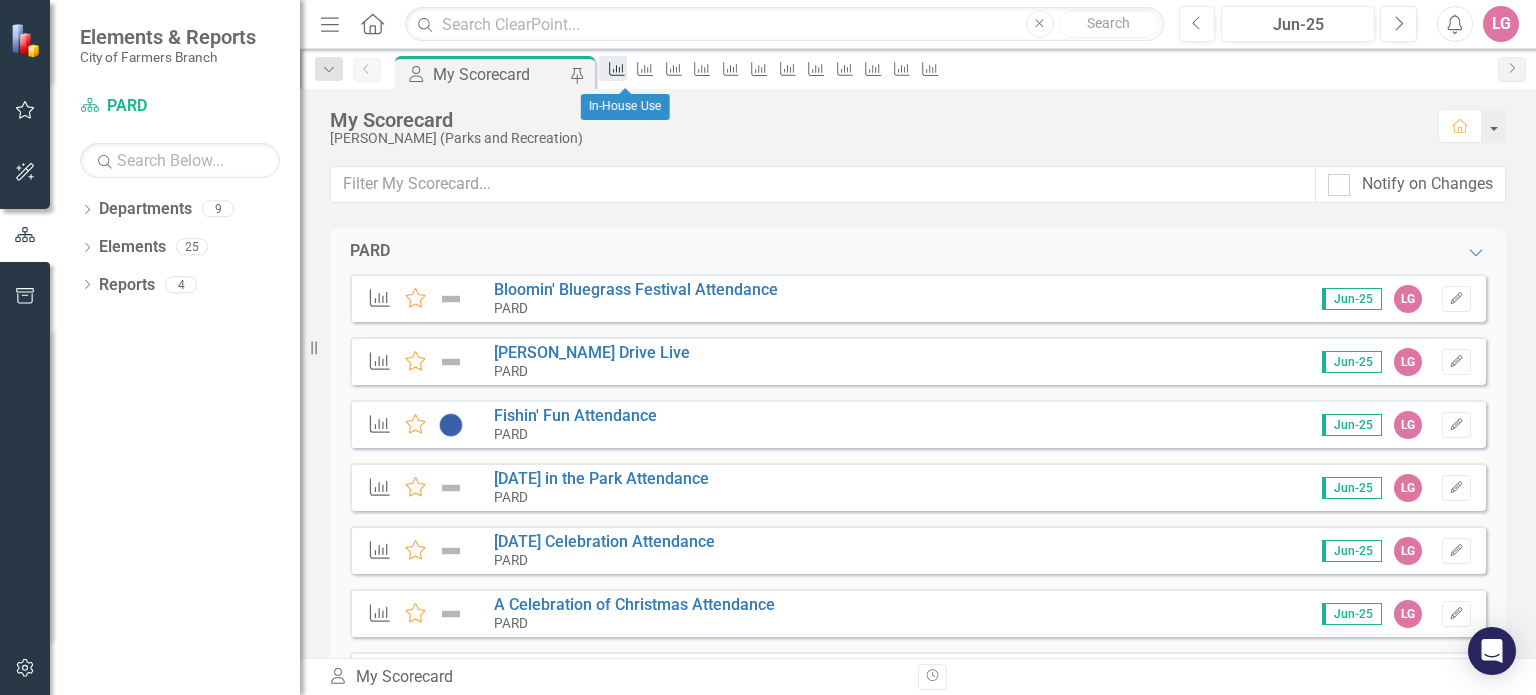 click on "Performance Measure" 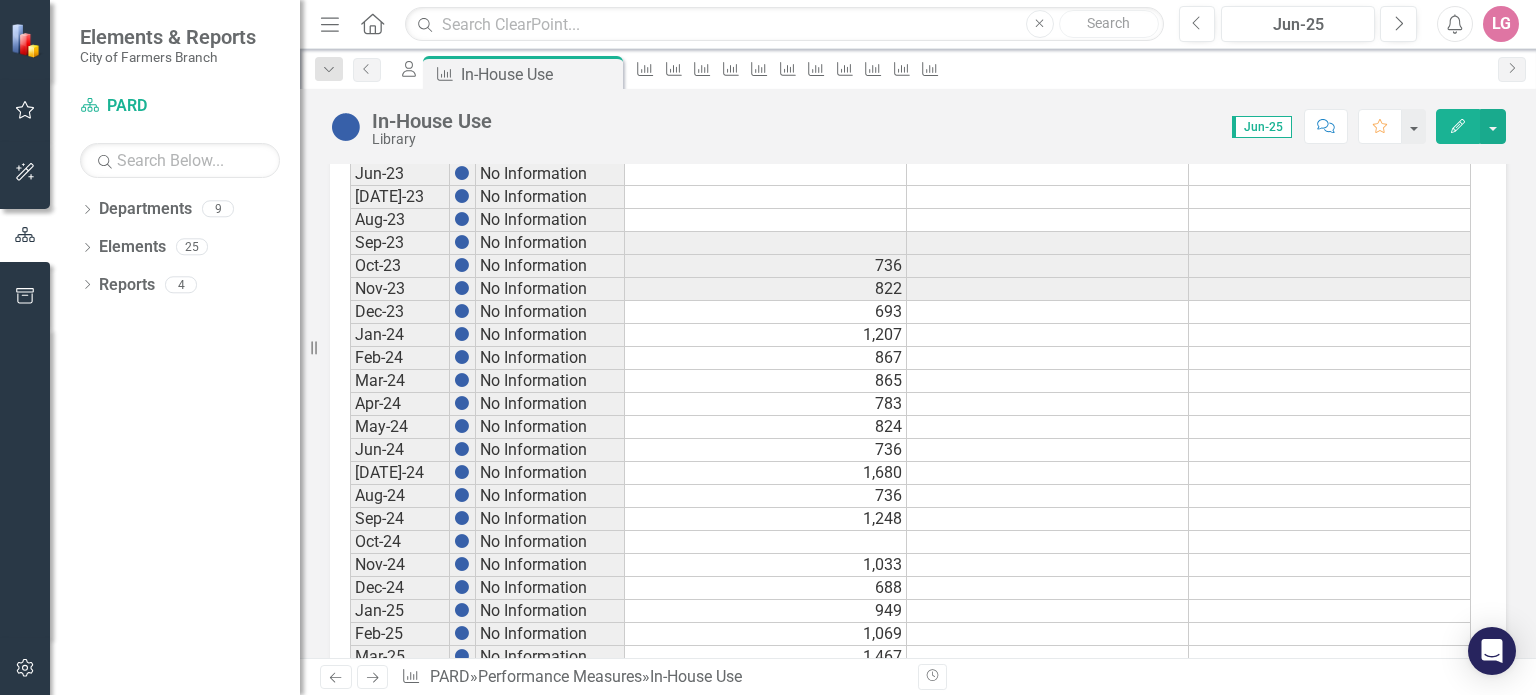 scroll, scrollTop: 1131, scrollLeft: 0, axis: vertical 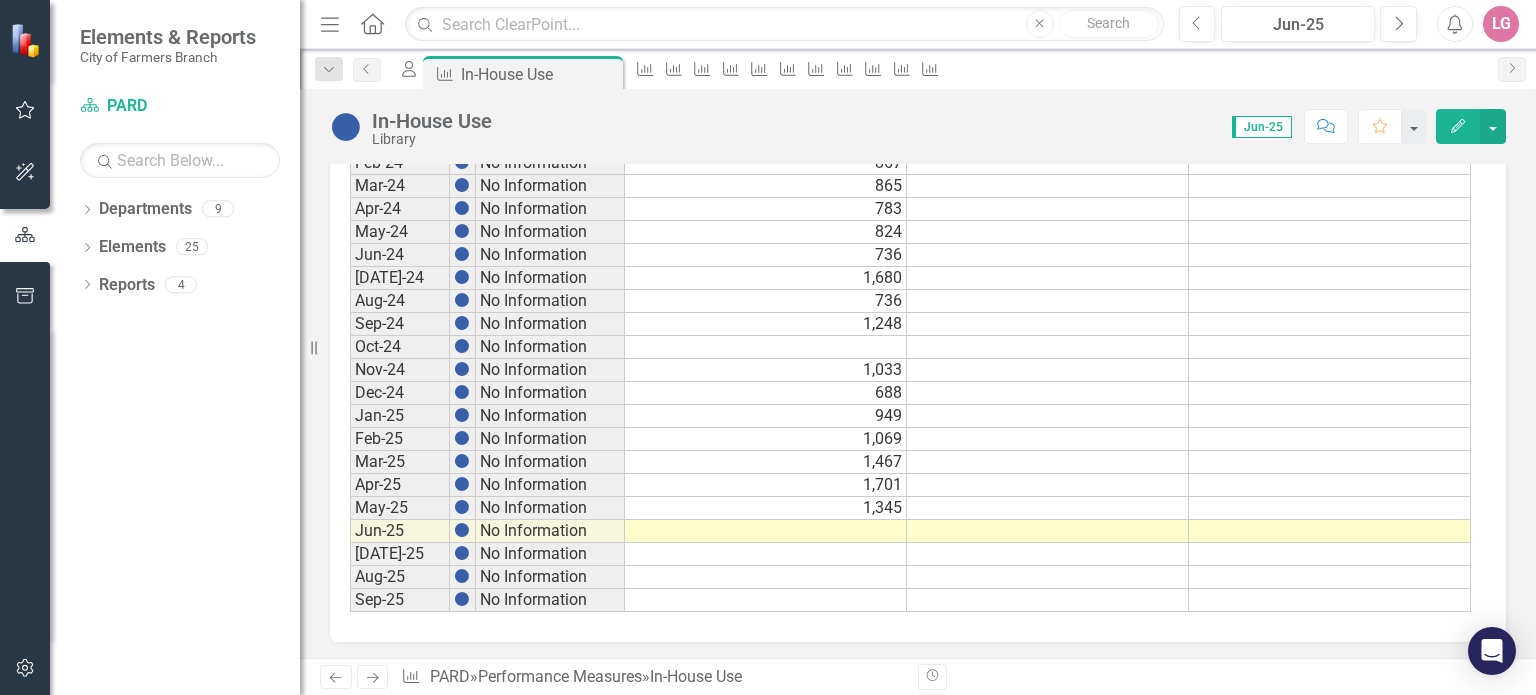 click at bounding box center (766, 531) 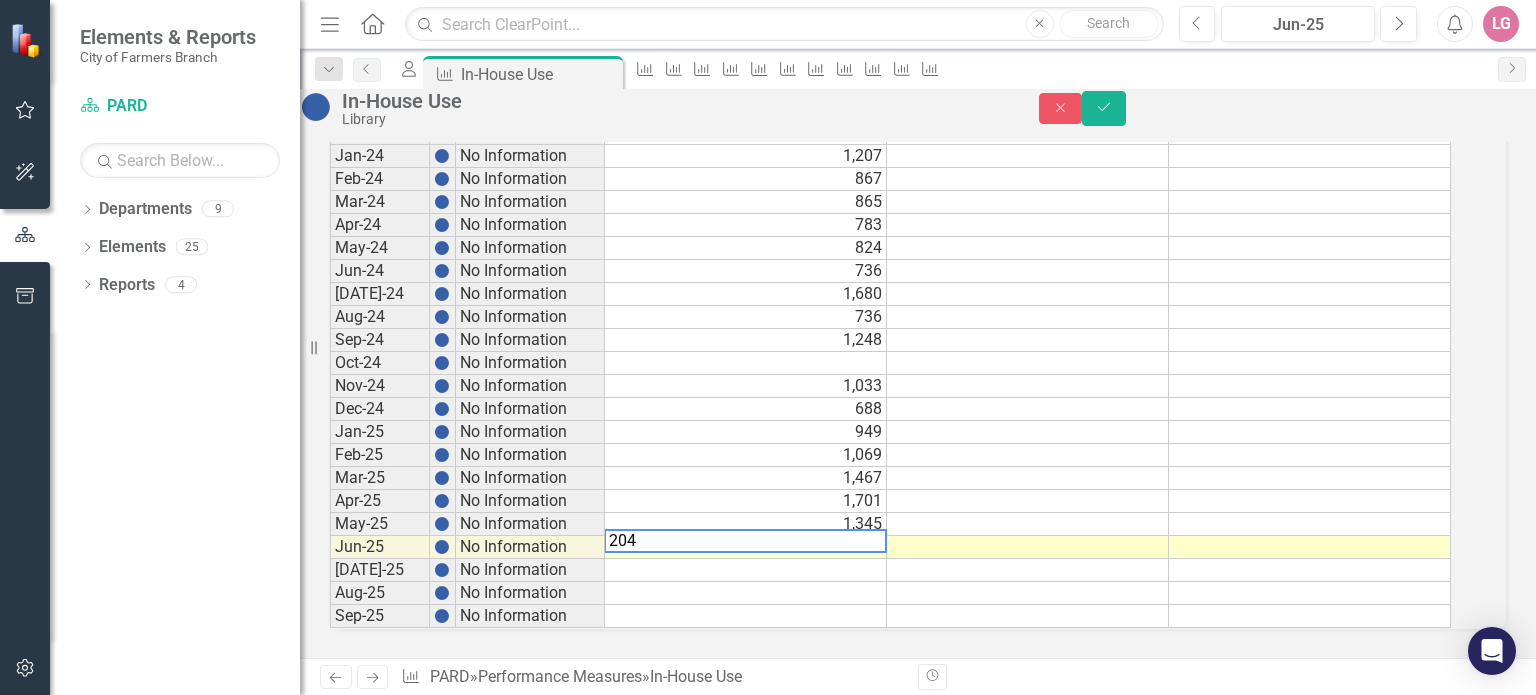 type on "2043" 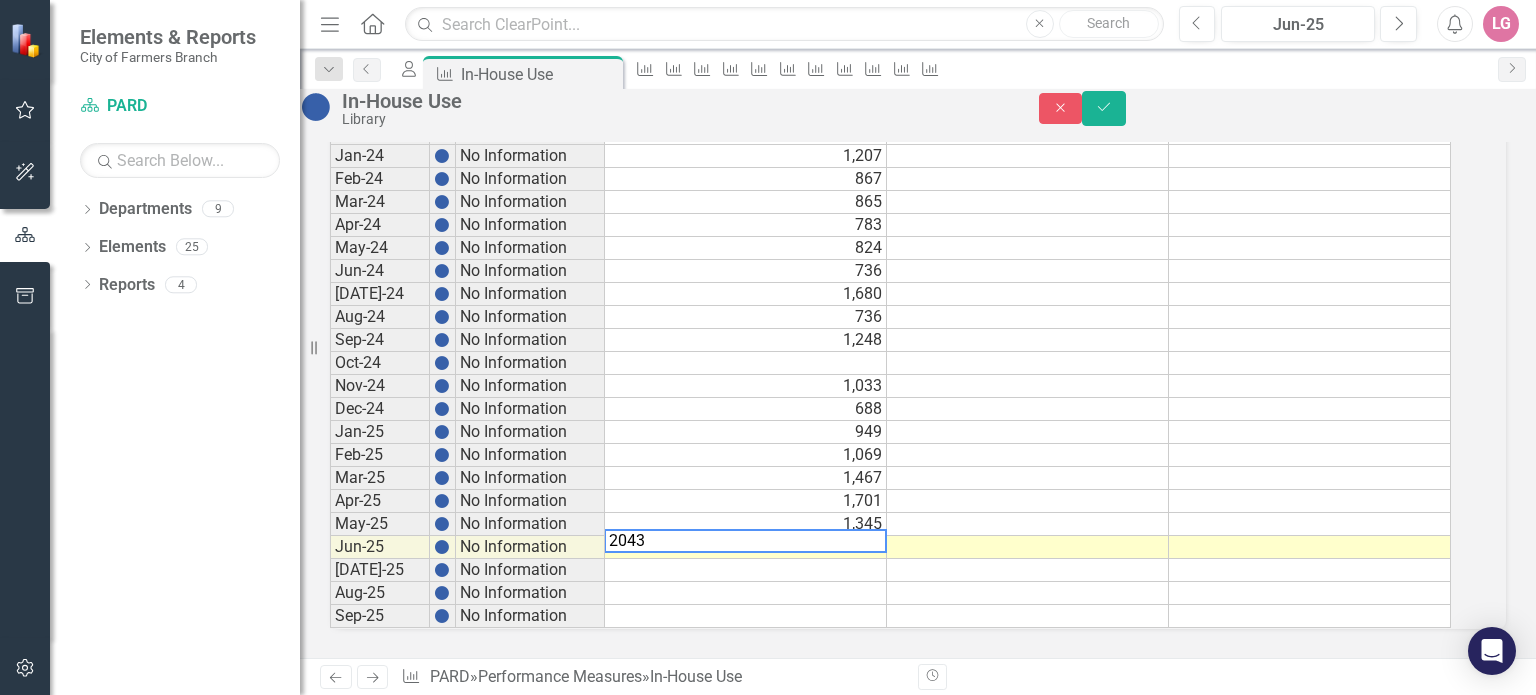 type 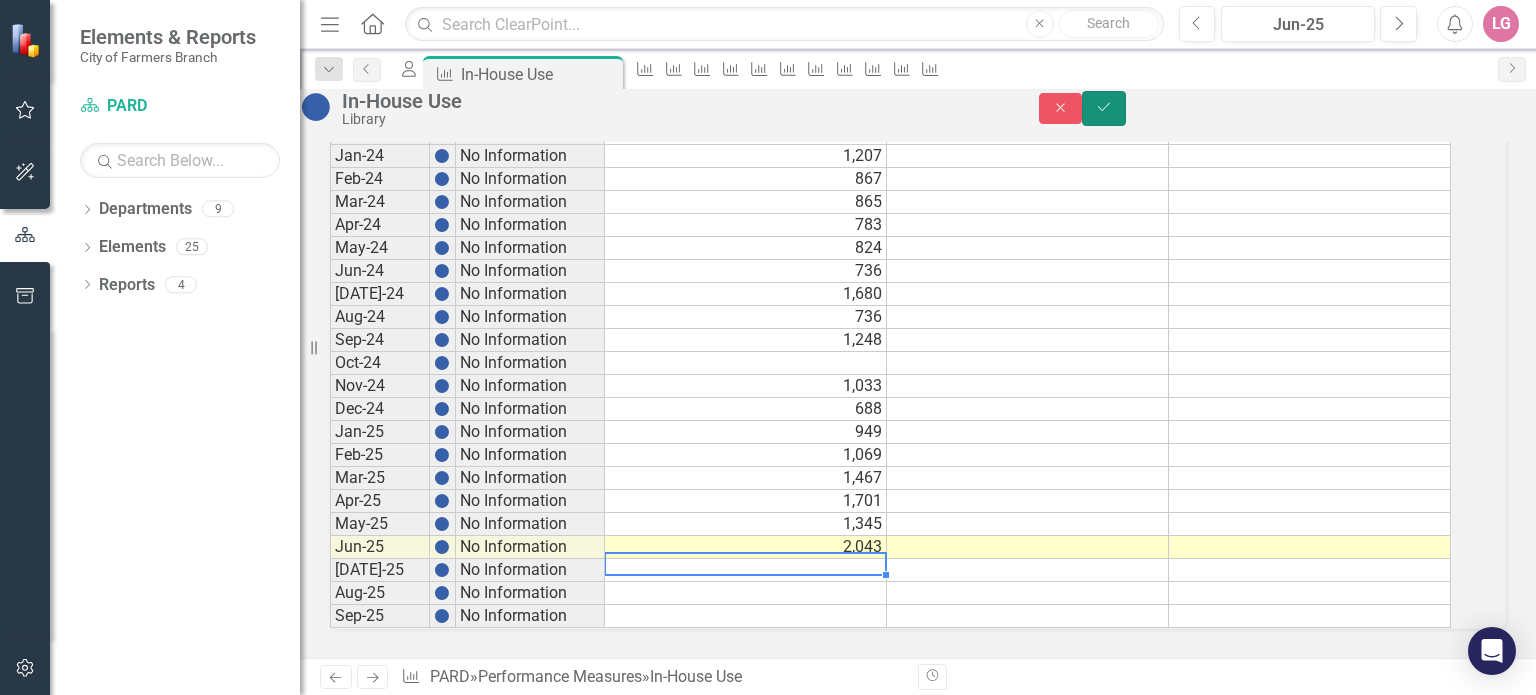 click on "Save" 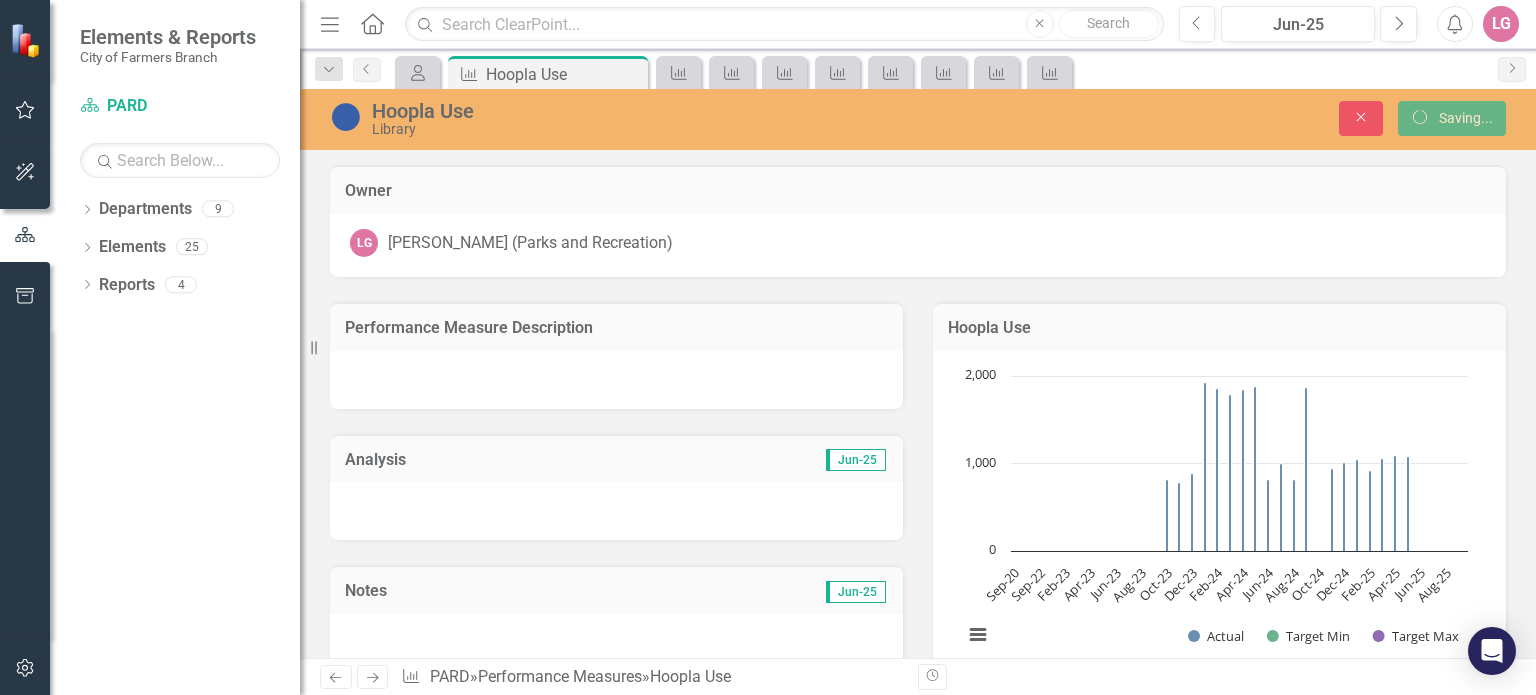 scroll, scrollTop: 0, scrollLeft: 0, axis: both 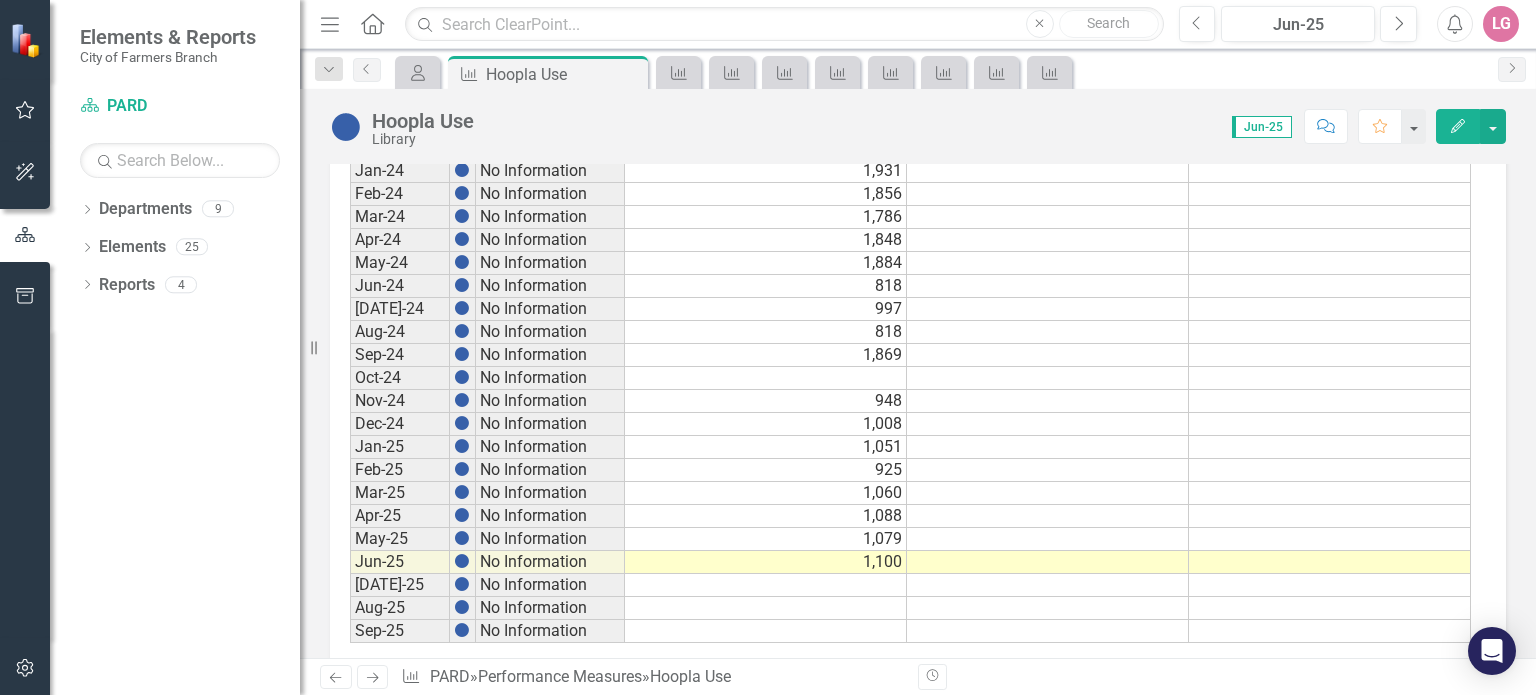 click at bounding box center [766, 585] 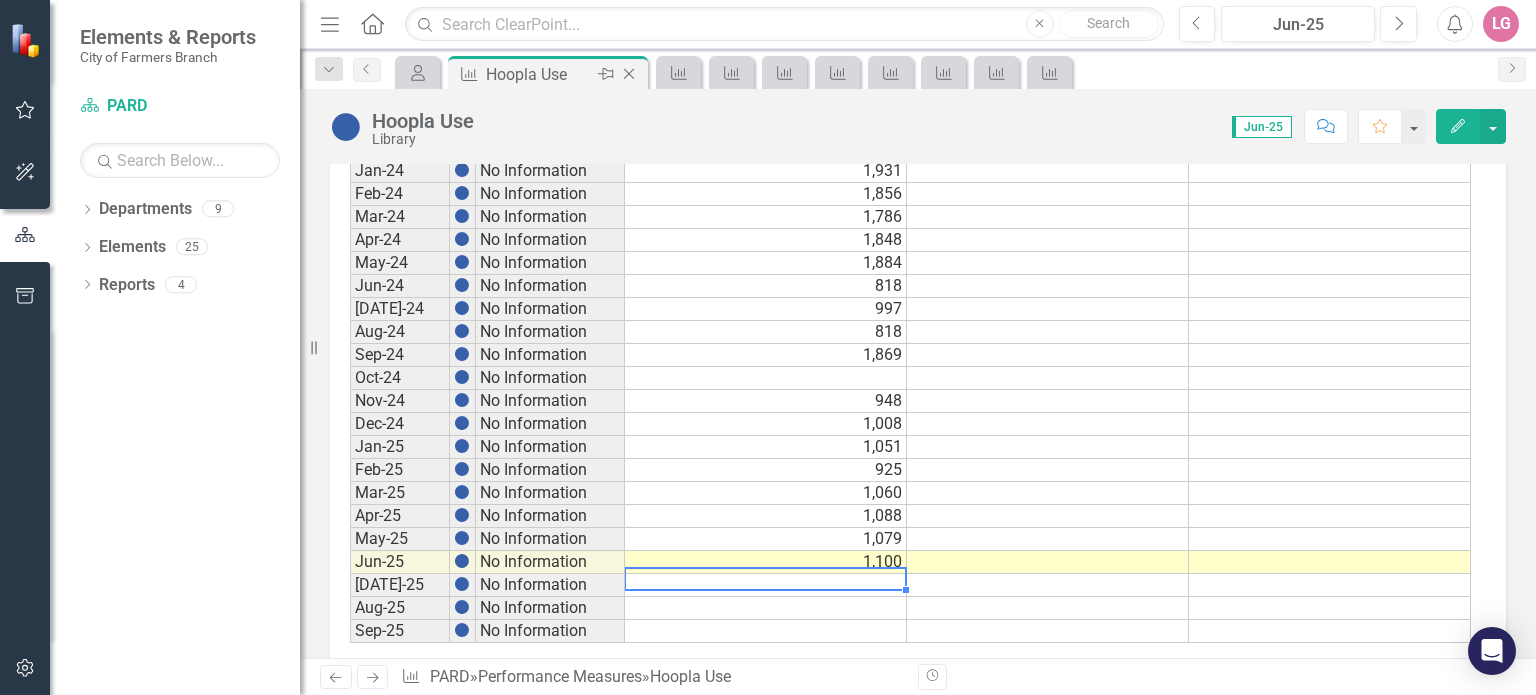 click on "Close" 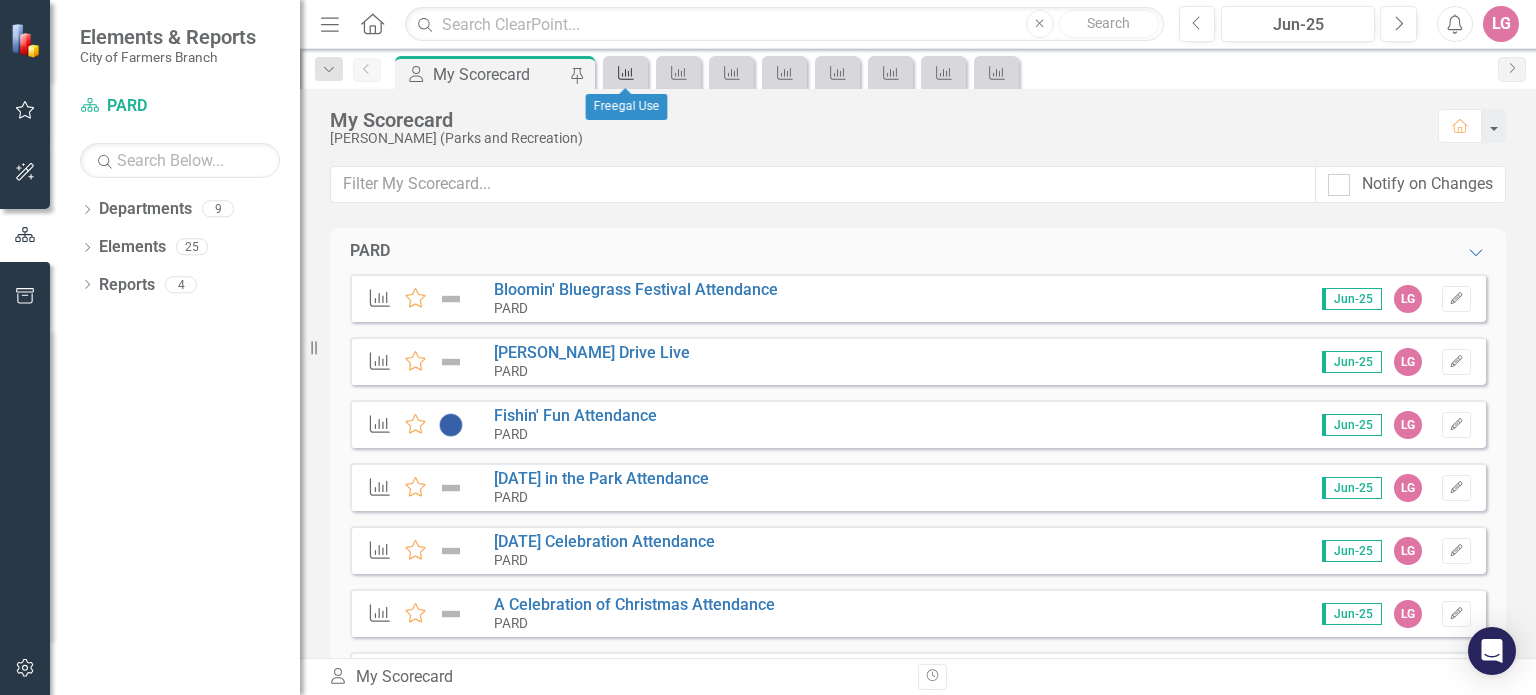 click on "Performance Measure" 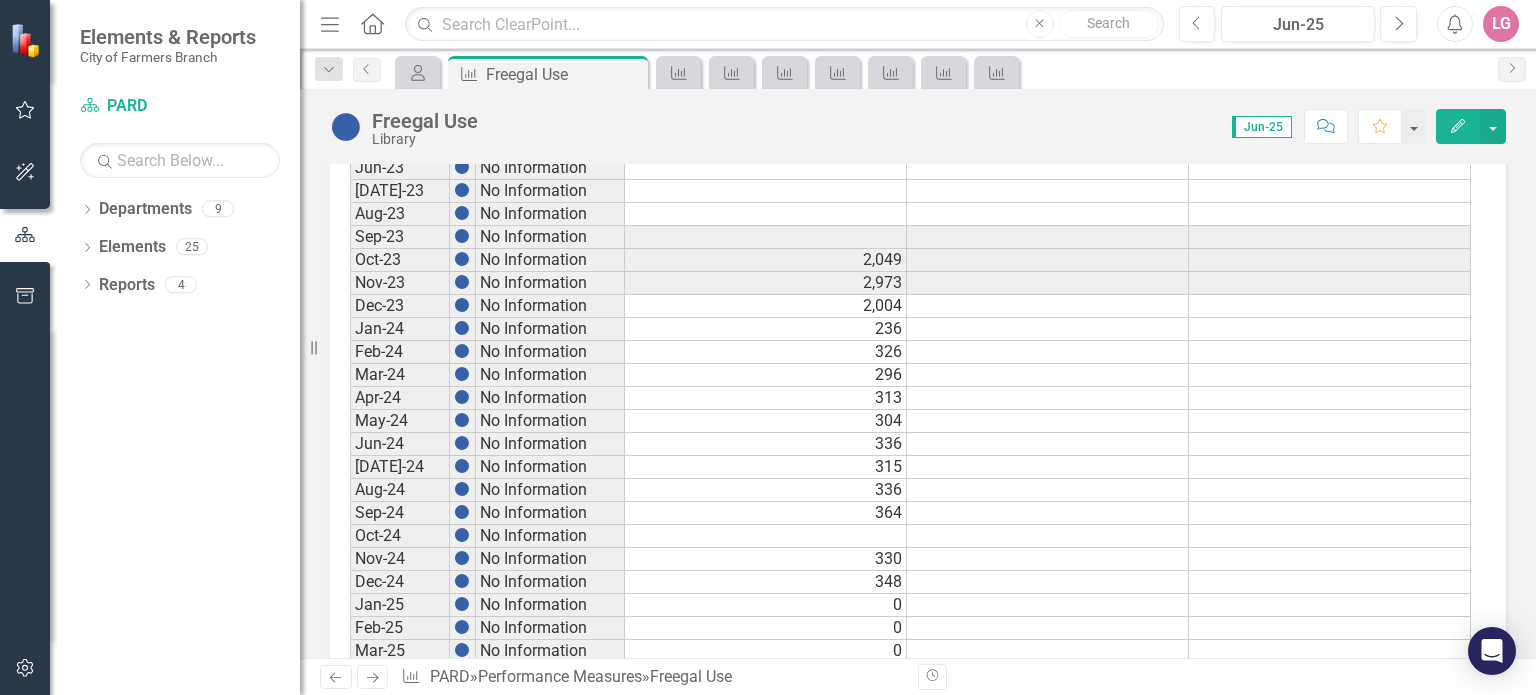 scroll, scrollTop: 1100, scrollLeft: 0, axis: vertical 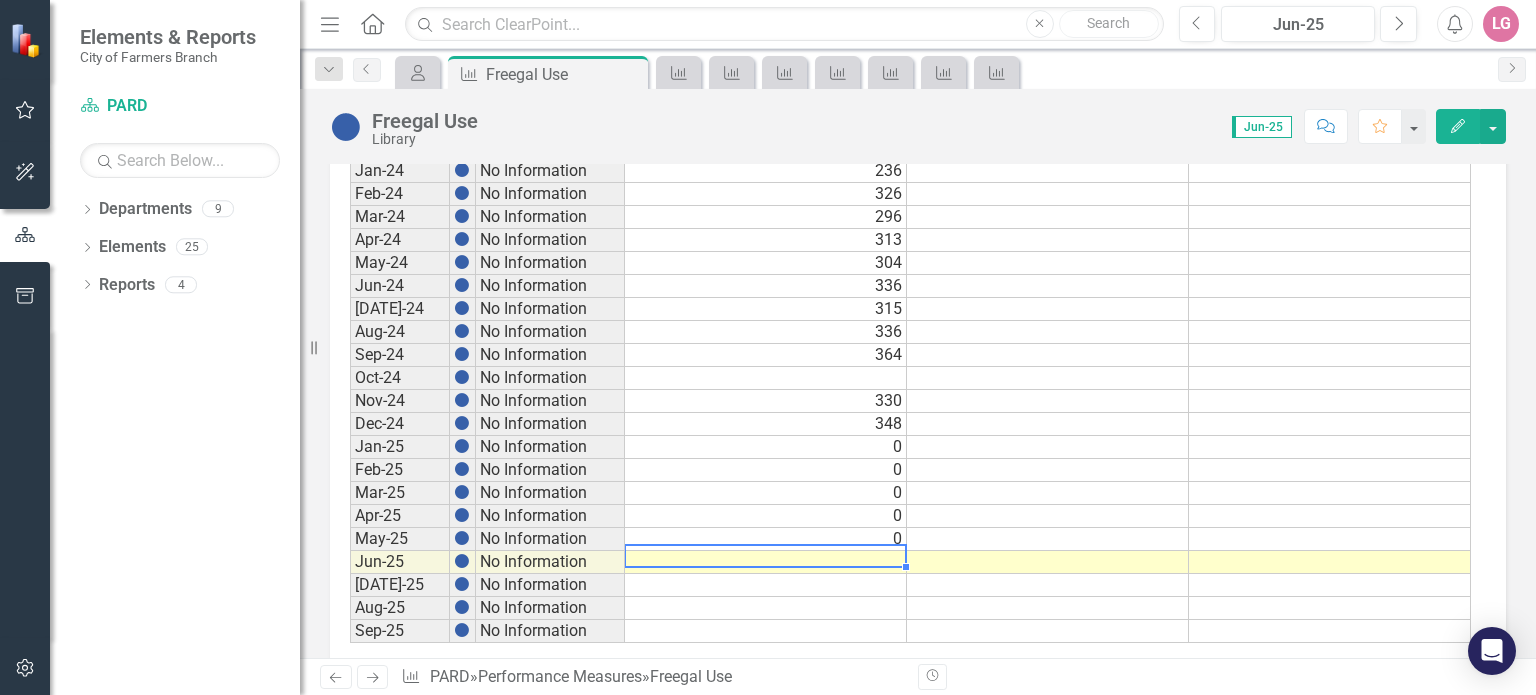 click at bounding box center (766, 562) 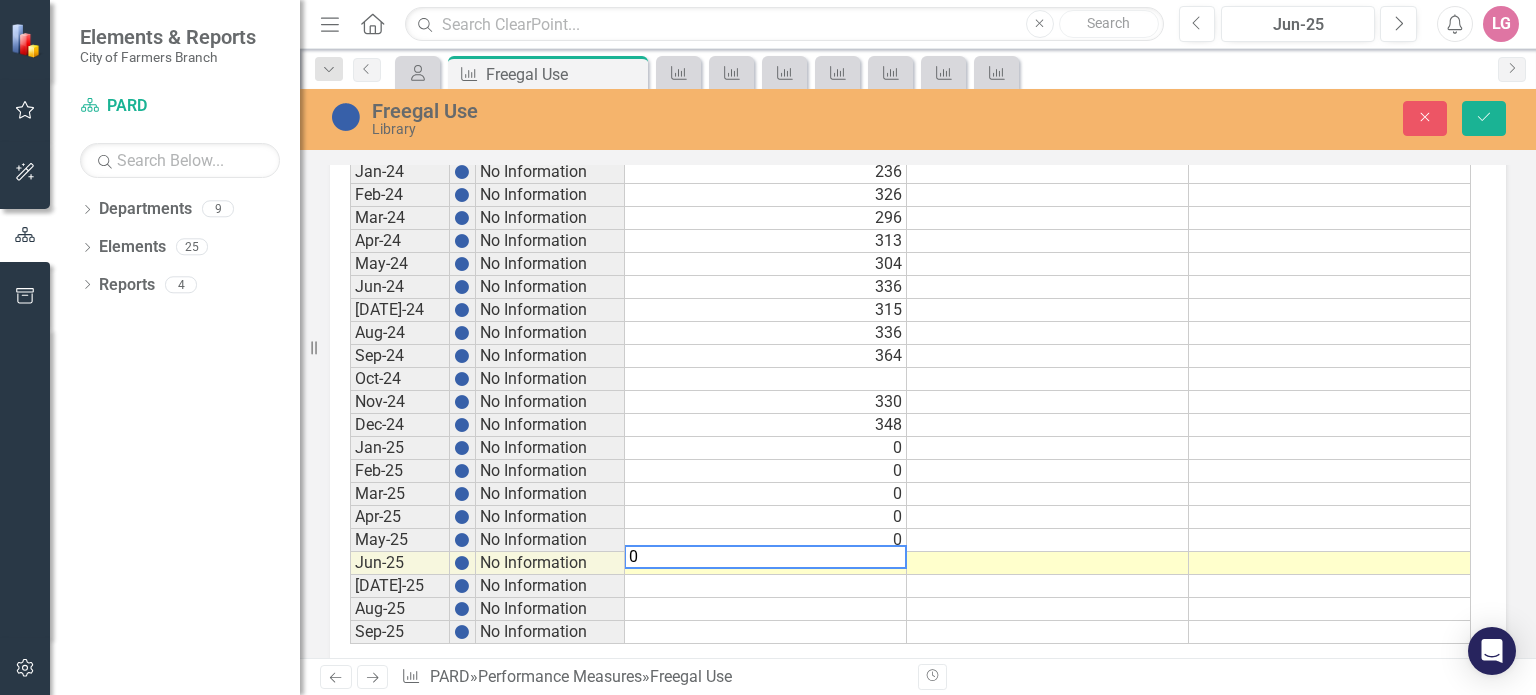 type 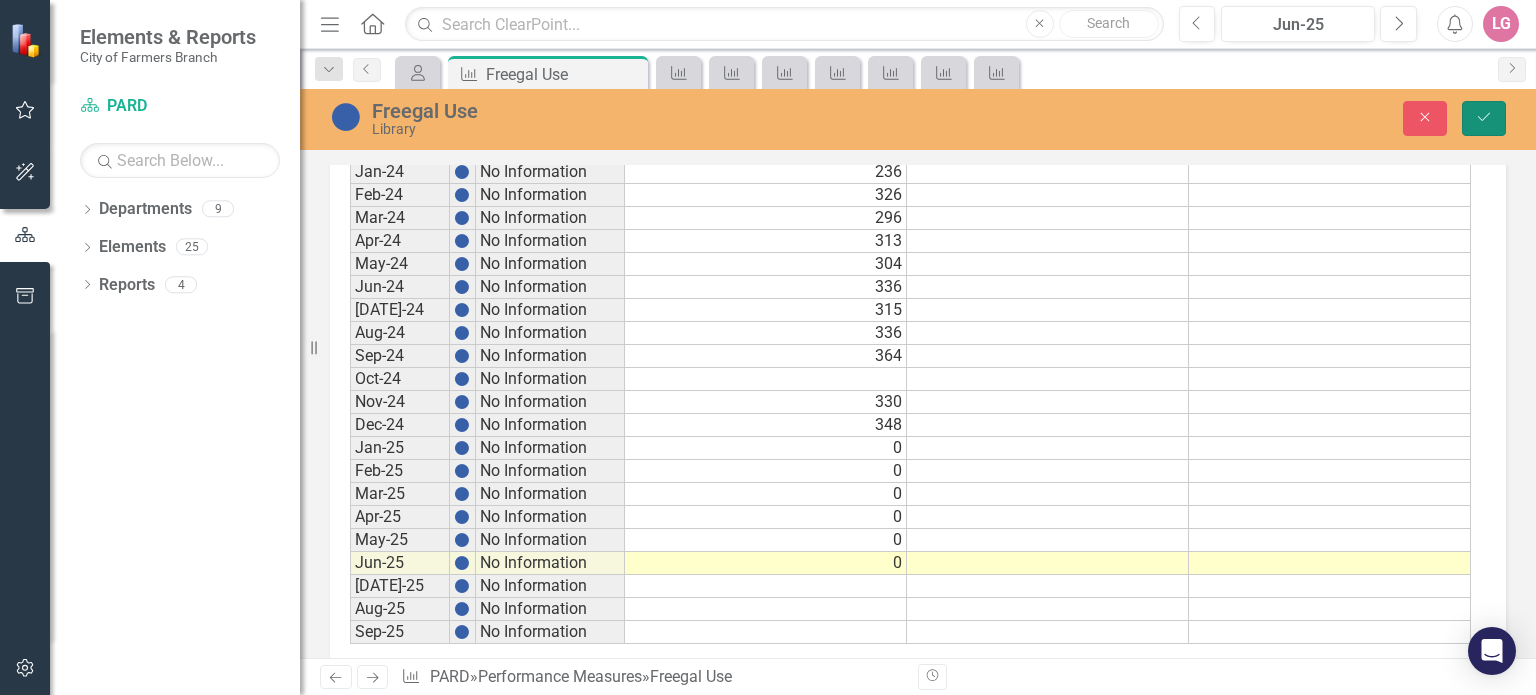 click on "Save" 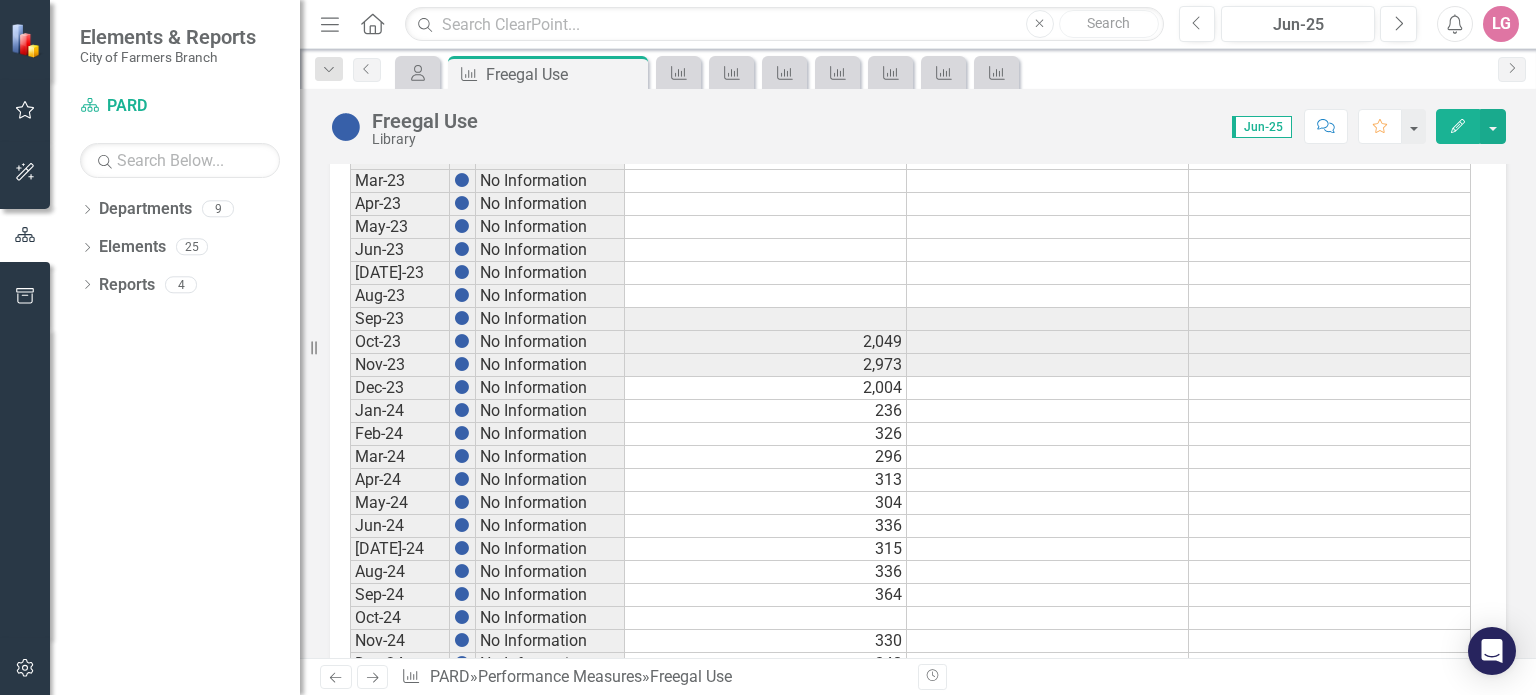 scroll, scrollTop: 1131, scrollLeft: 0, axis: vertical 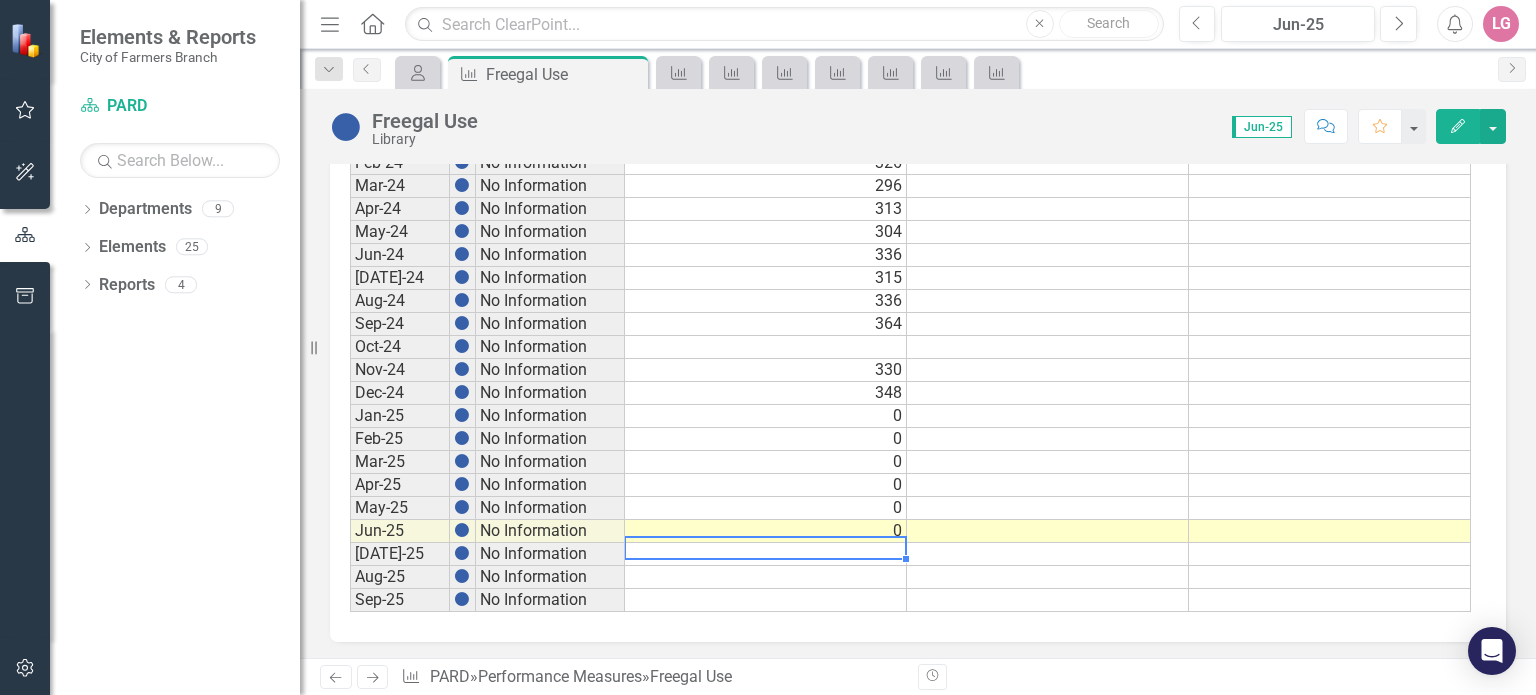 click at bounding box center [766, 554] 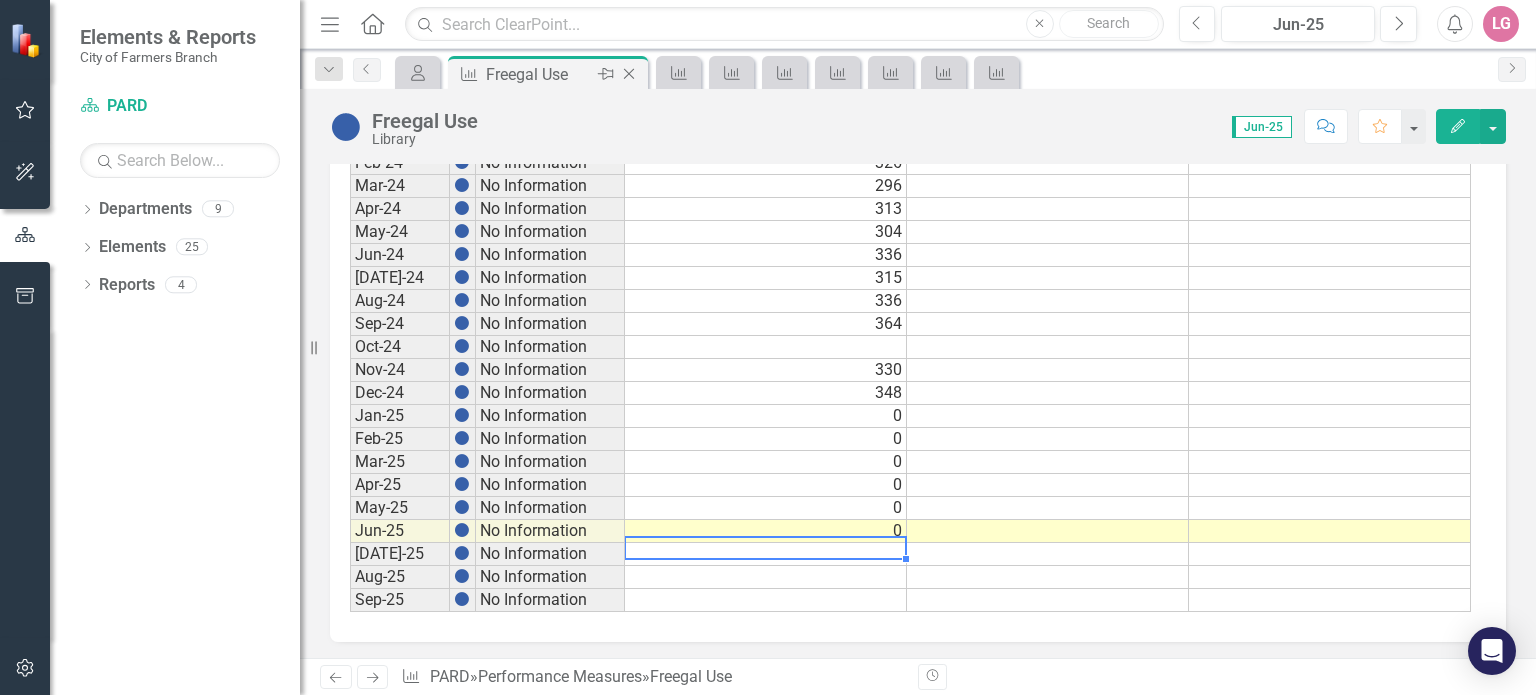 click on "Close" 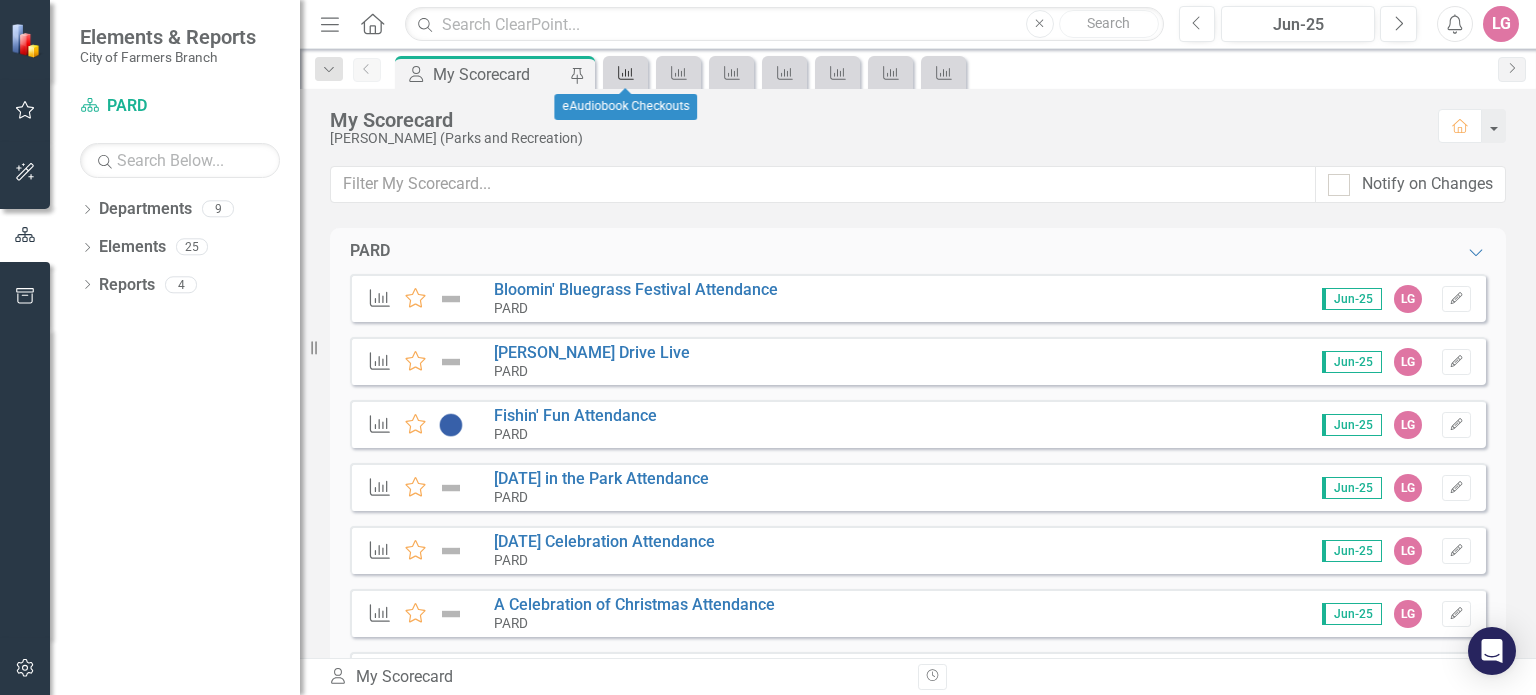 click on "Performance Measure" 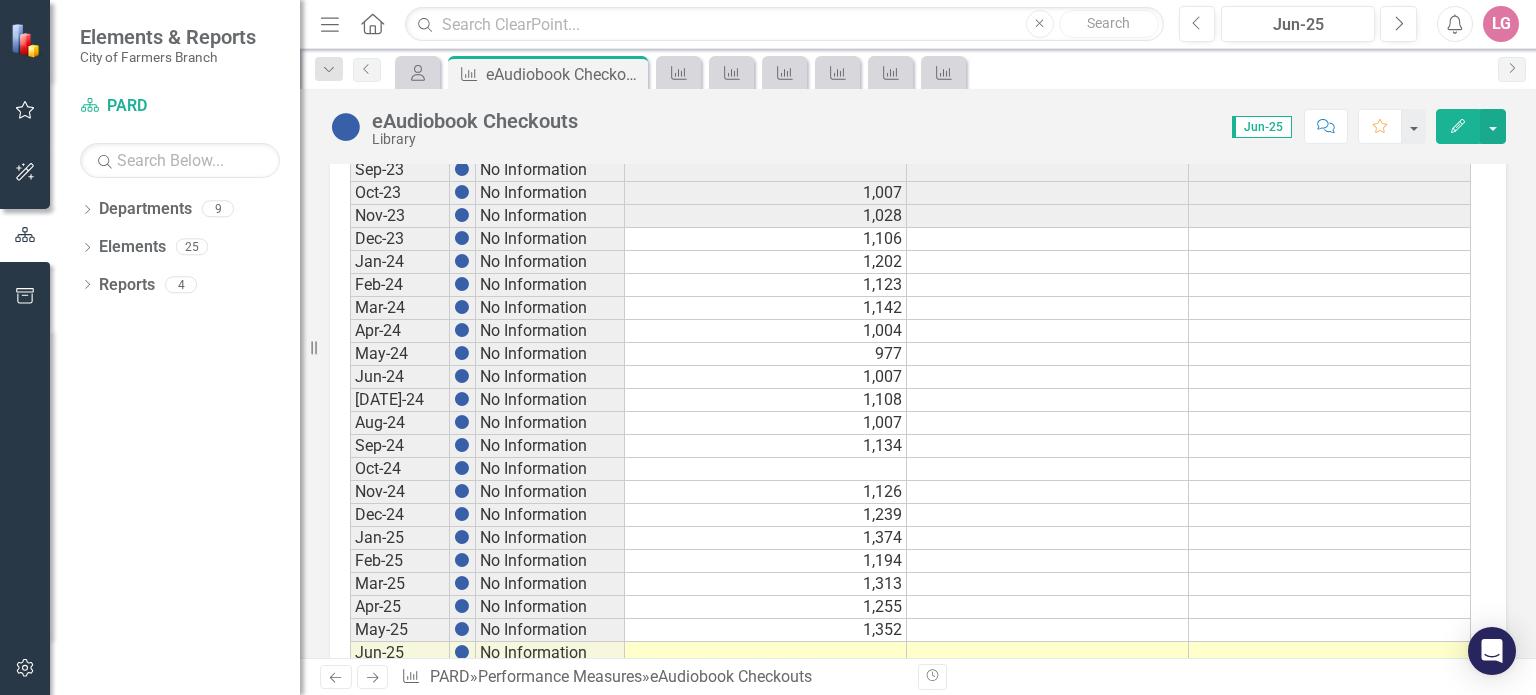 scroll, scrollTop: 1131, scrollLeft: 0, axis: vertical 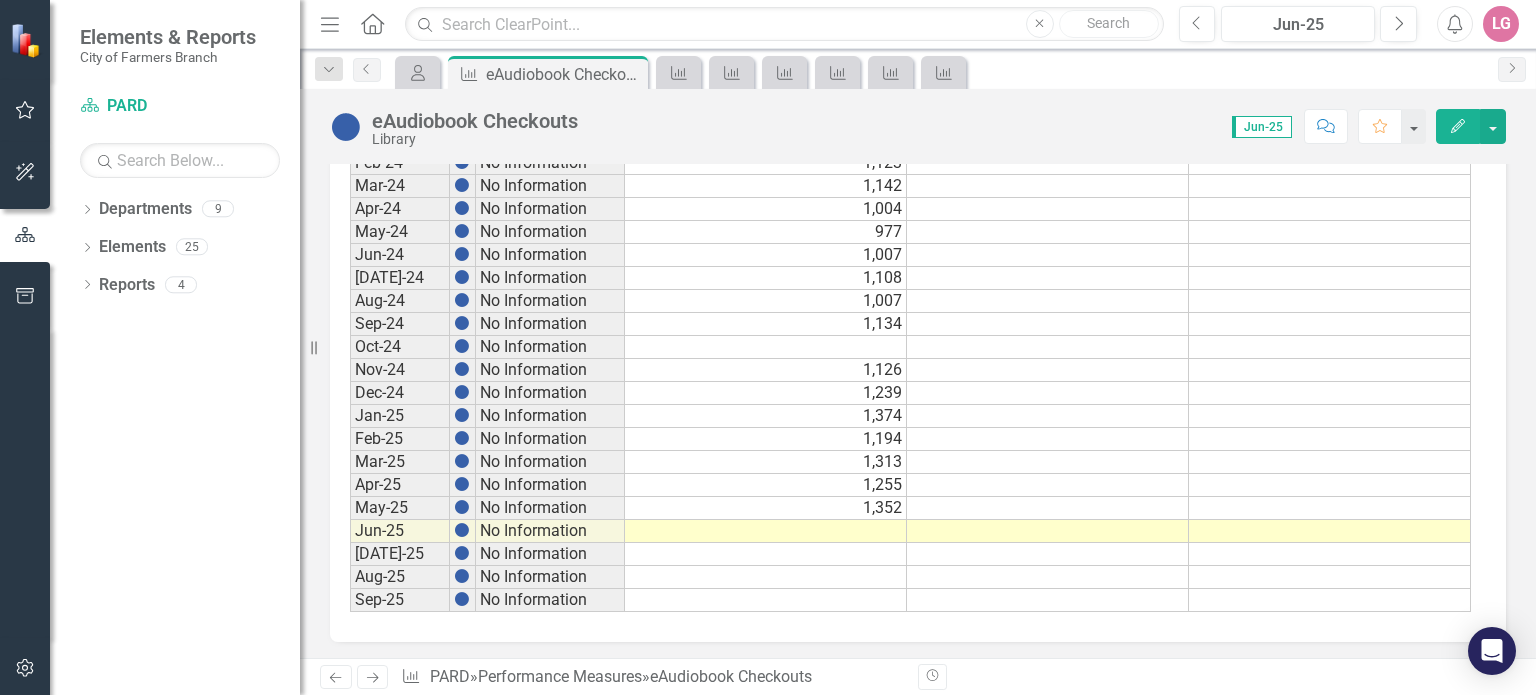 click at bounding box center [766, 531] 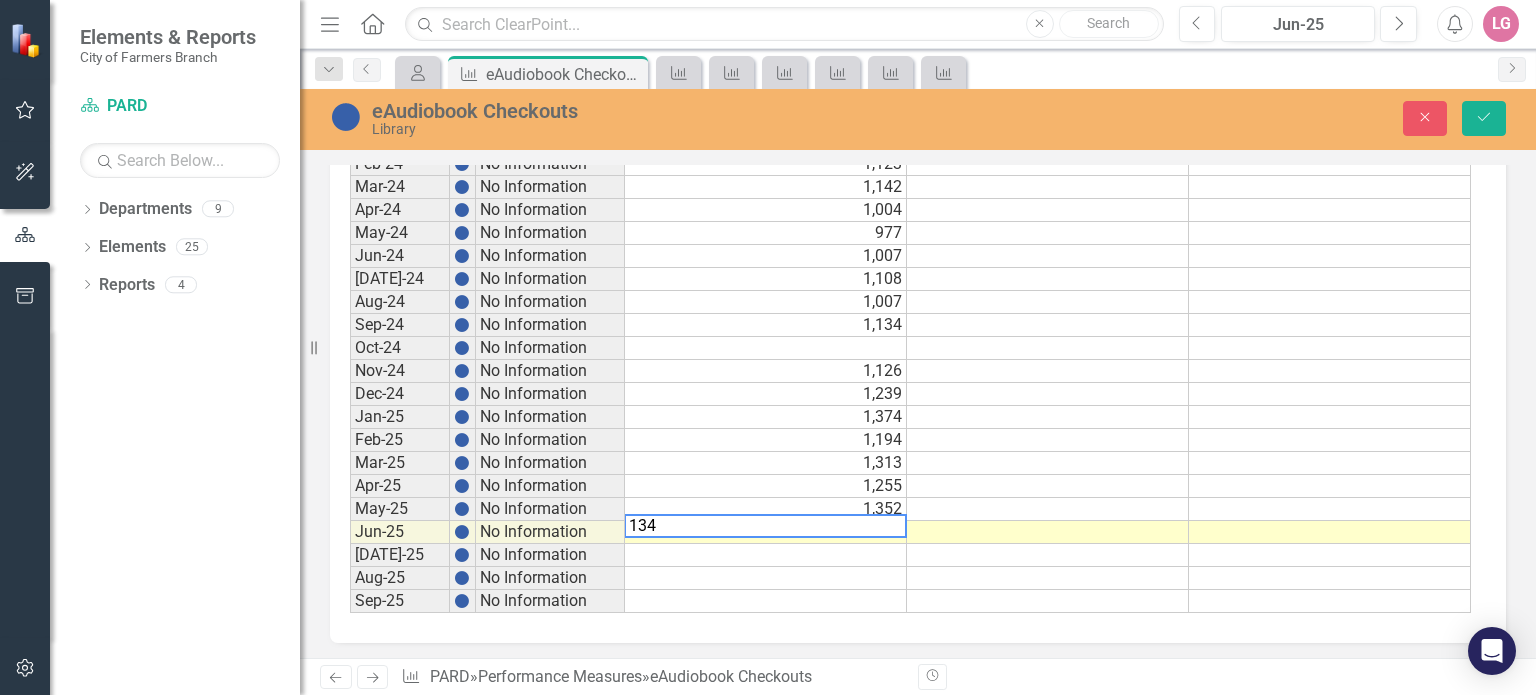 type on "1340" 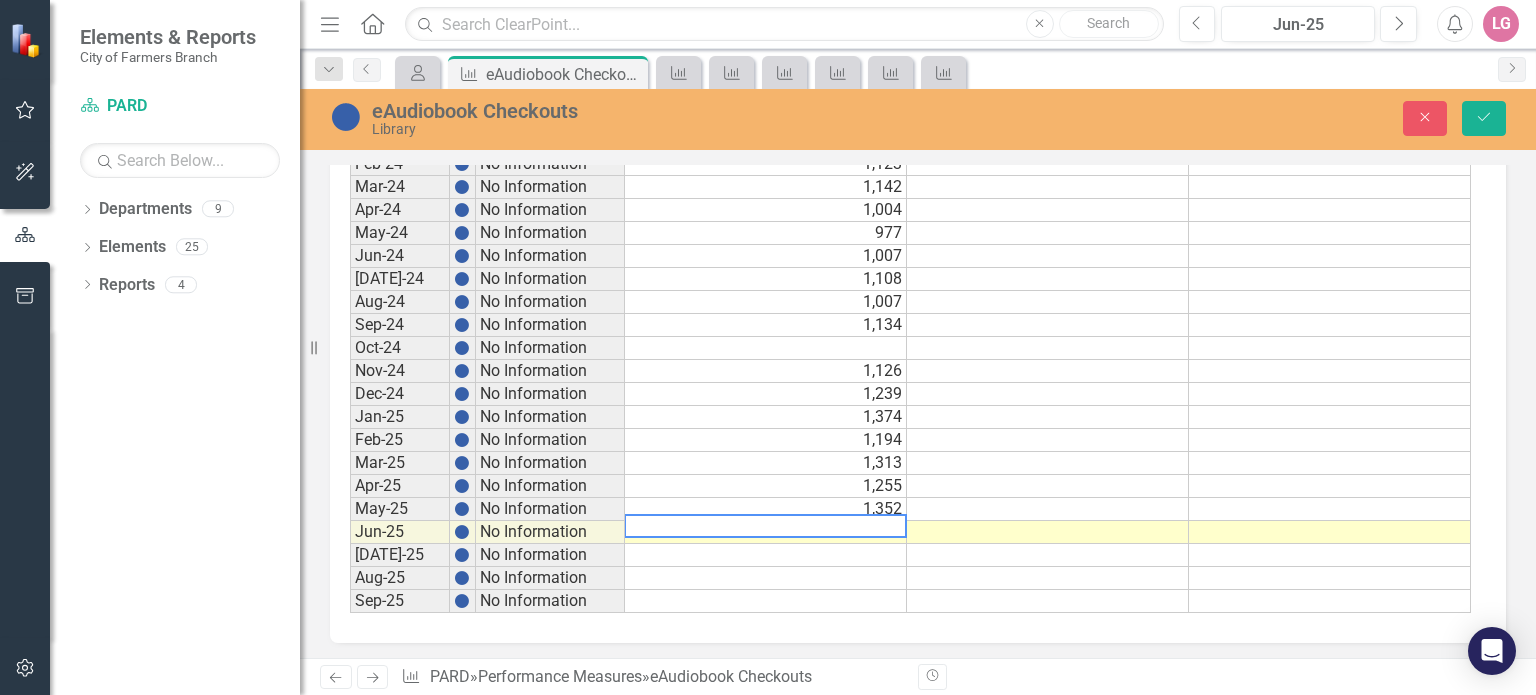 type 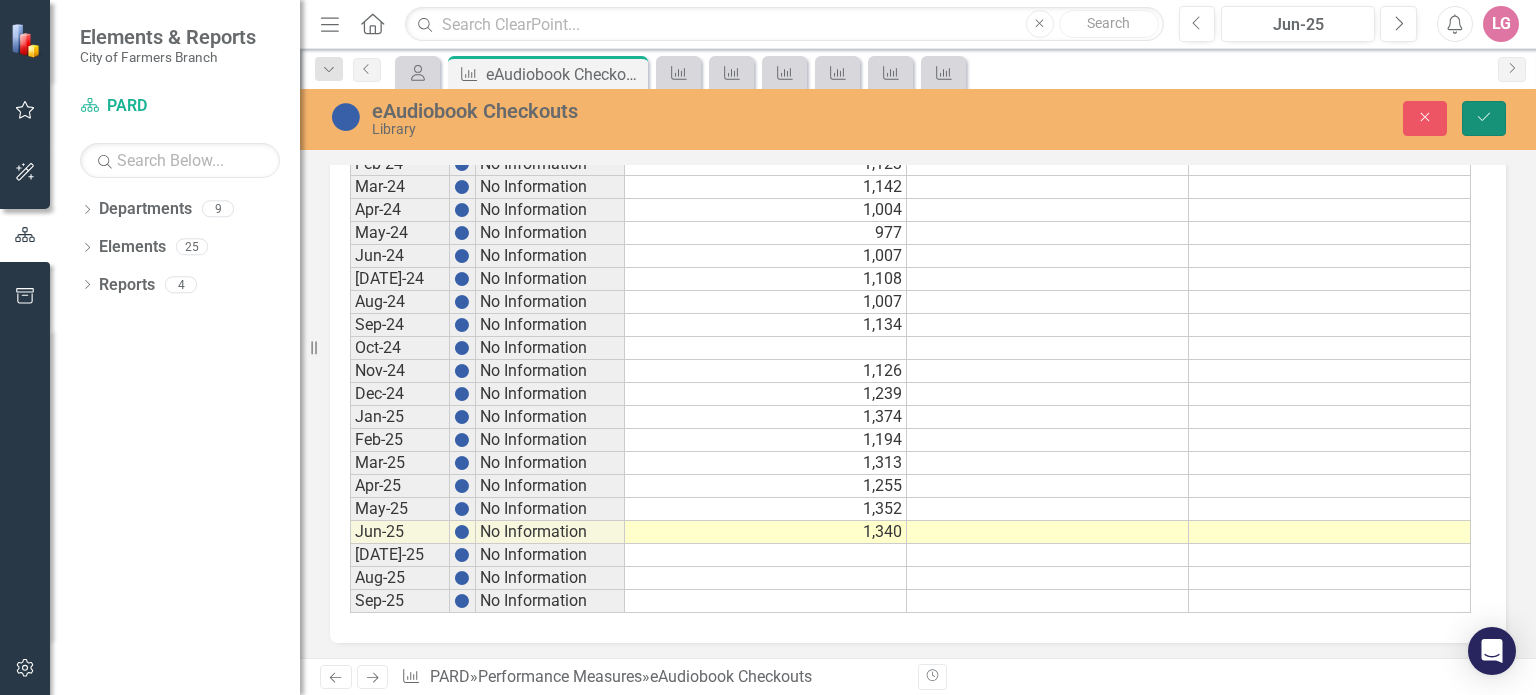 drag, startPoint x: 1501, startPoint y: 112, endPoint x: 1435, endPoint y: 125, distance: 67.26812 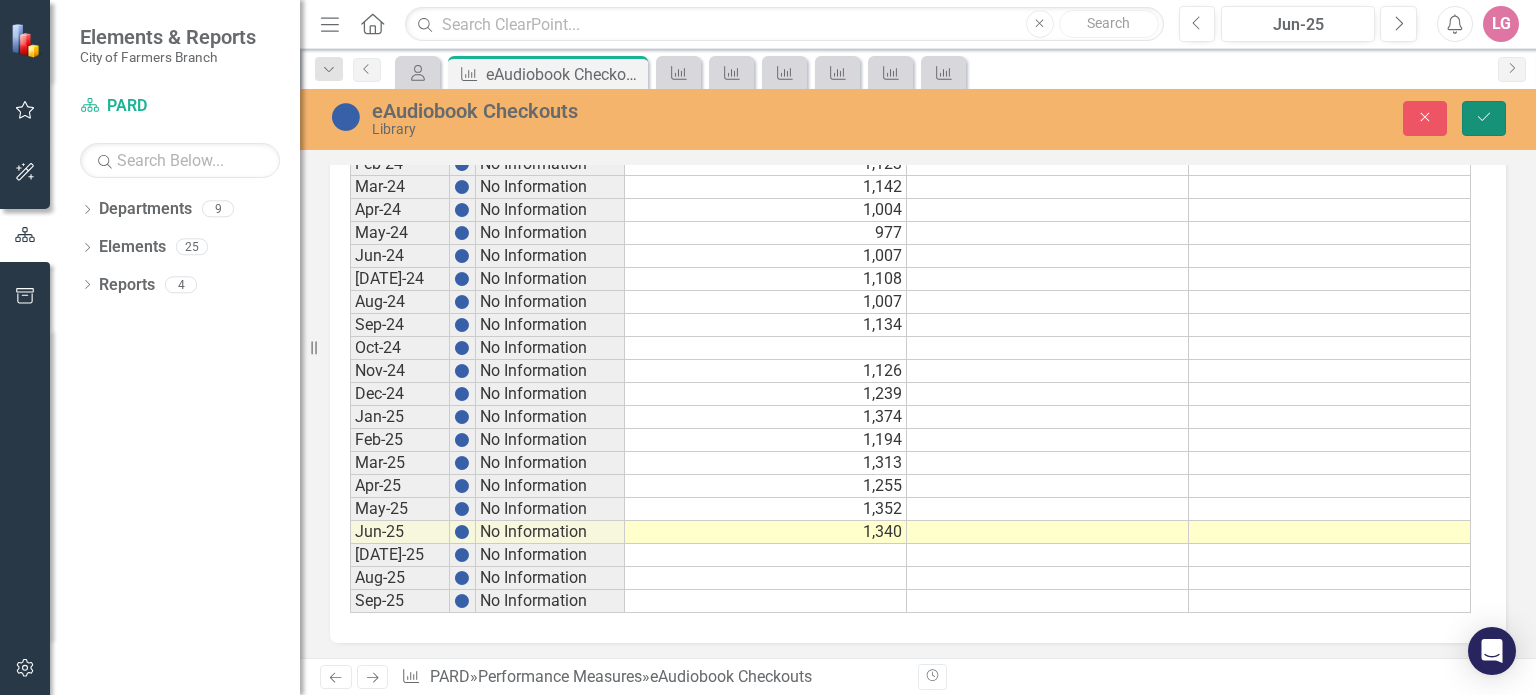 click on "Save" at bounding box center (1484, 118) 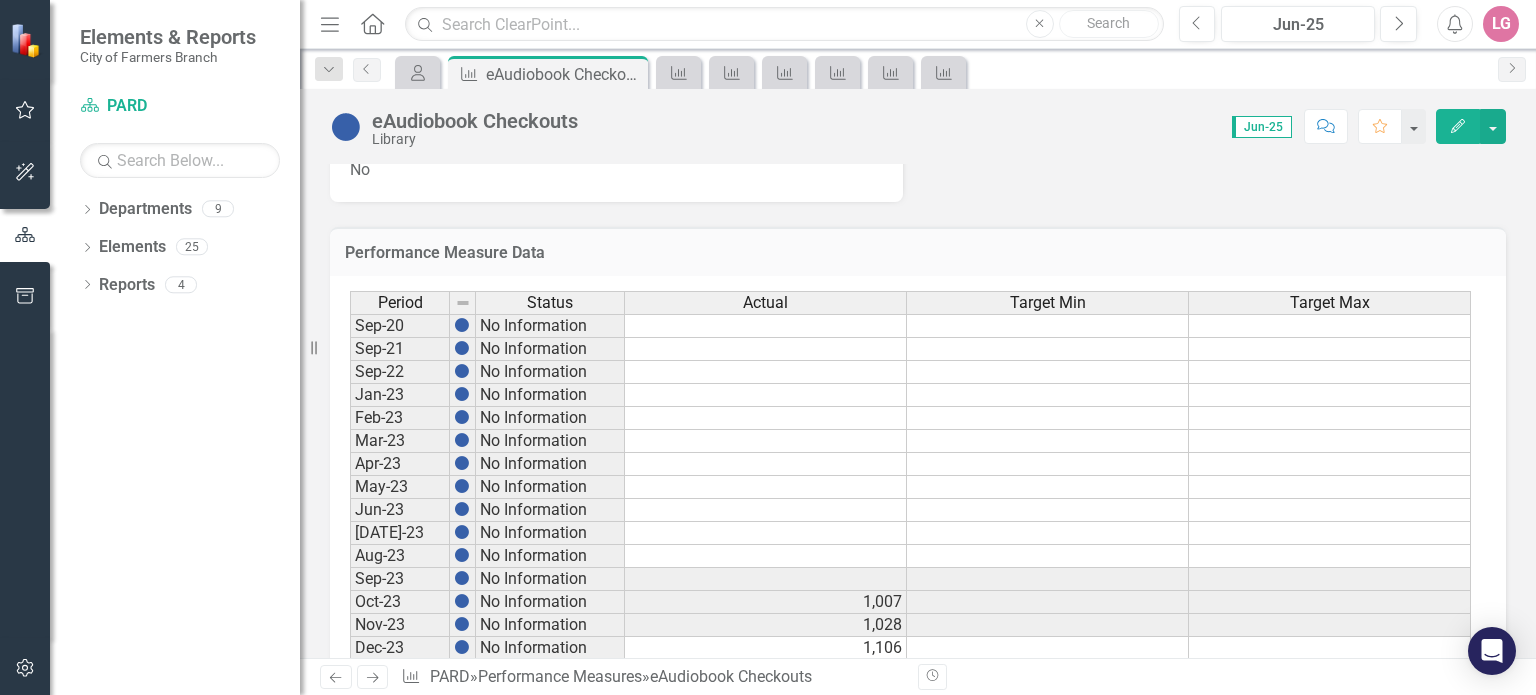 scroll, scrollTop: 1131, scrollLeft: 0, axis: vertical 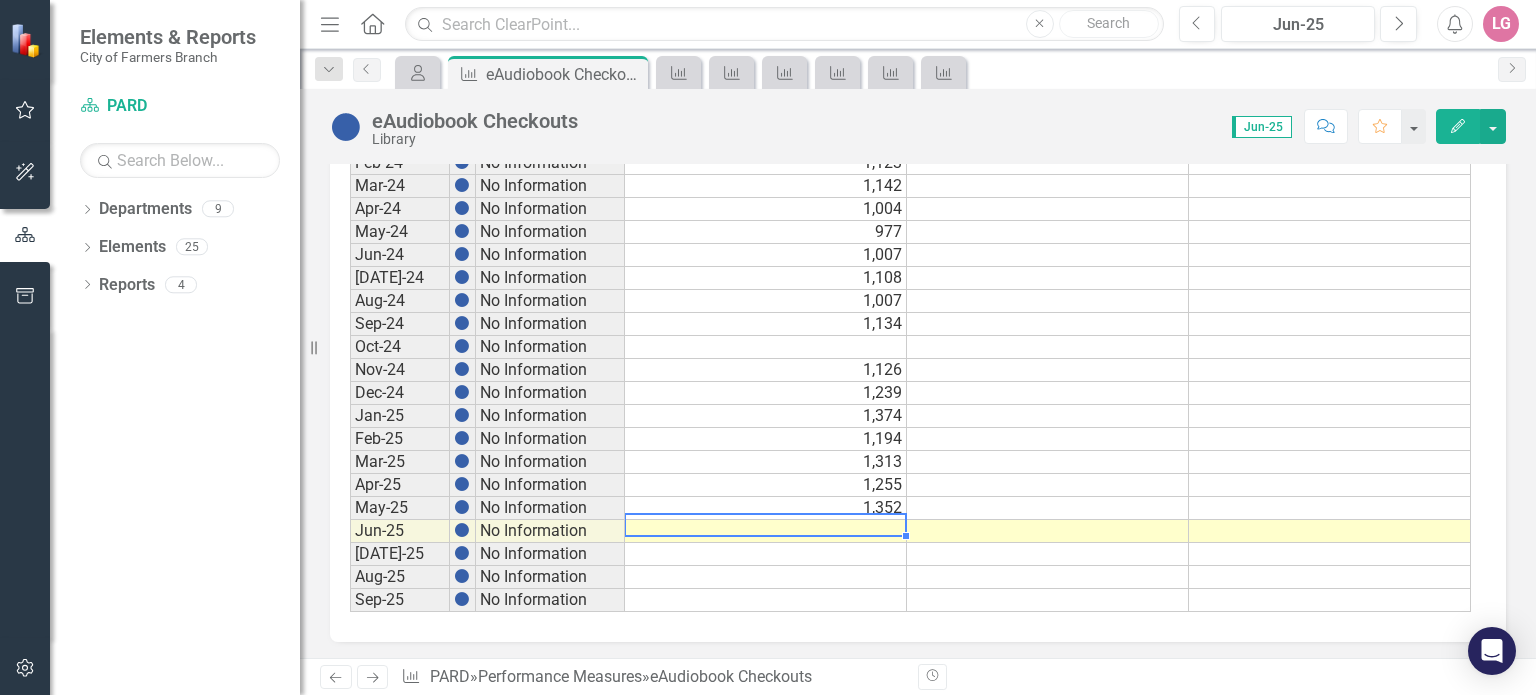 click at bounding box center [766, 531] 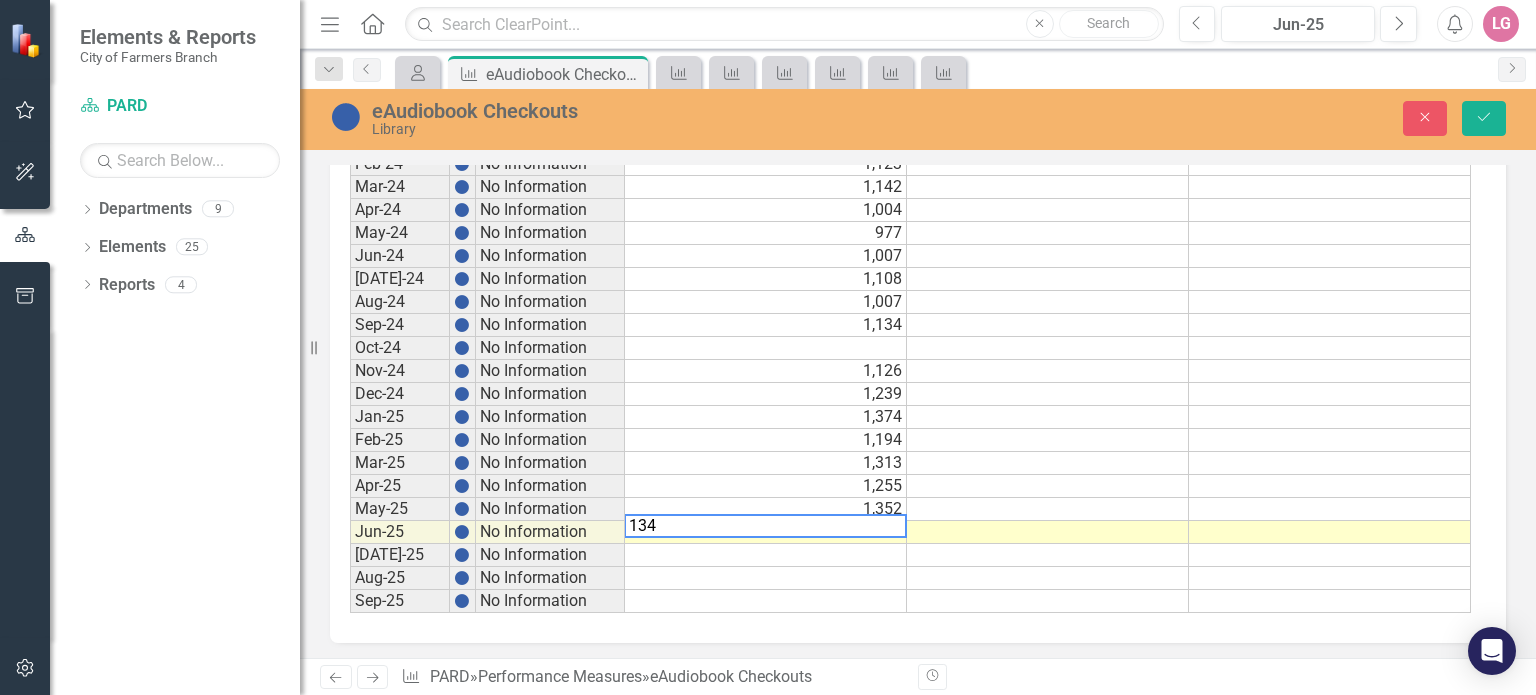 type on "1340" 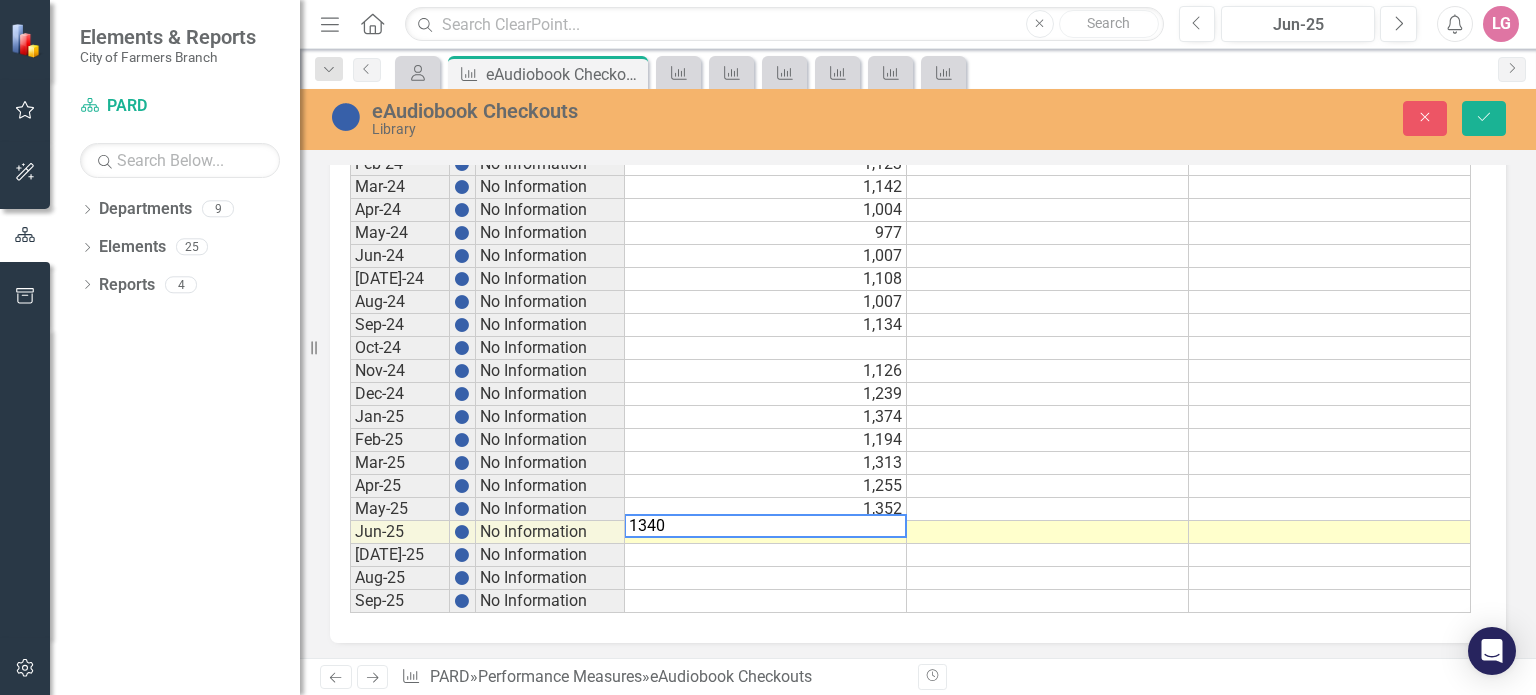 type 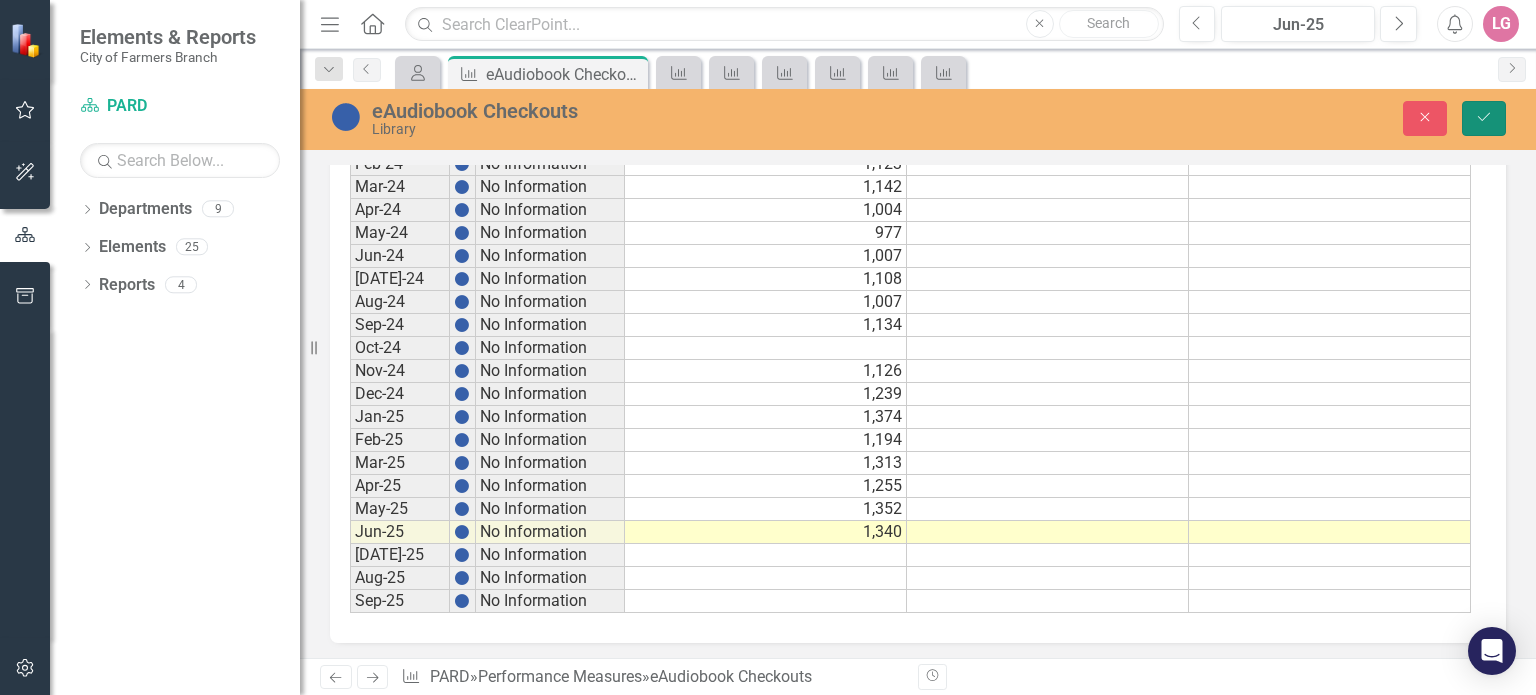 click on "Save" at bounding box center (1484, 118) 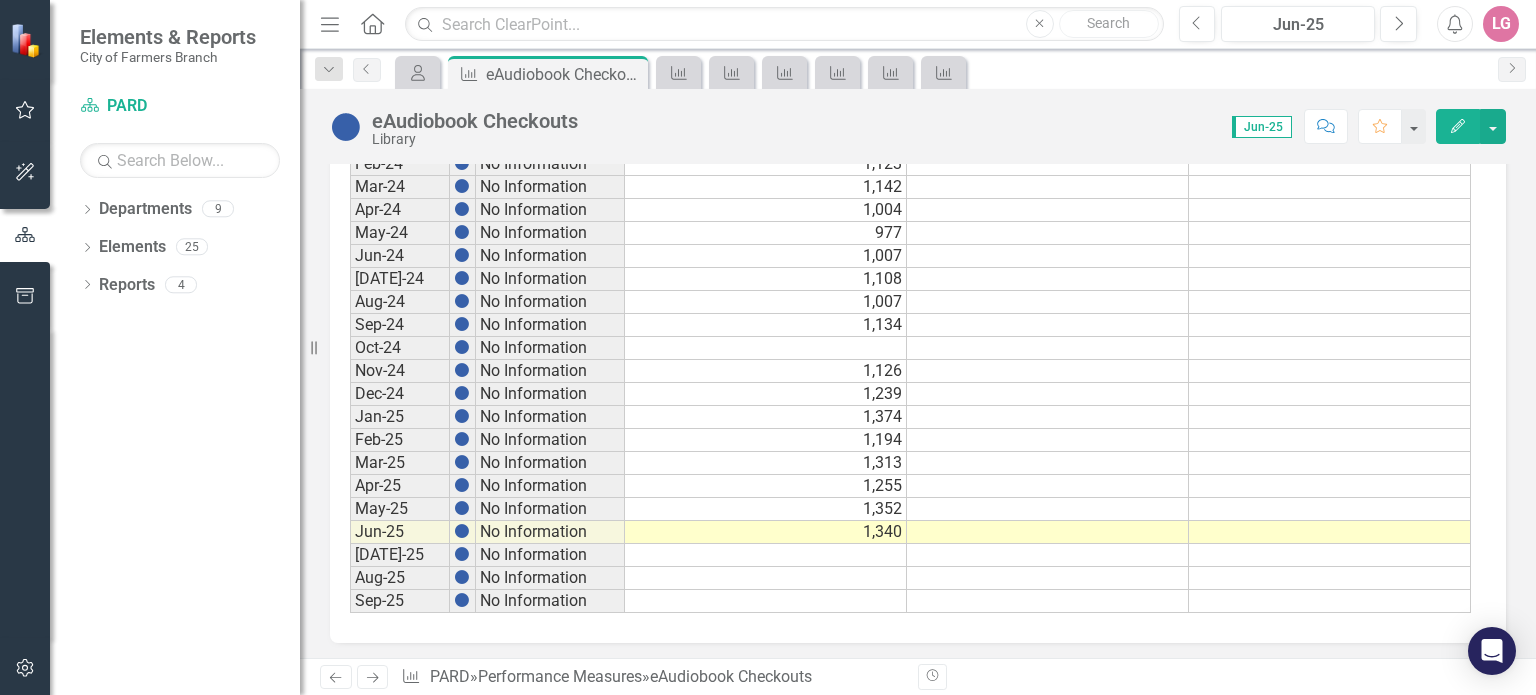 scroll, scrollTop: 1131, scrollLeft: 0, axis: vertical 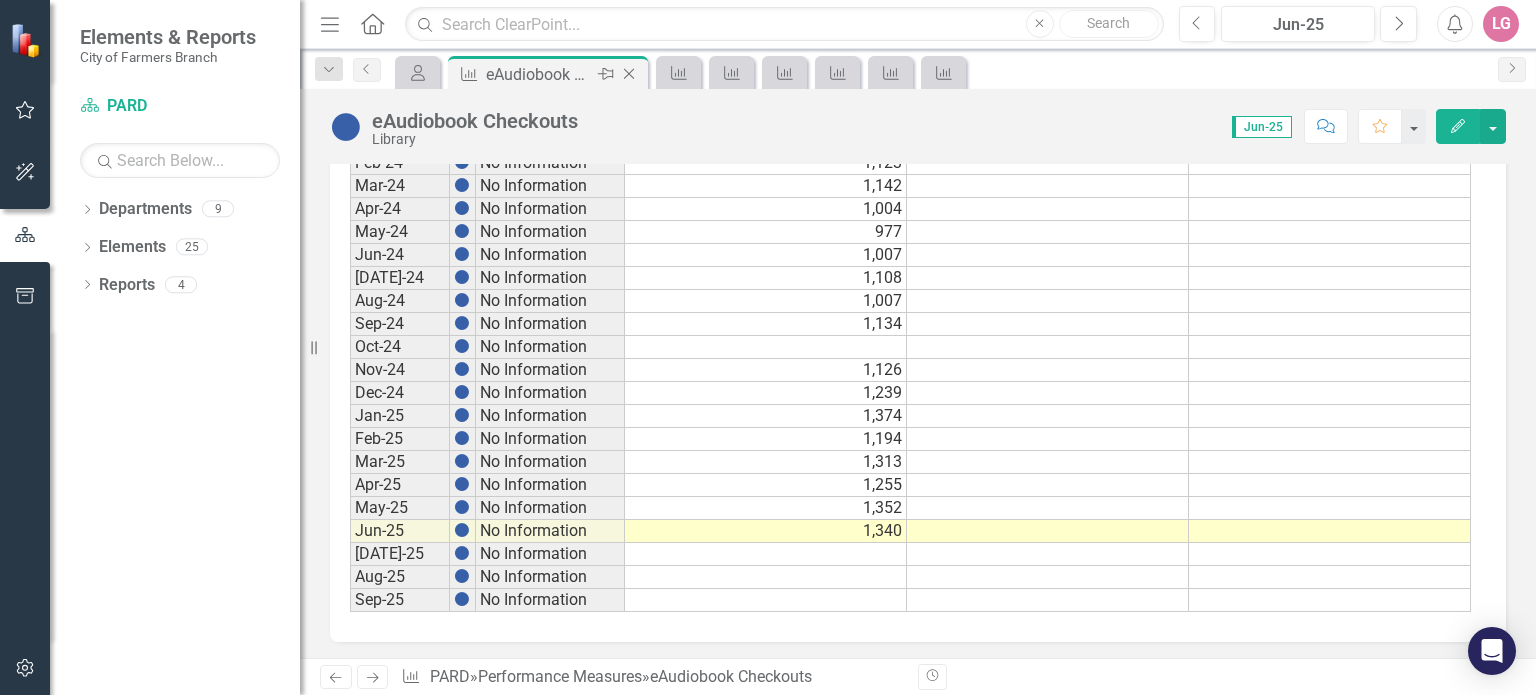 click on "Close" 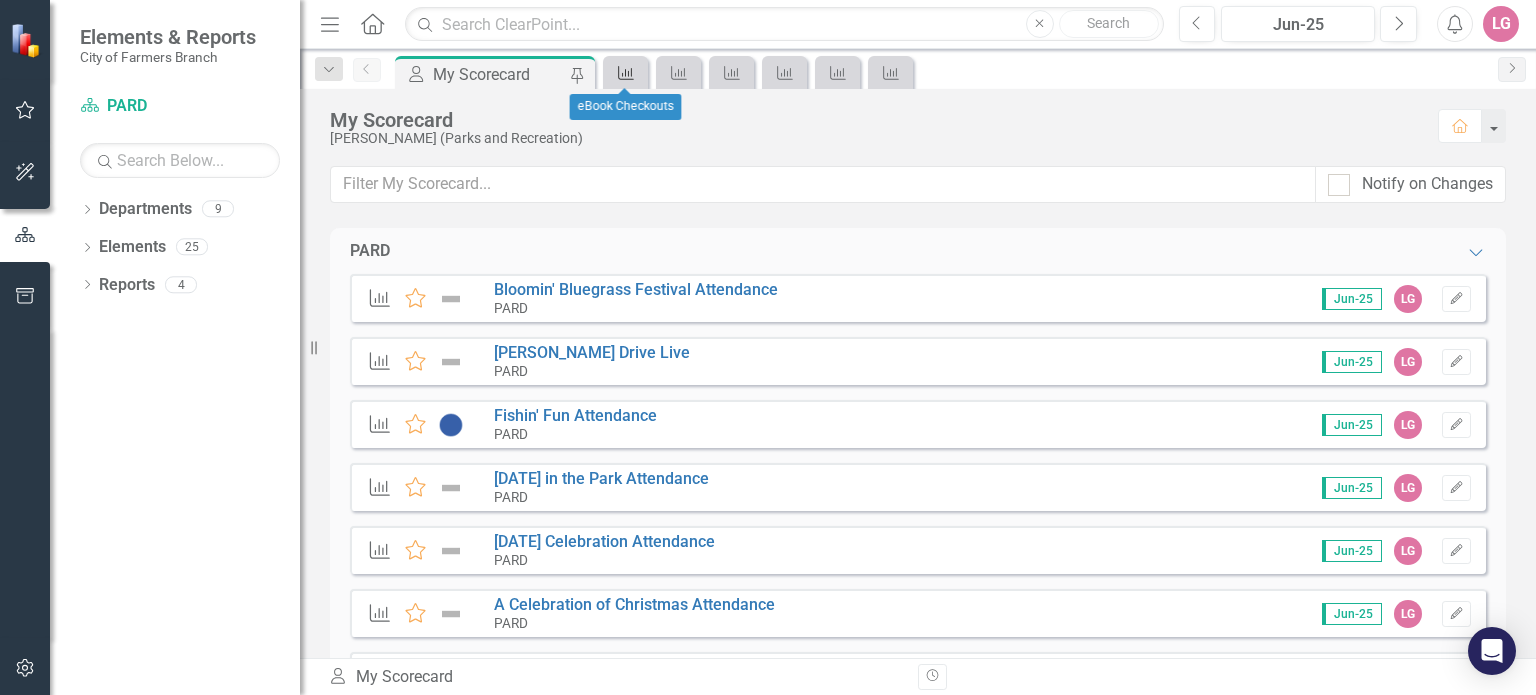 click on "Performance Measure" 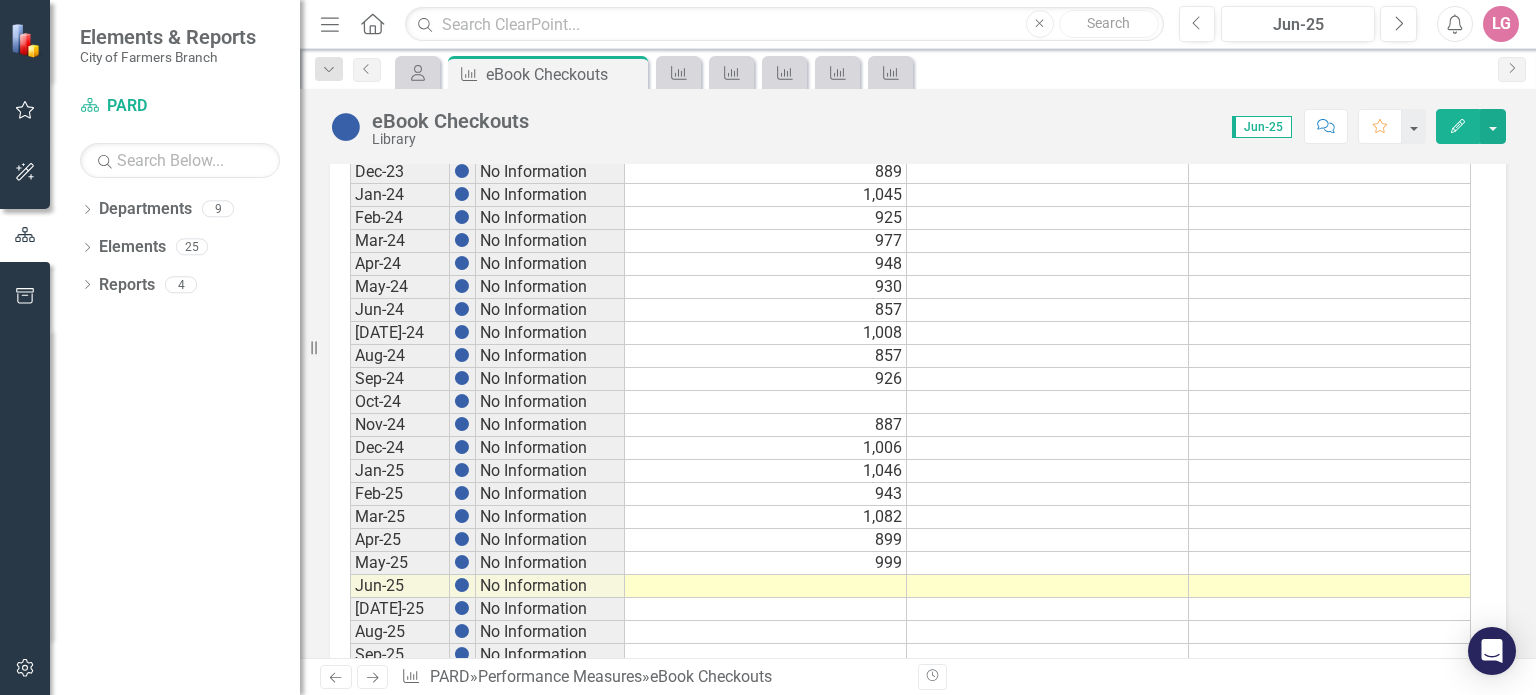 scroll, scrollTop: 1131, scrollLeft: 0, axis: vertical 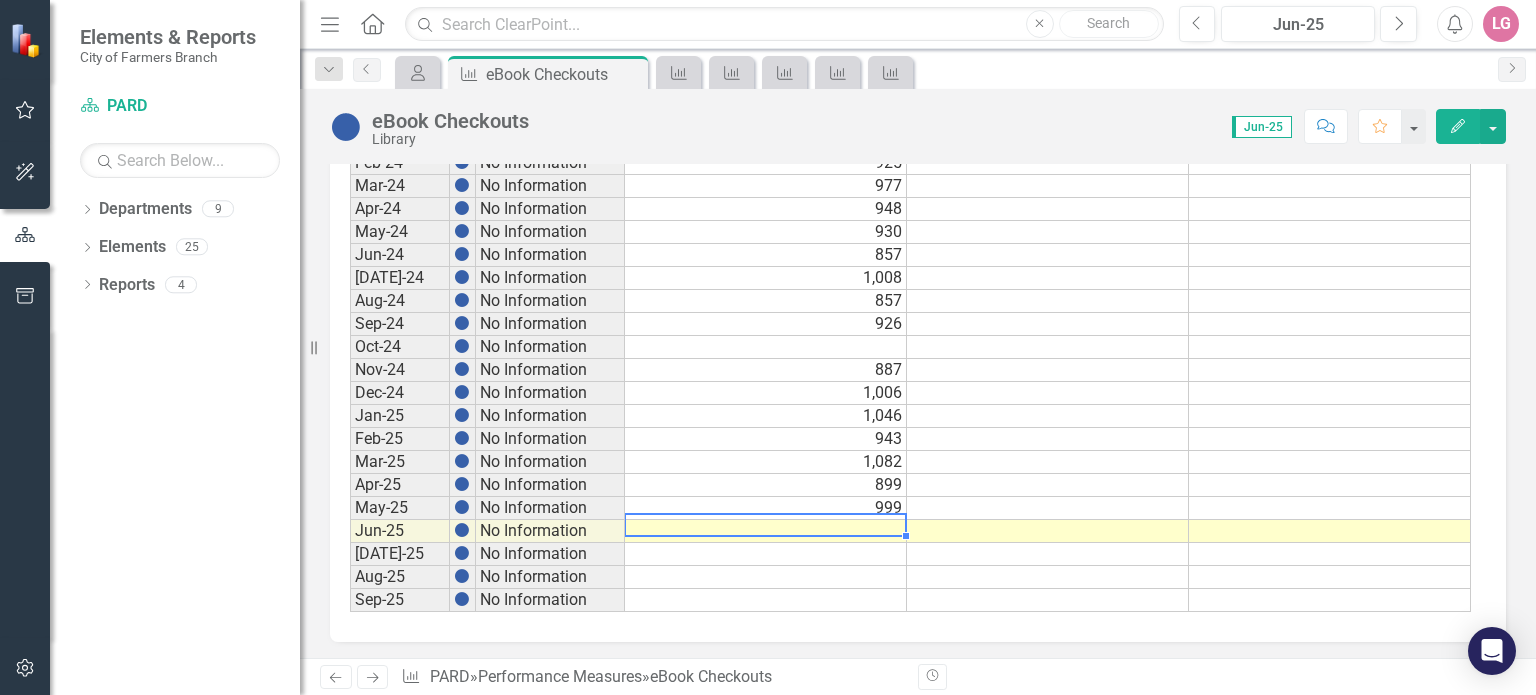 click at bounding box center (766, 531) 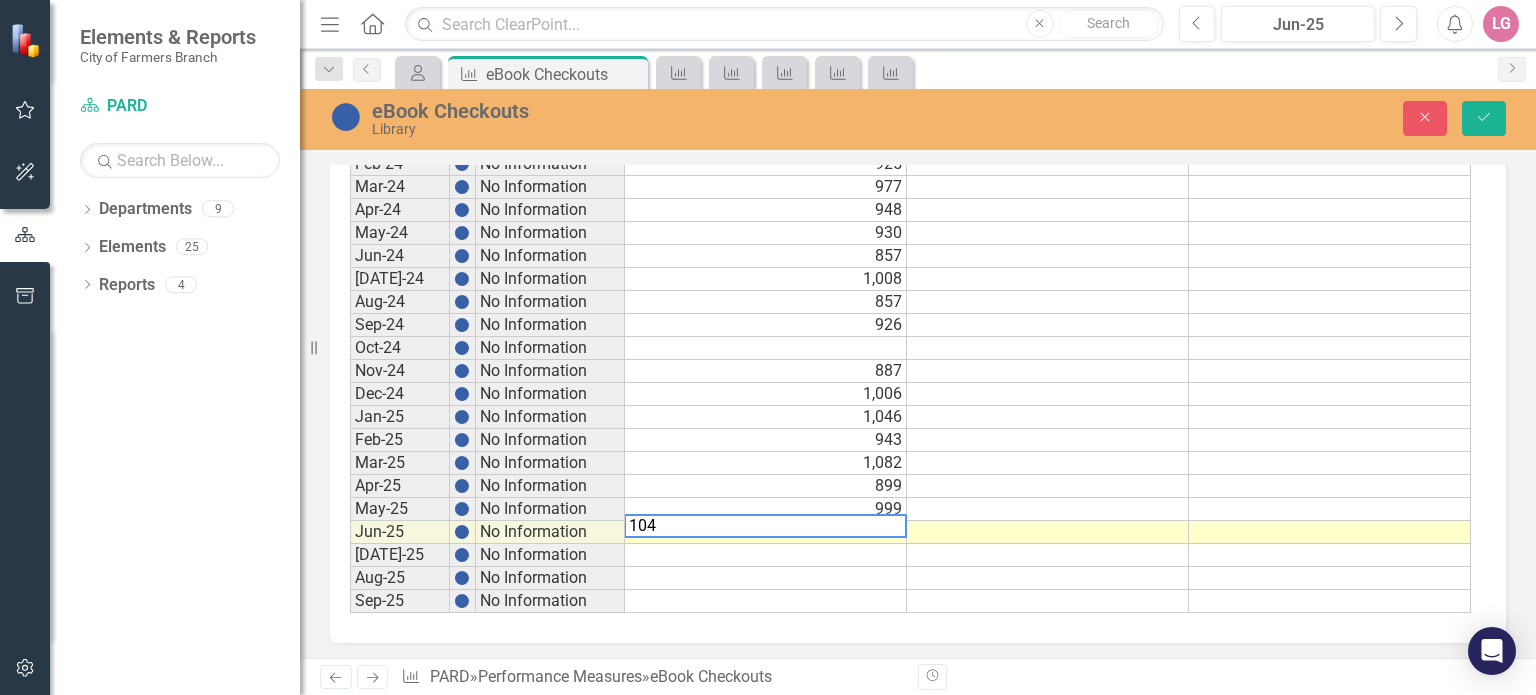type on "1045" 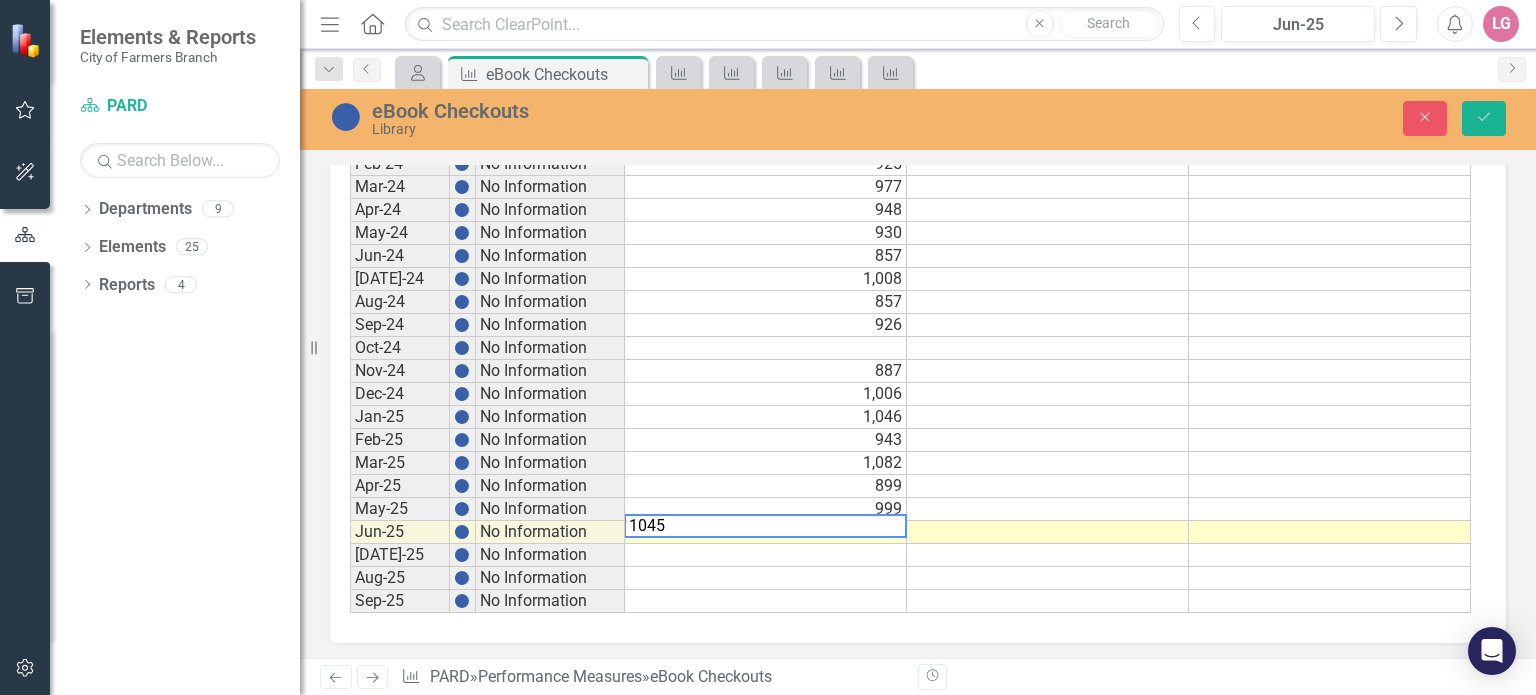 type 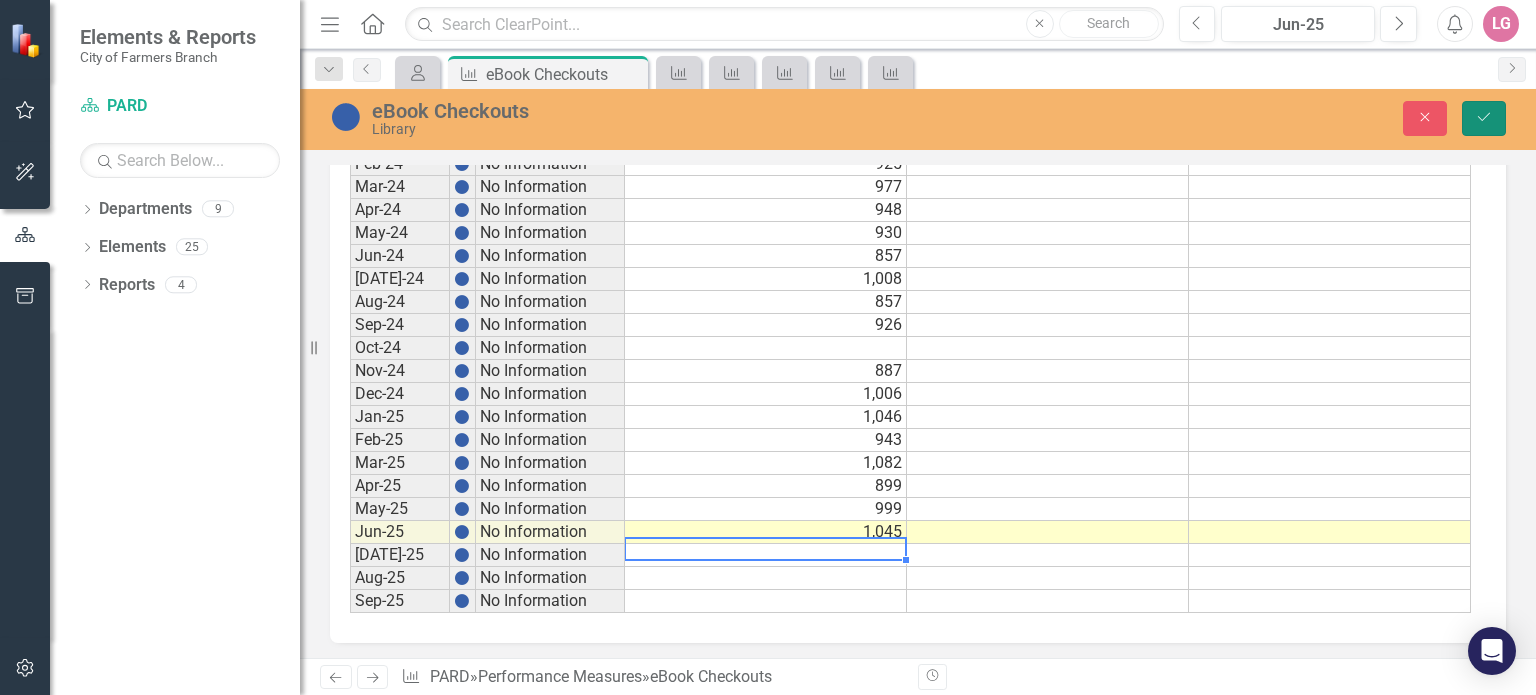click on "Save" 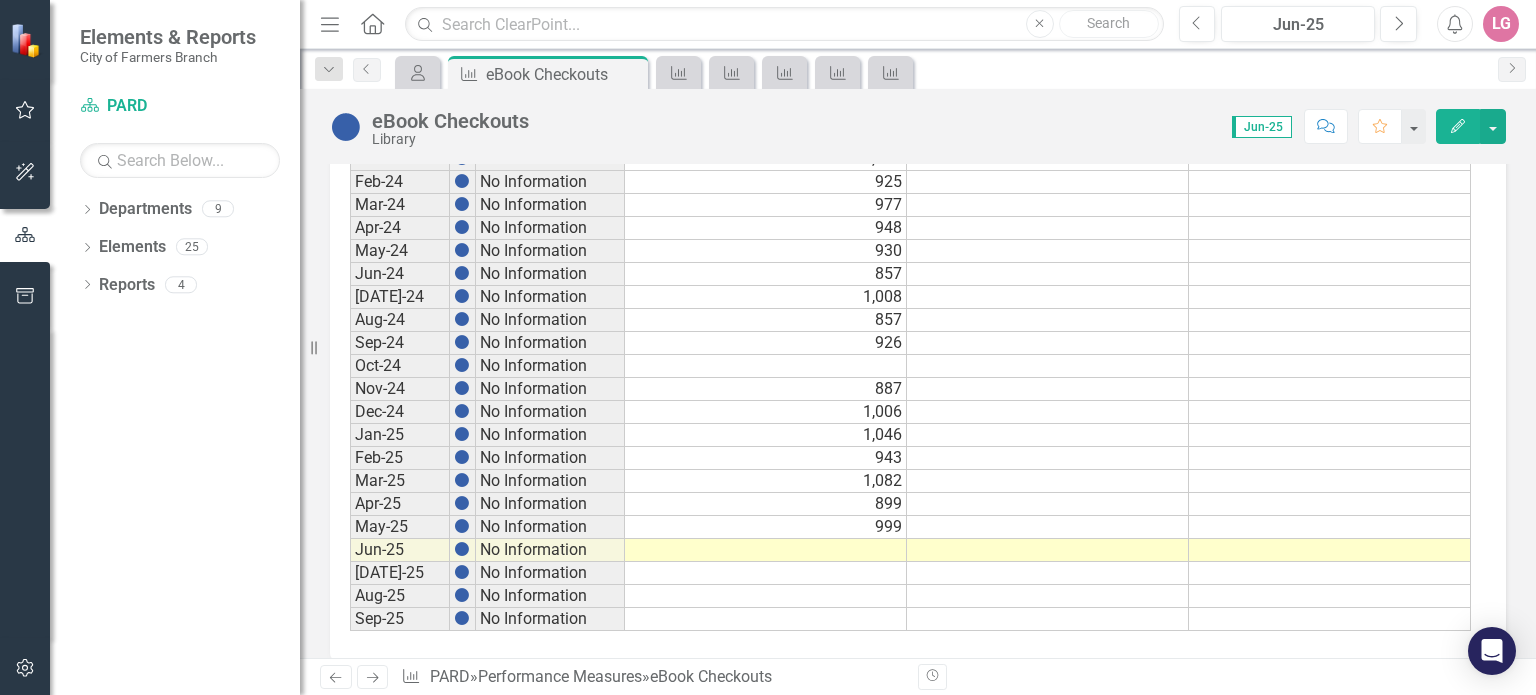scroll, scrollTop: 1131, scrollLeft: 0, axis: vertical 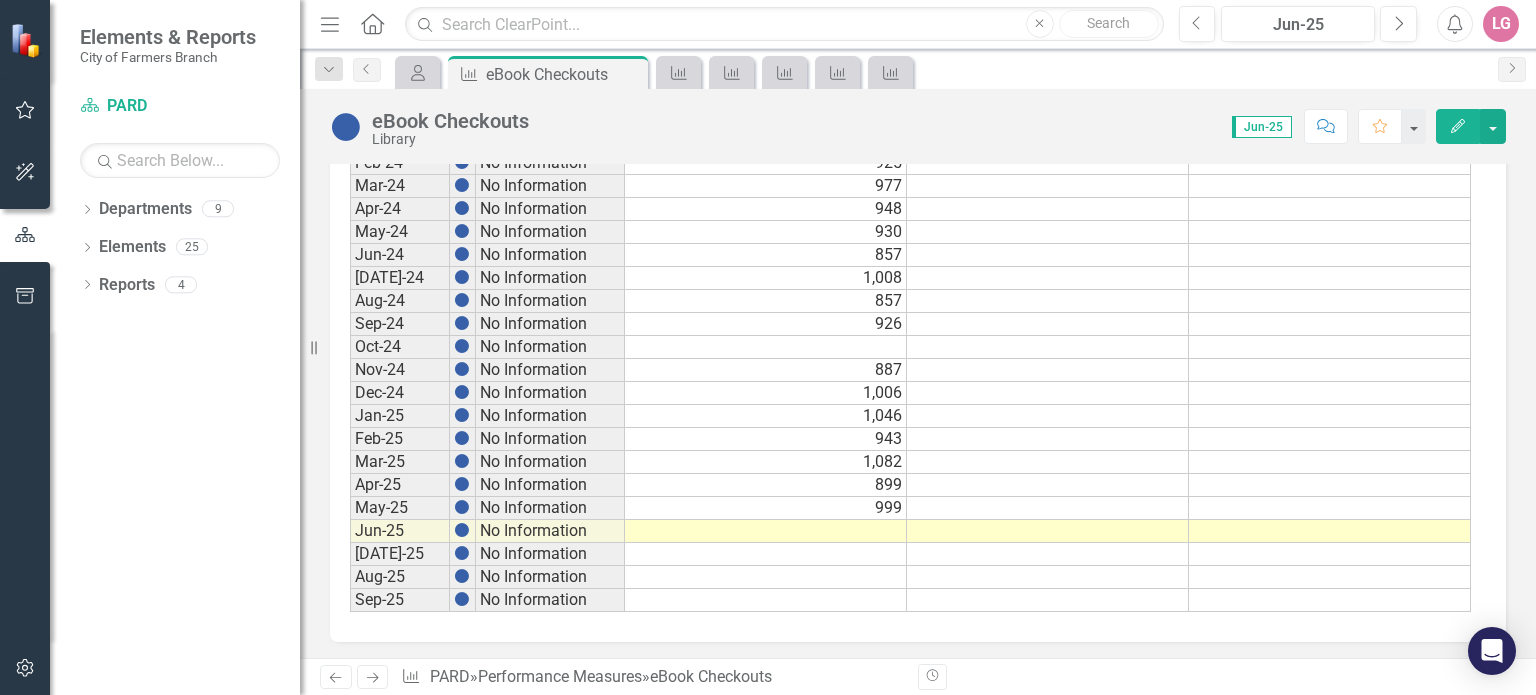 click at bounding box center [766, 531] 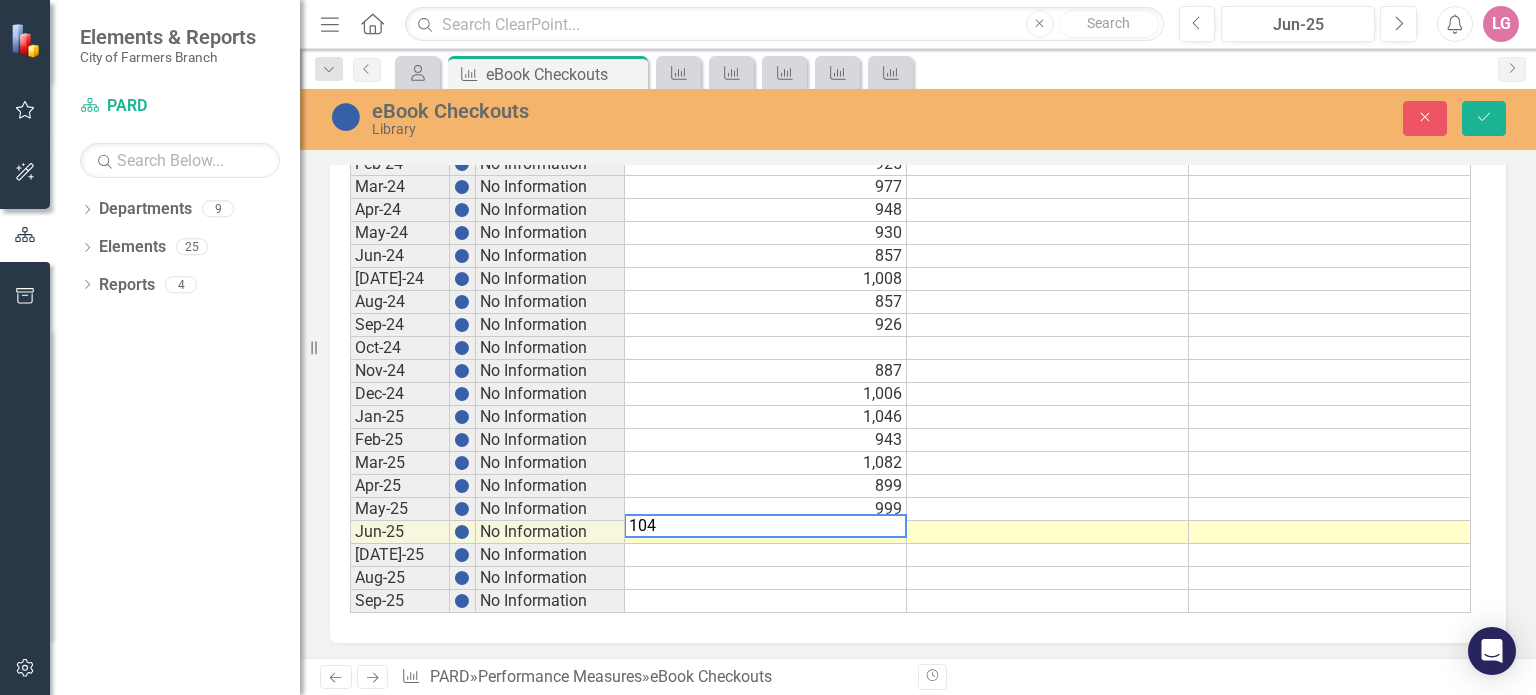 type on "1045" 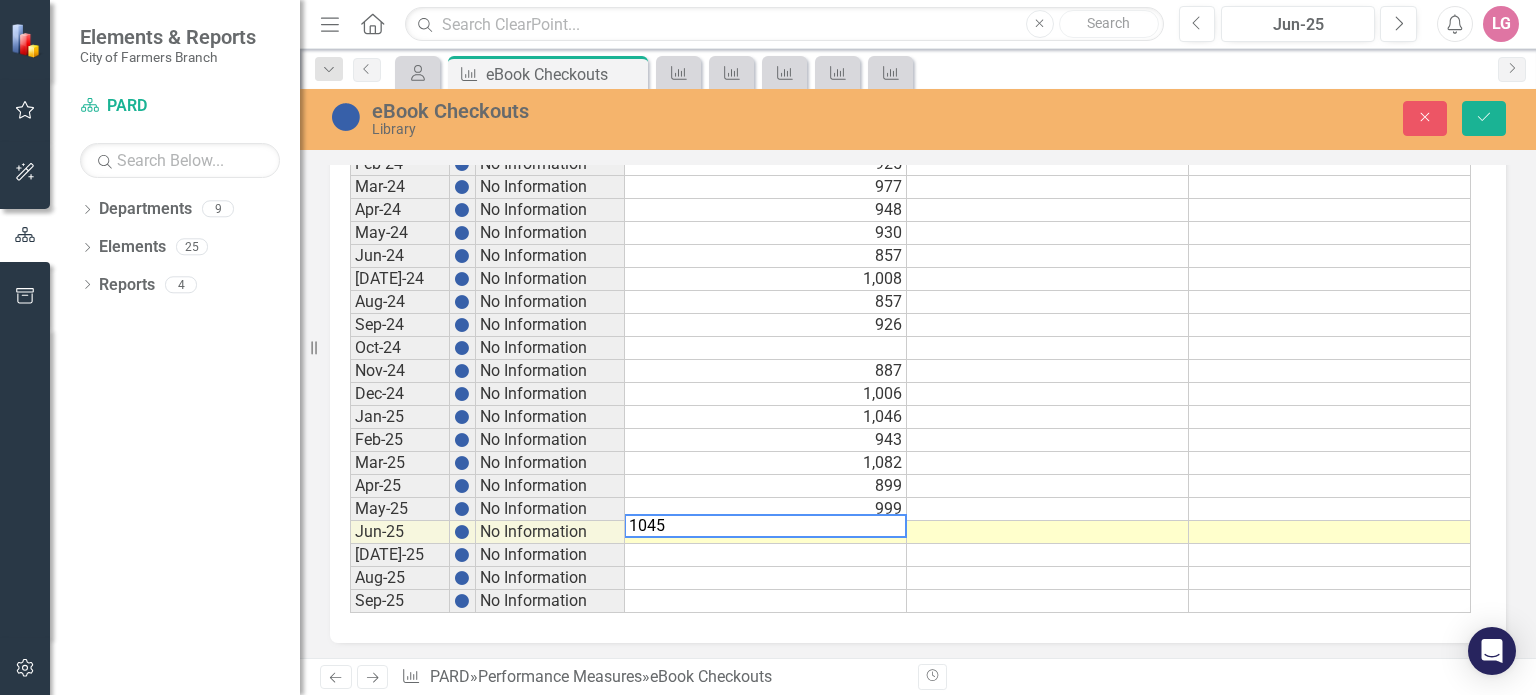 type 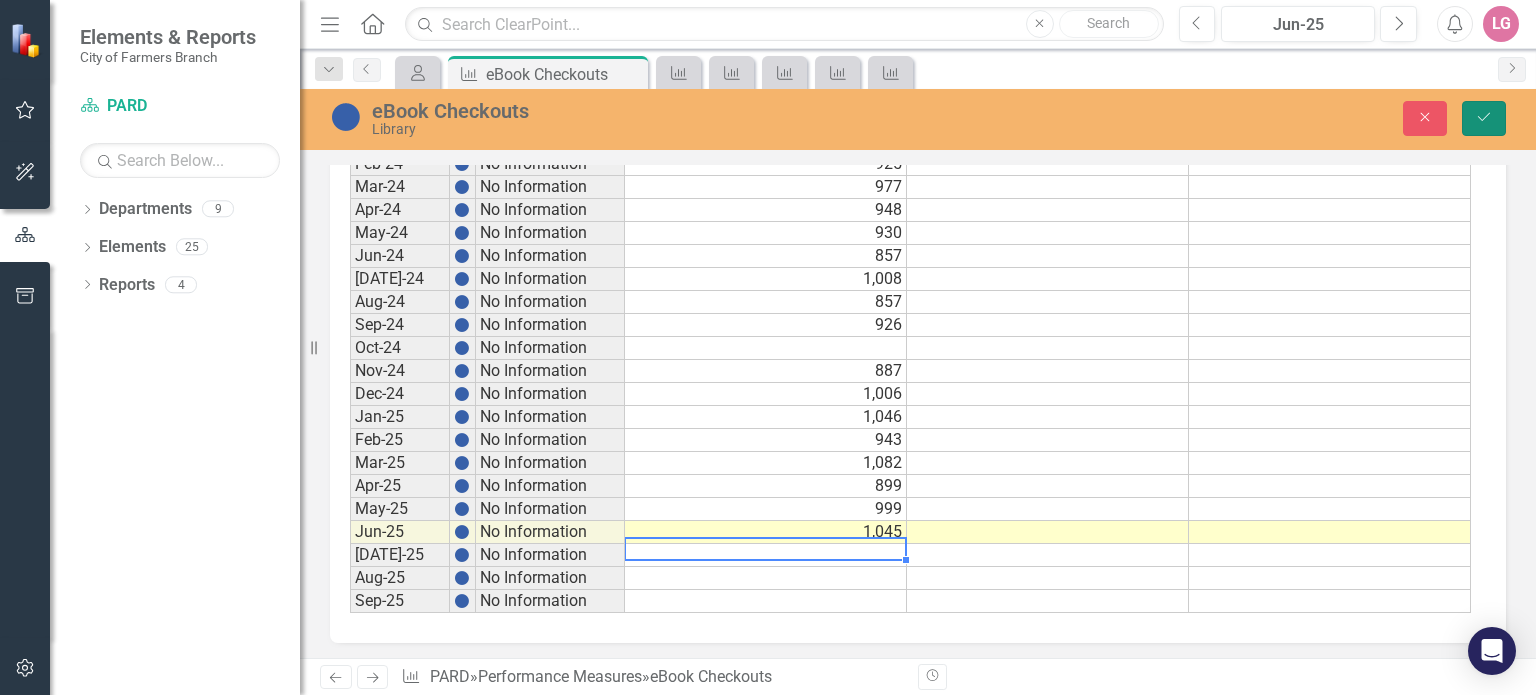 click on "Save" 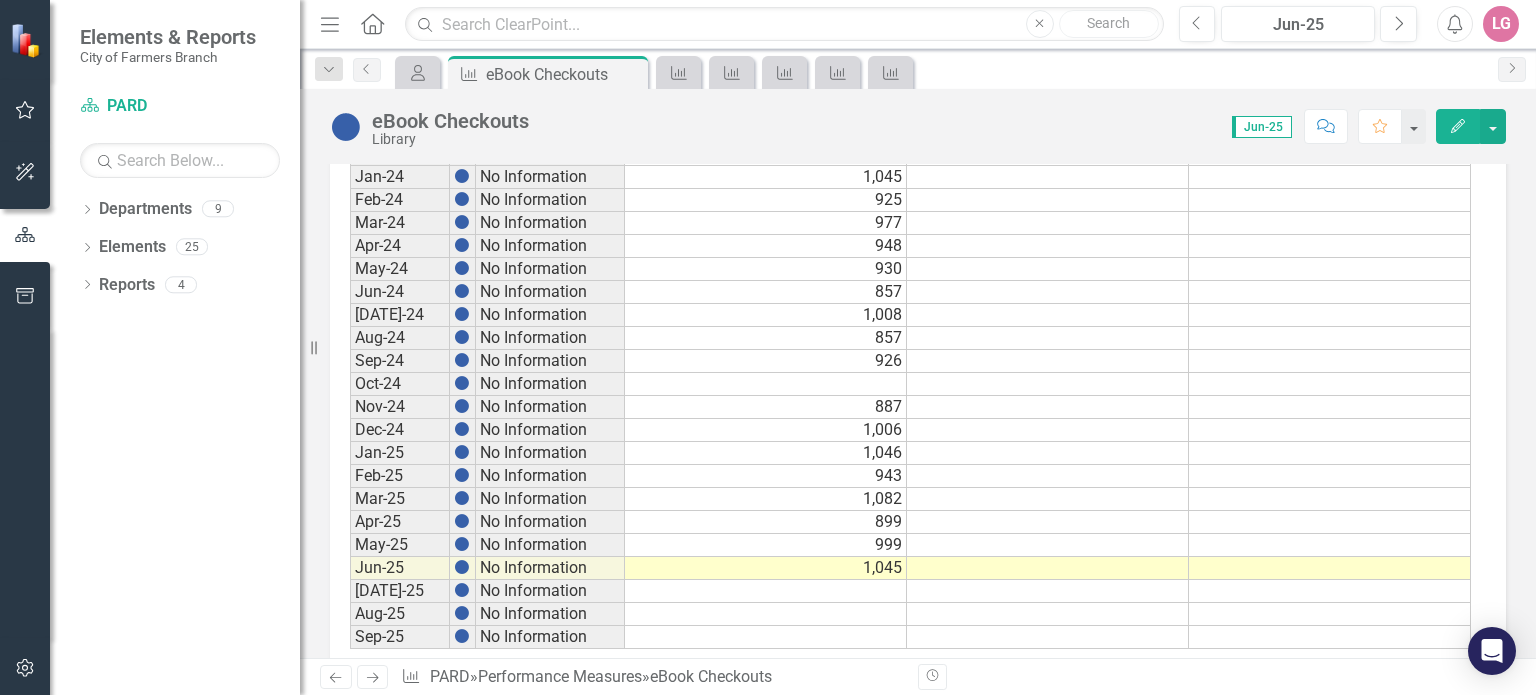 scroll, scrollTop: 1131, scrollLeft: 0, axis: vertical 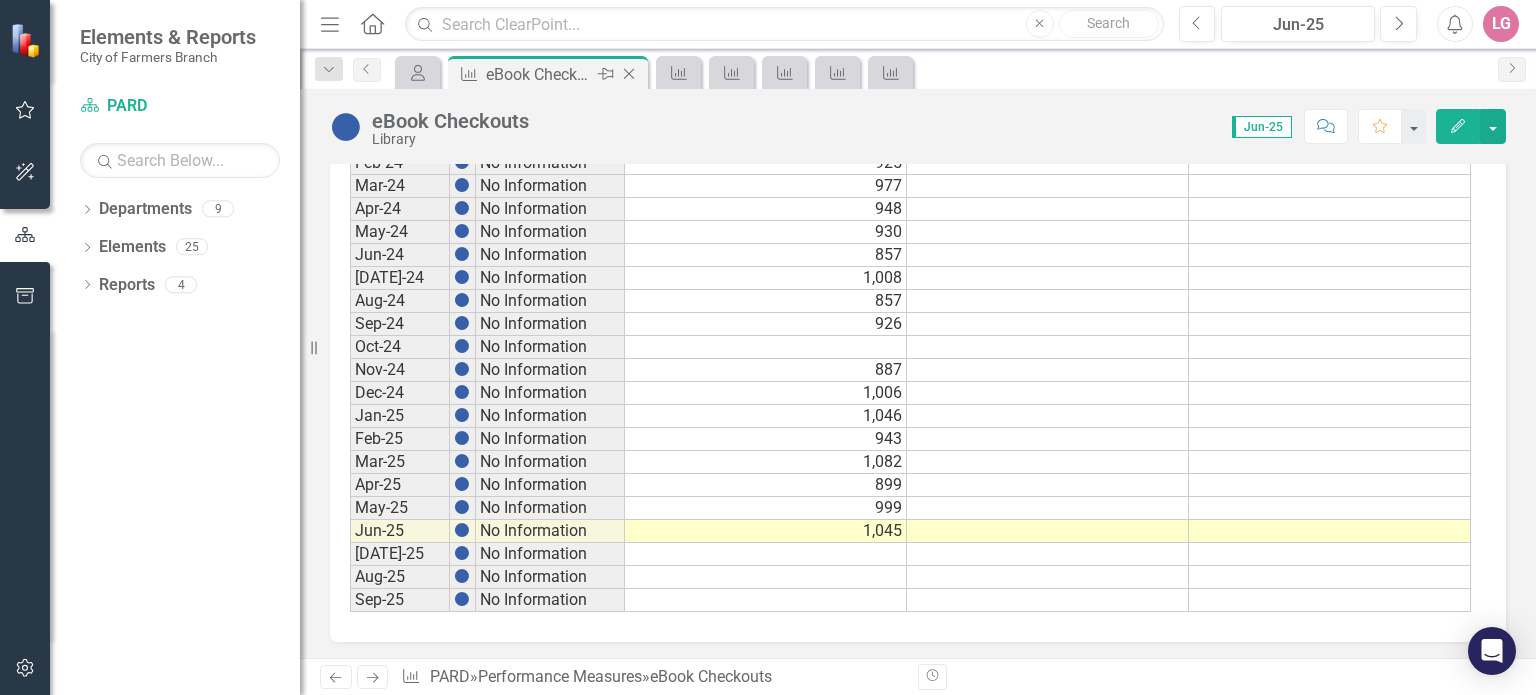 click on "Close" 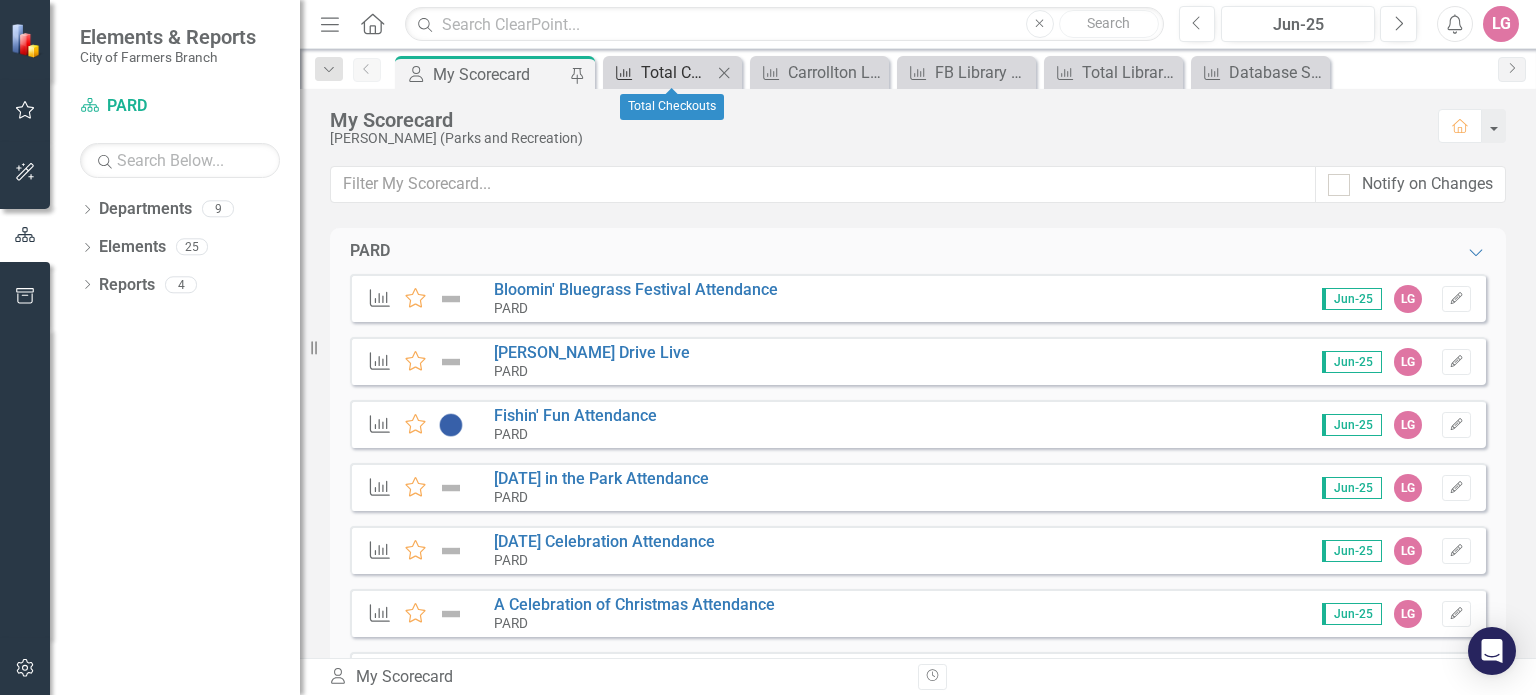 click on "Total Checkouts" at bounding box center [676, 72] 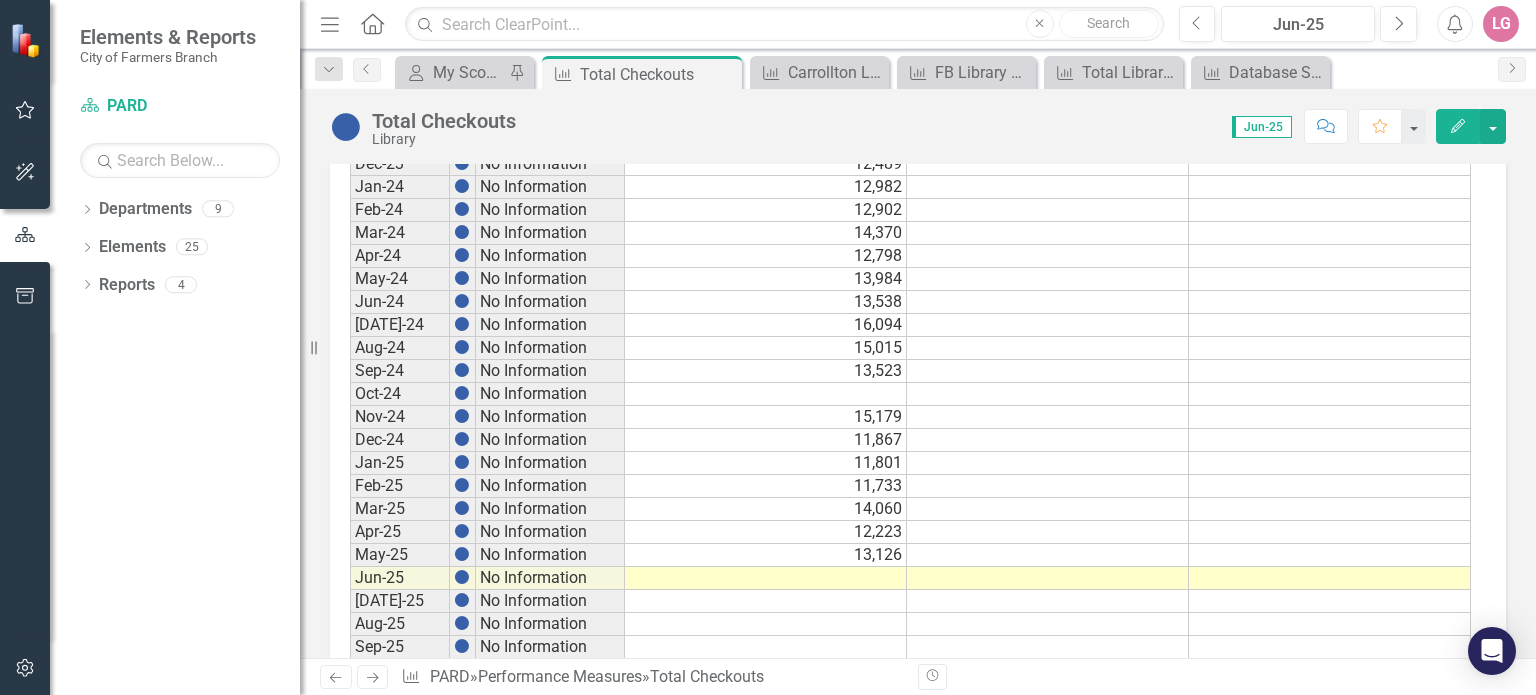 scroll, scrollTop: 1131, scrollLeft: 0, axis: vertical 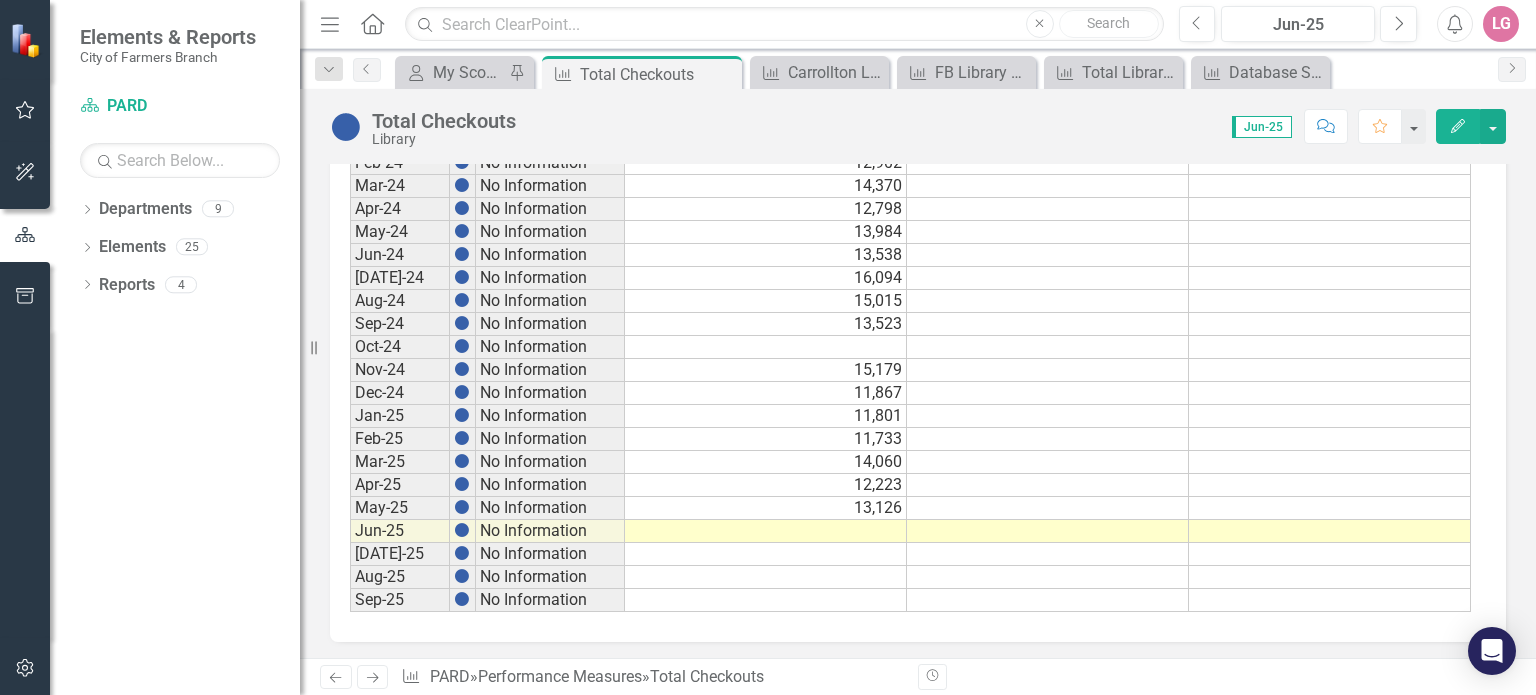 click at bounding box center [766, 531] 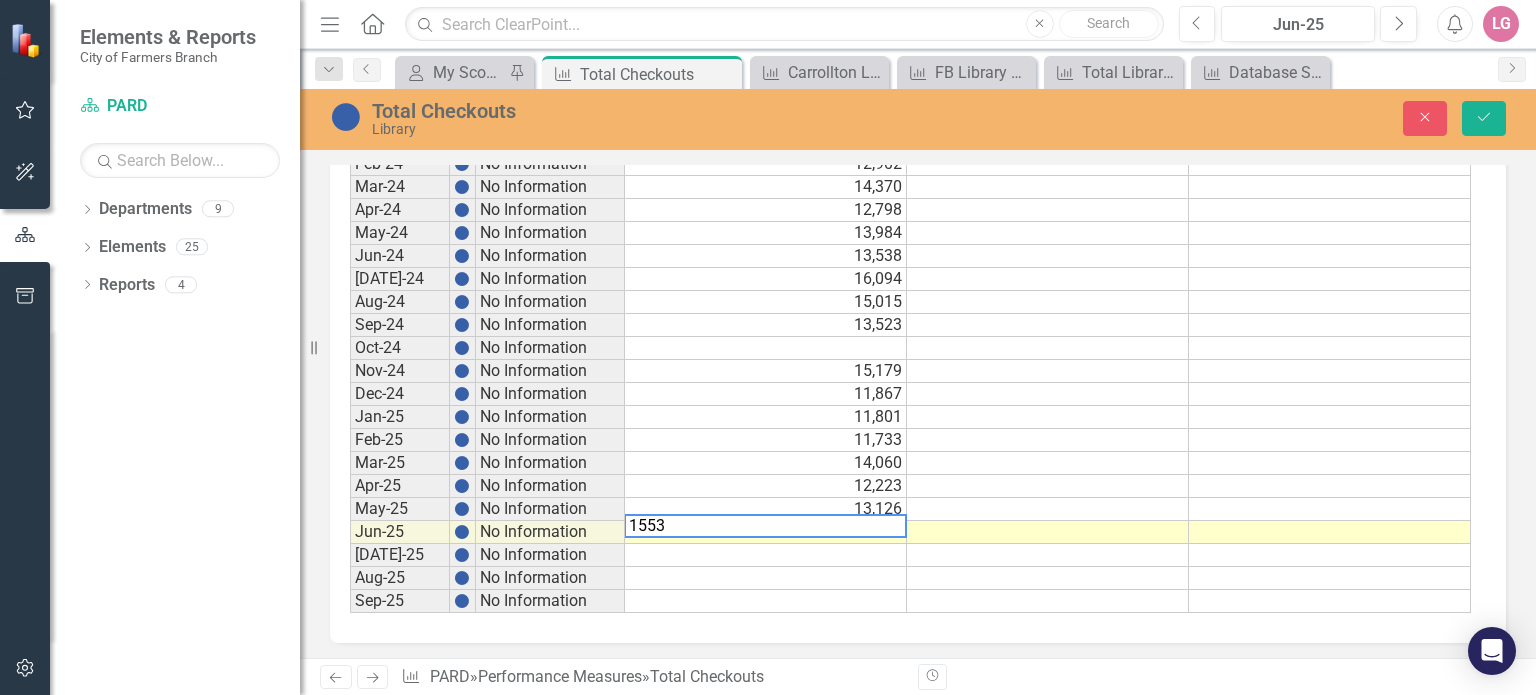 type on "15536" 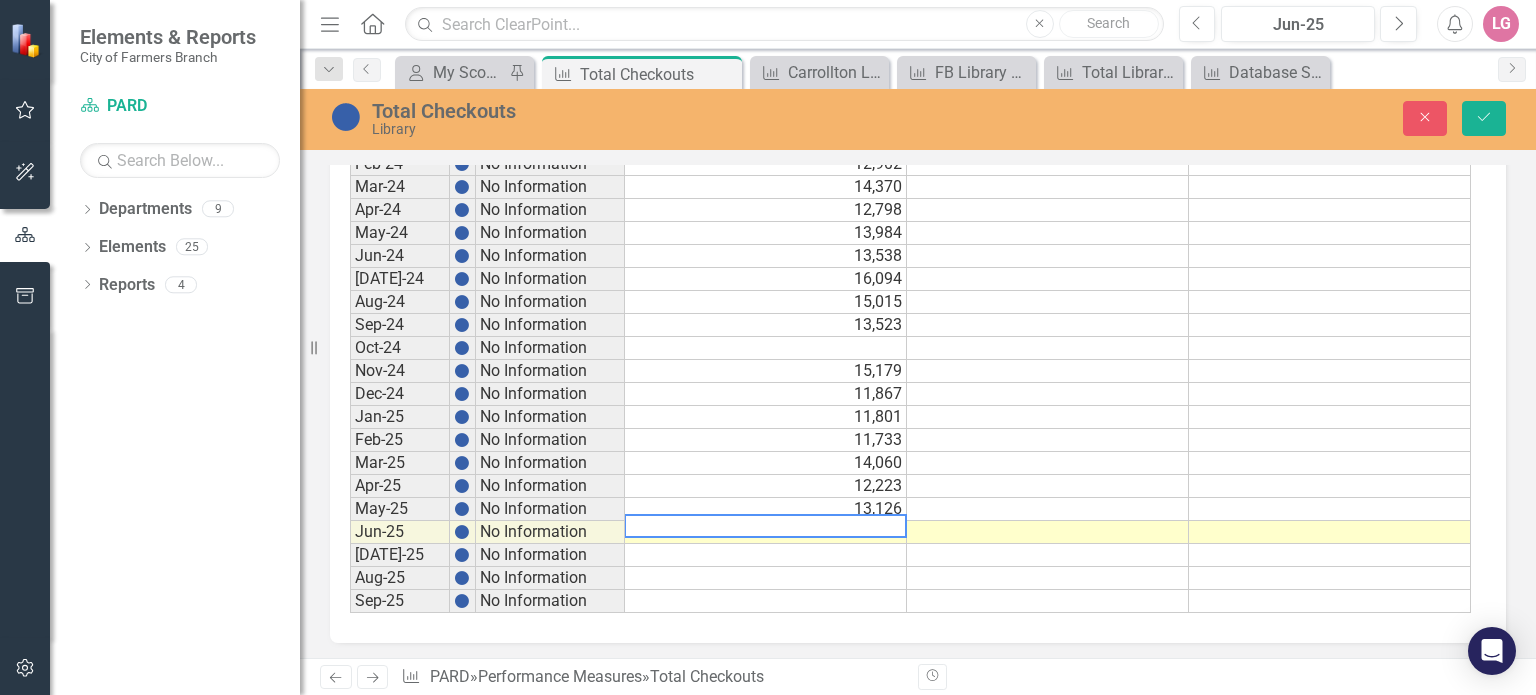 type 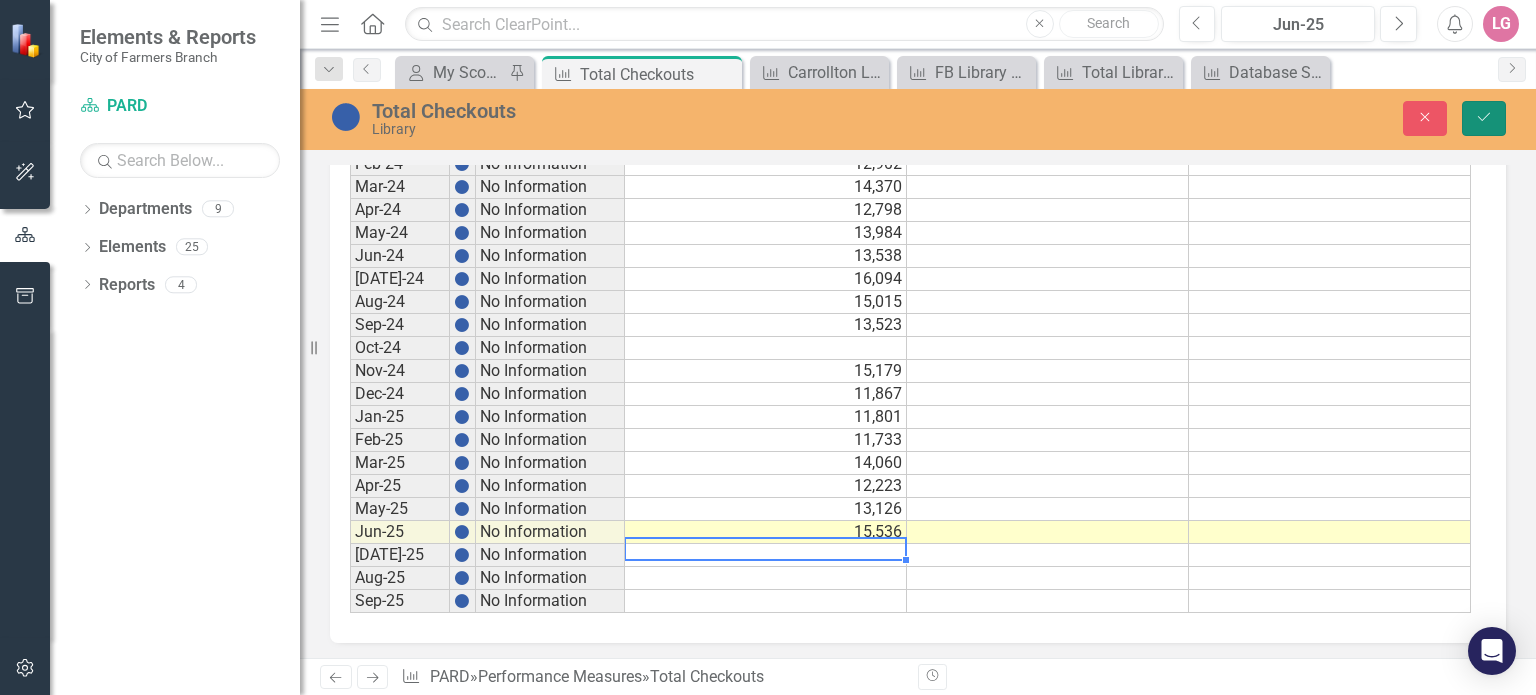 drag, startPoint x: 1502, startPoint y: 121, endPoint x: 1462, endPoint y: 133, distance: 41.761227 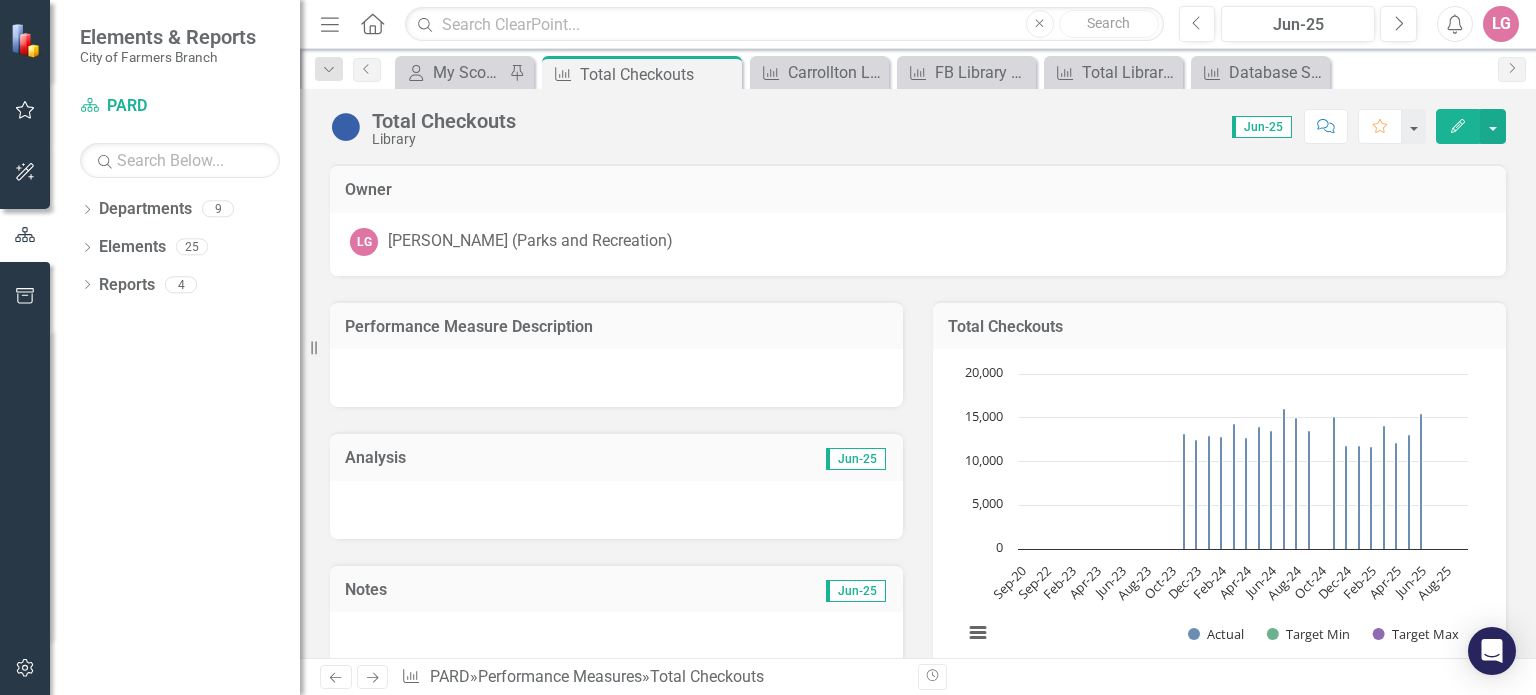 scroll, scrollTop: 1131, scrollLeft: 0, axis: vertical 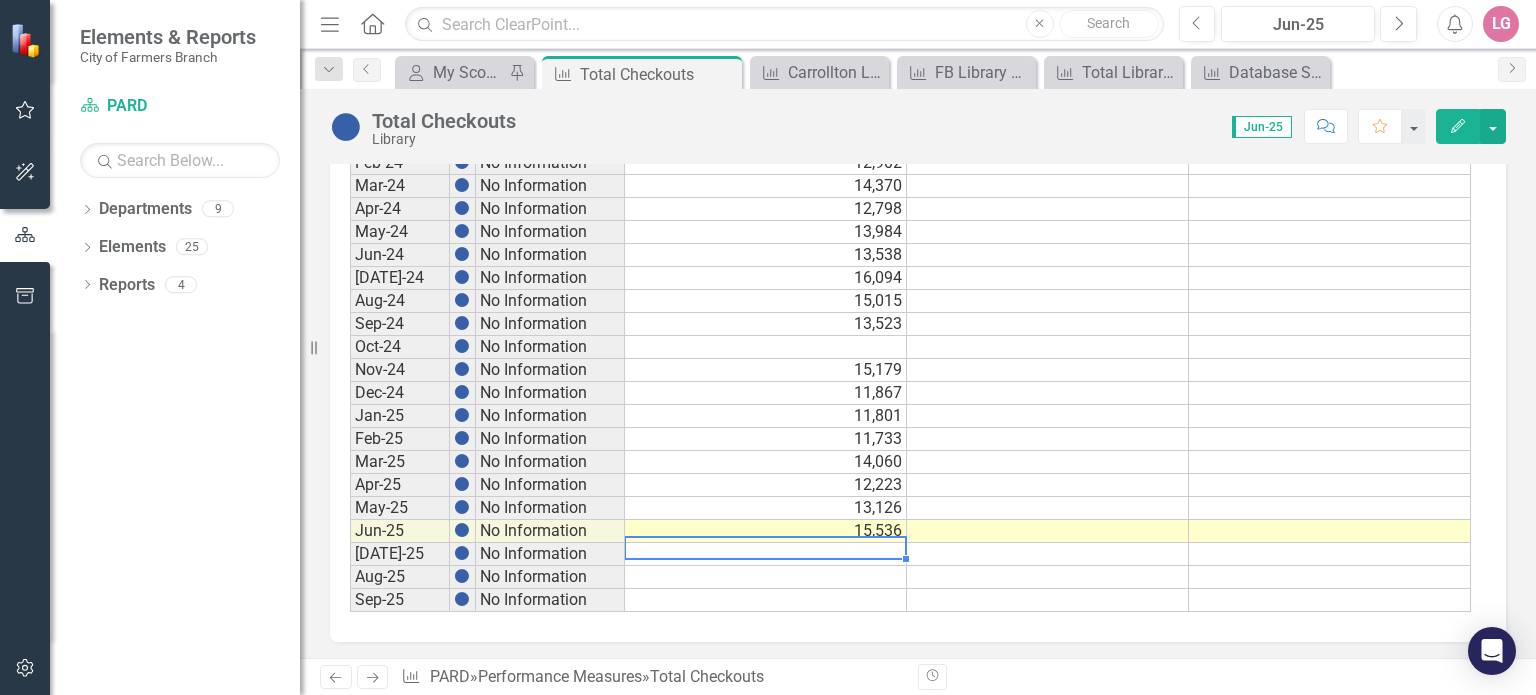 click at bounding box center (766, 554) 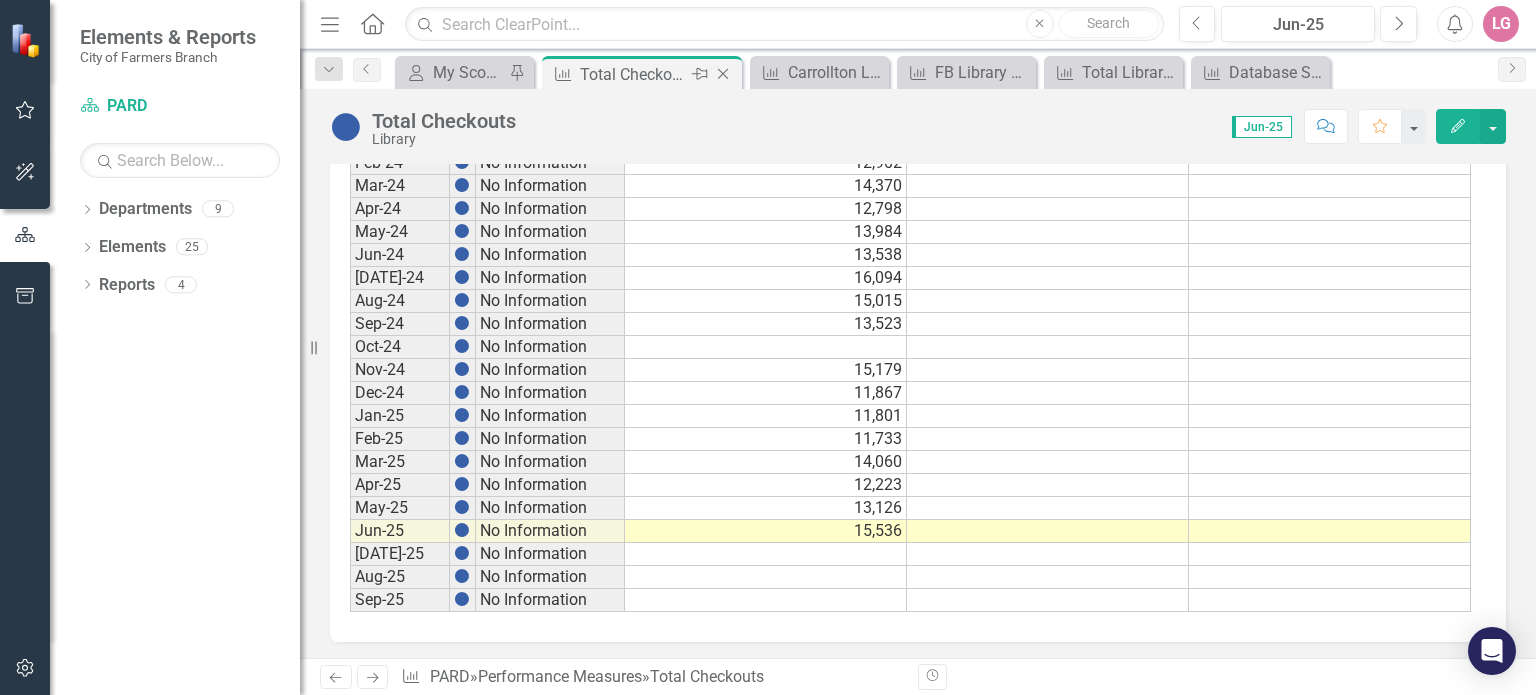 click on "Close" 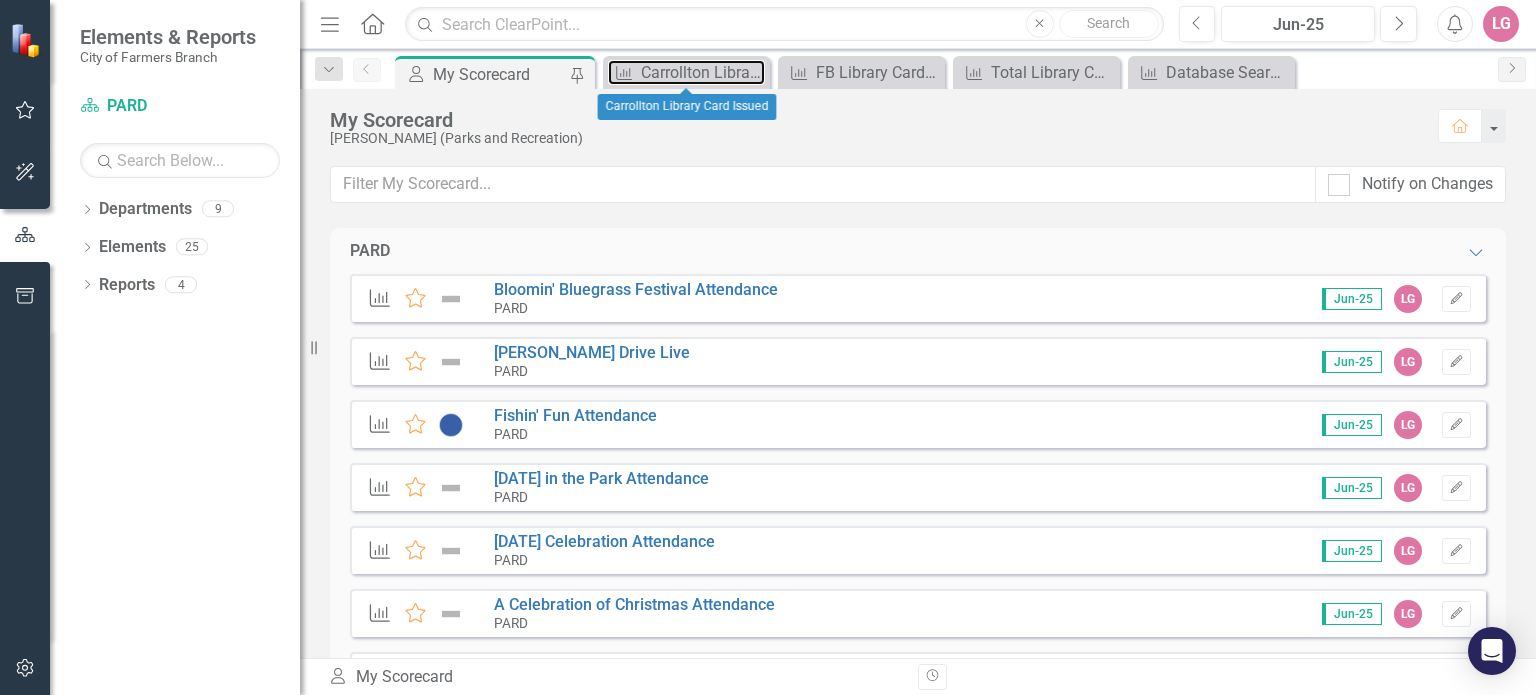 click on "Carrollton Library Card Issued" at bounding box center (703, 72) 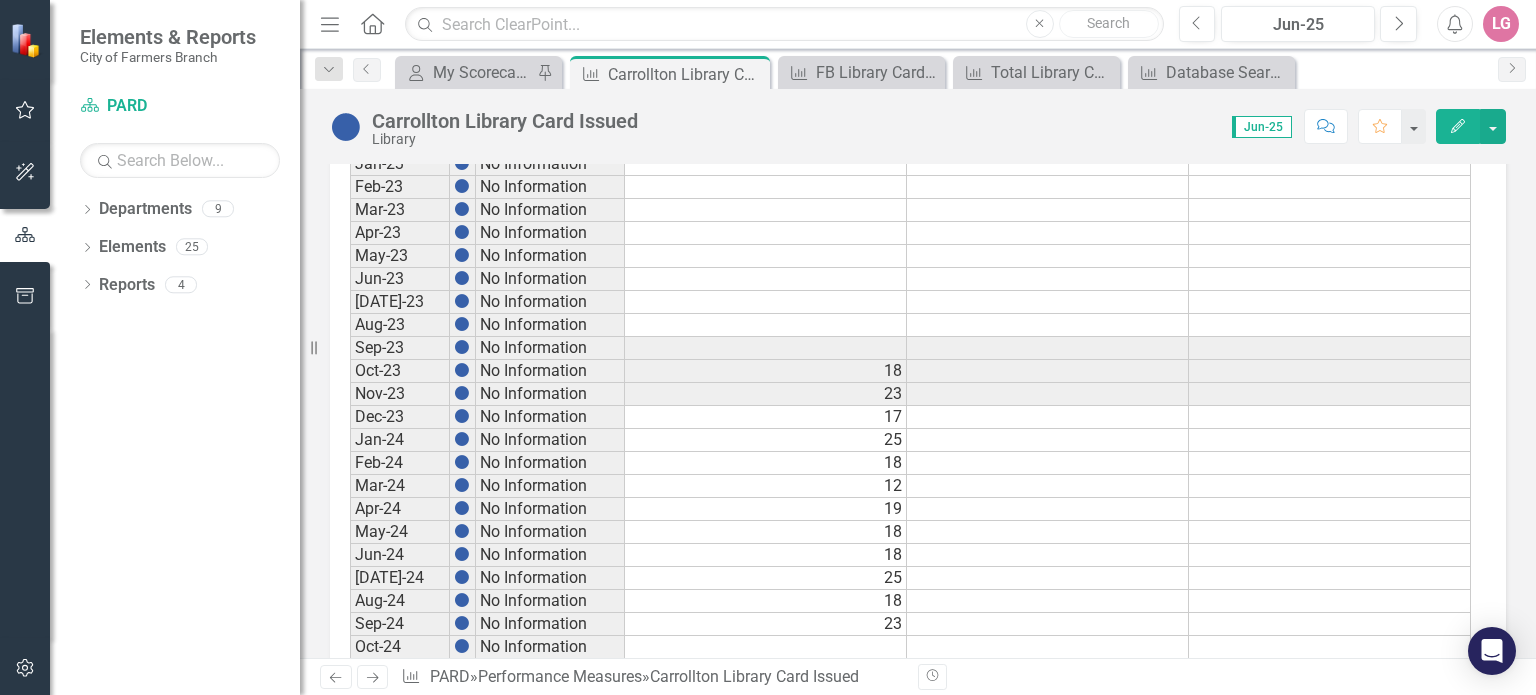 scroll, scrollTop: 1131, scrollLeft: 0, axis: vertical 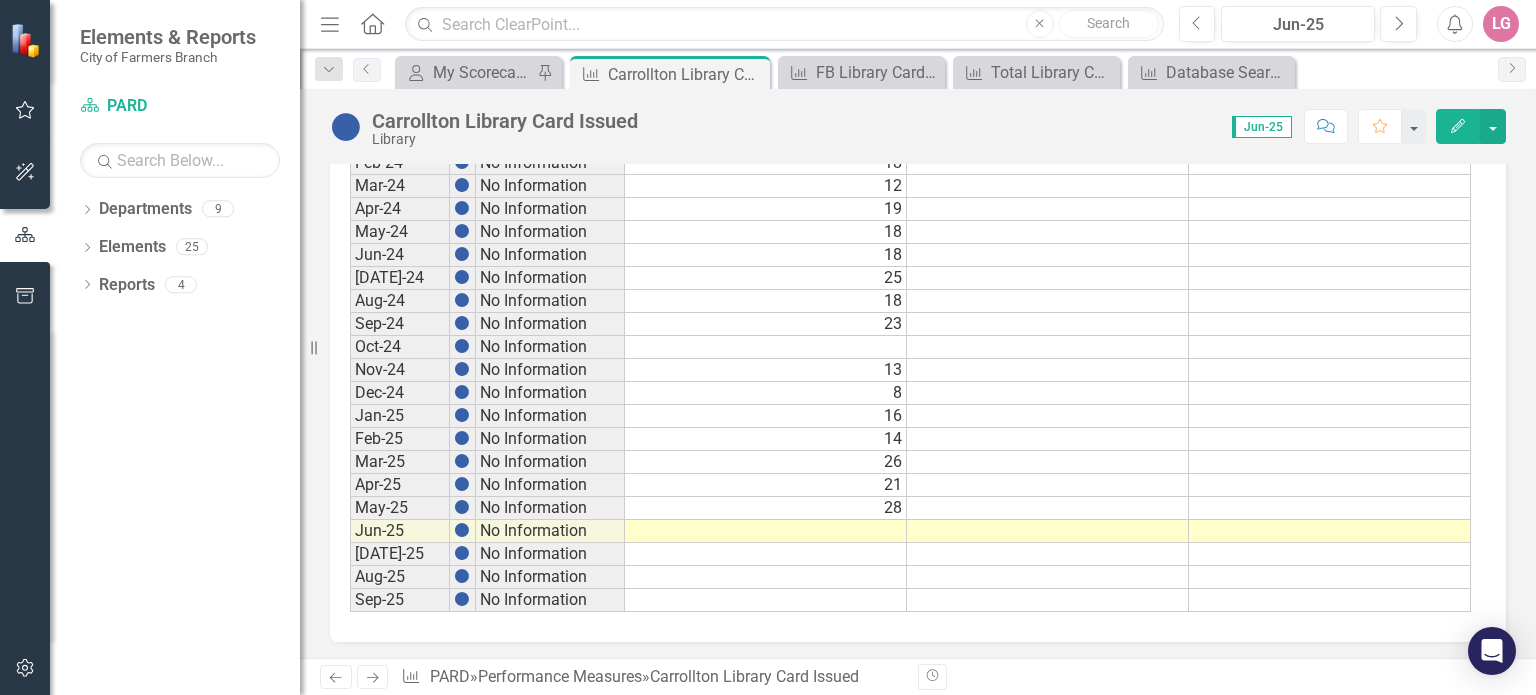 click at bounding box center (766, 531) 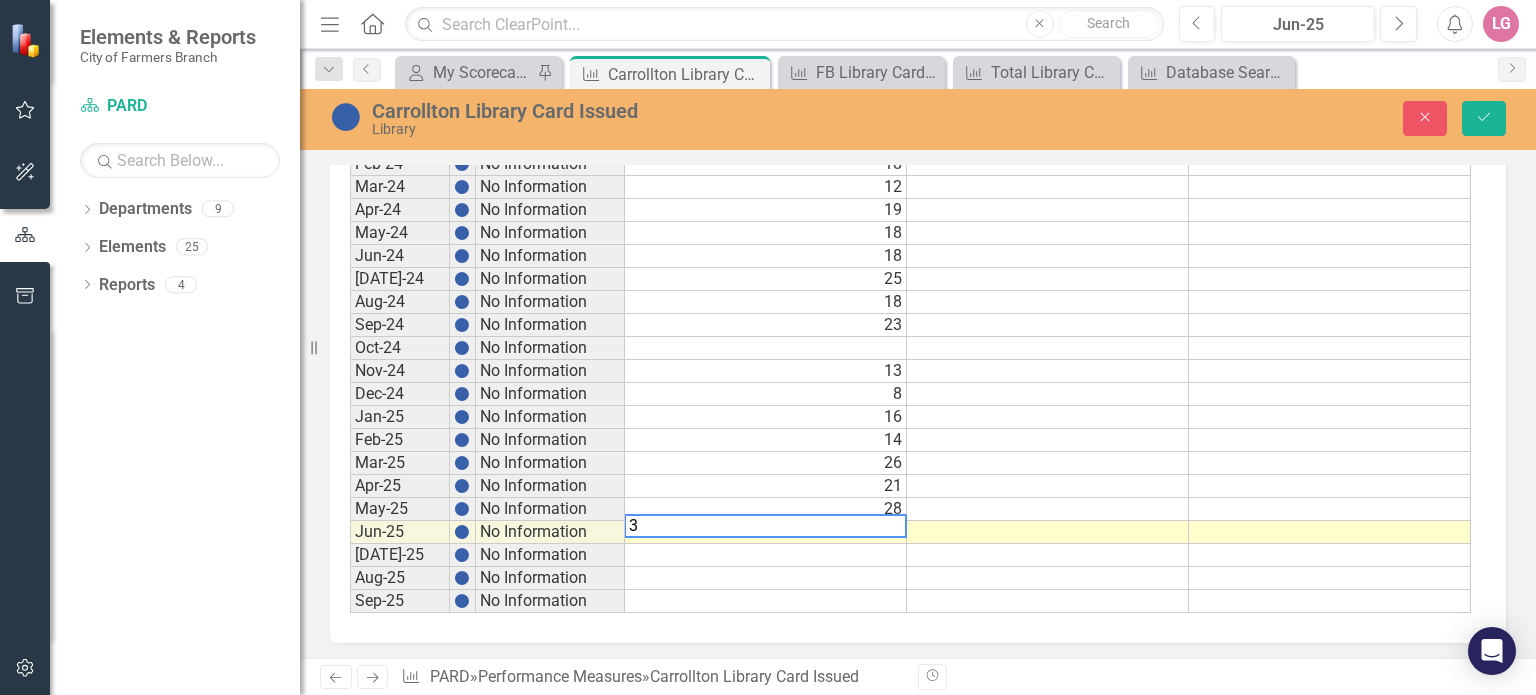 type on "37" 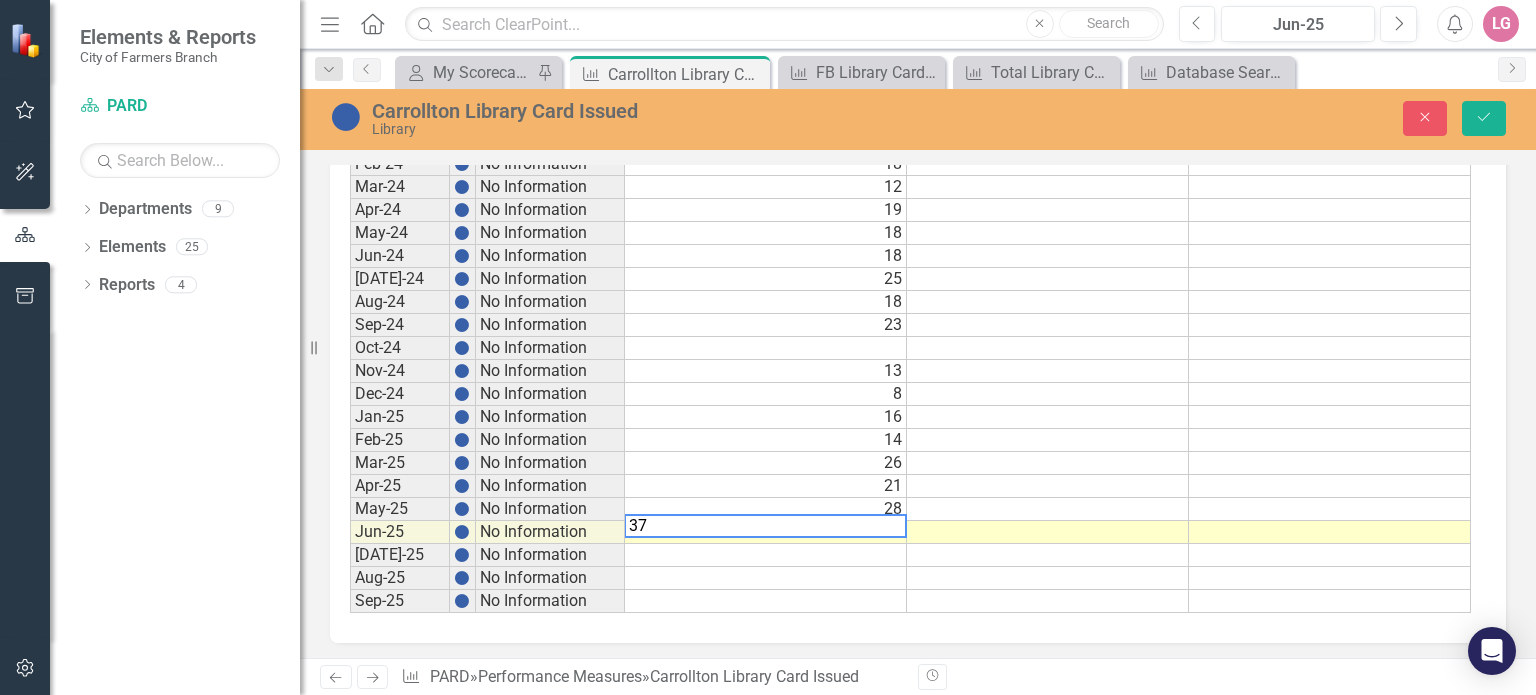 type 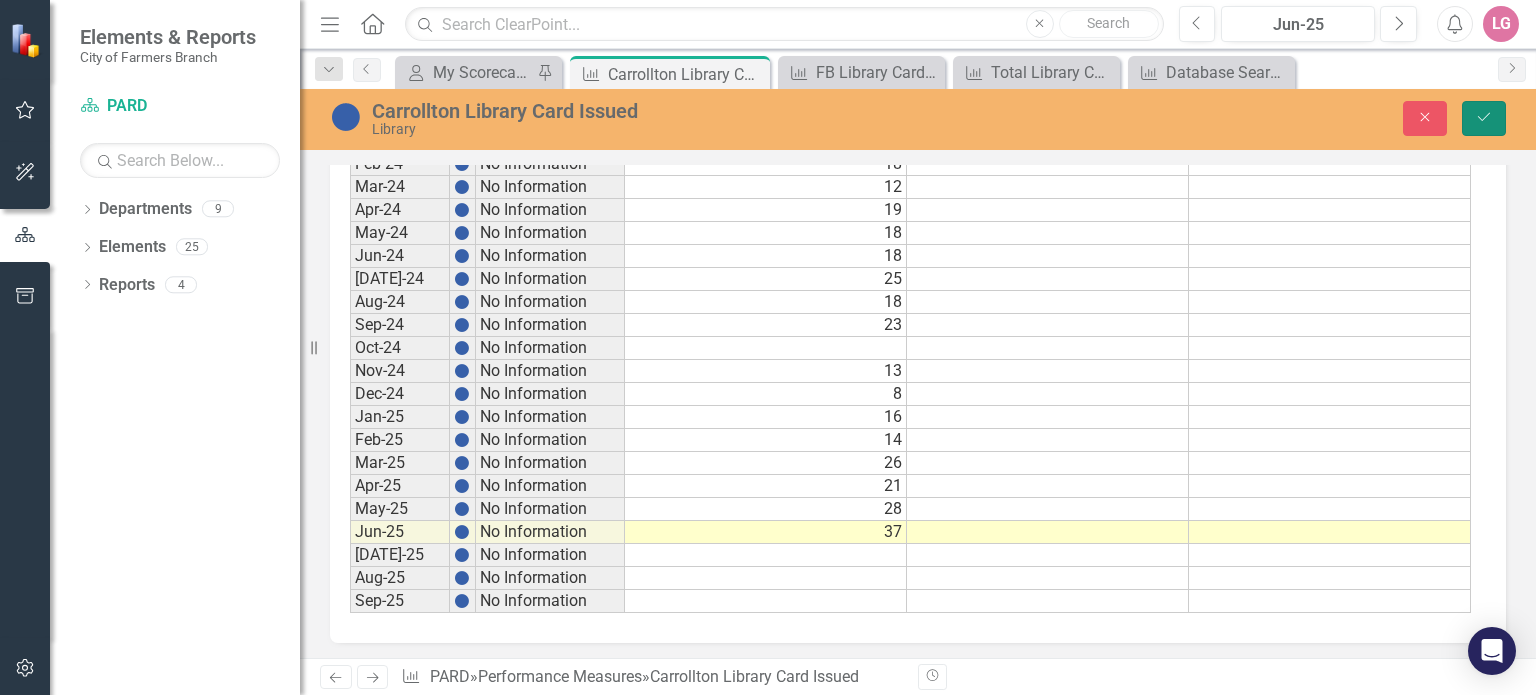 click on "Save" at bounding box center [1484, 118] 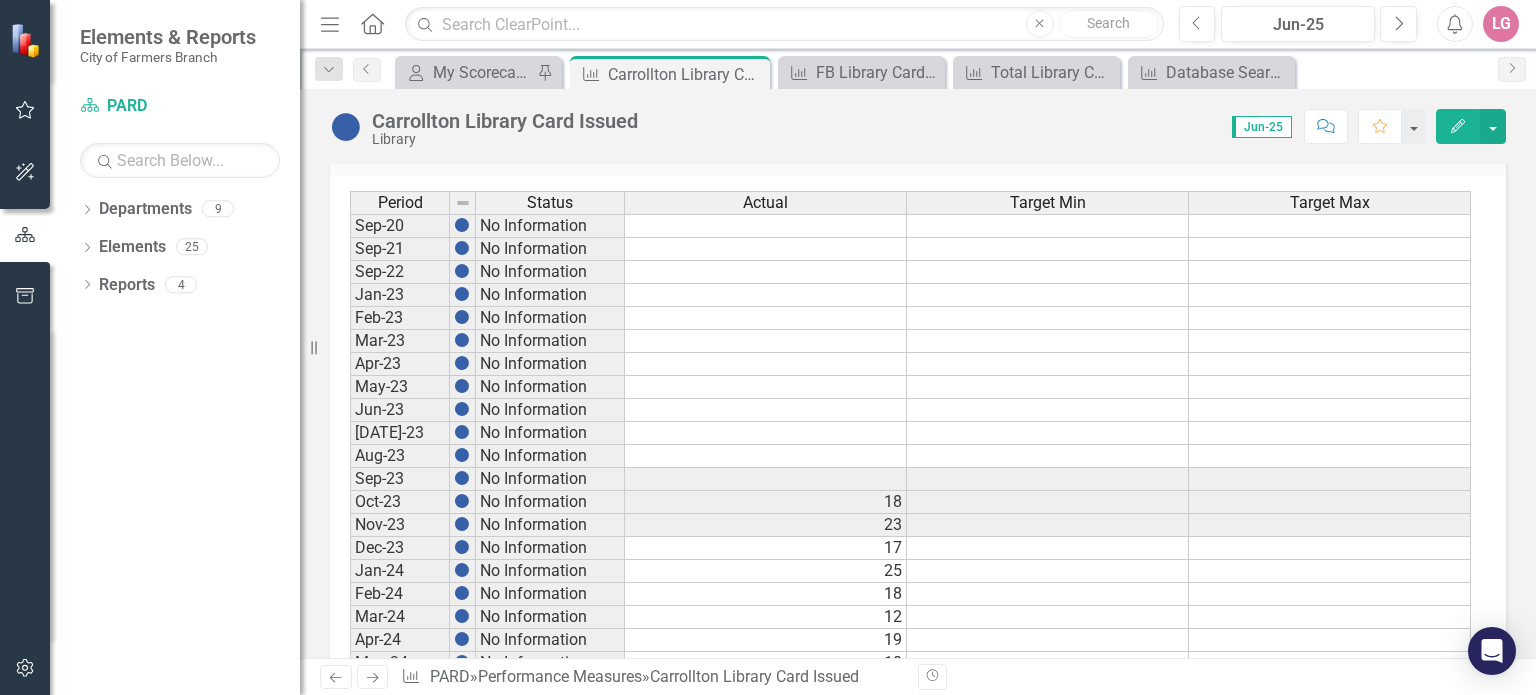scroll, scrollTop: 1131, scrollLeft: 0, axis: vertical 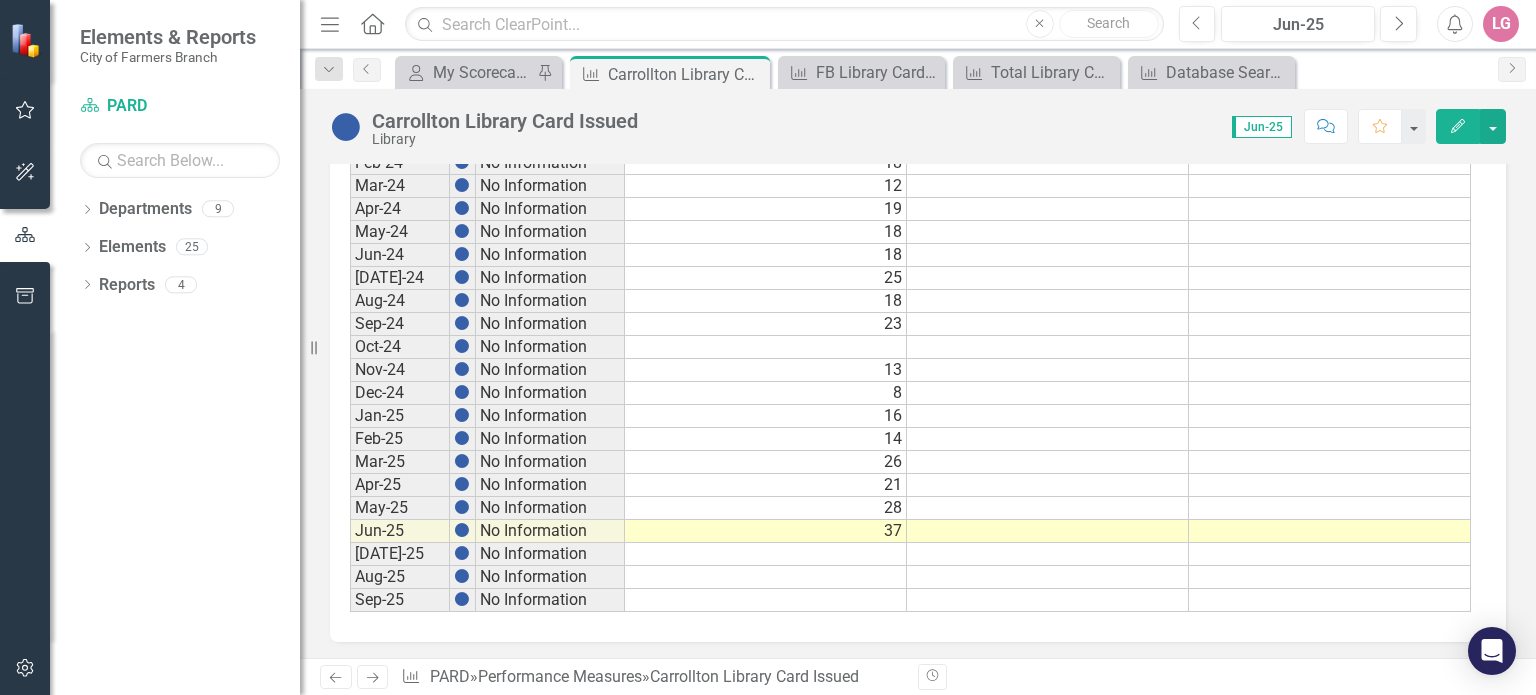 click at bounding box center (766, 554) 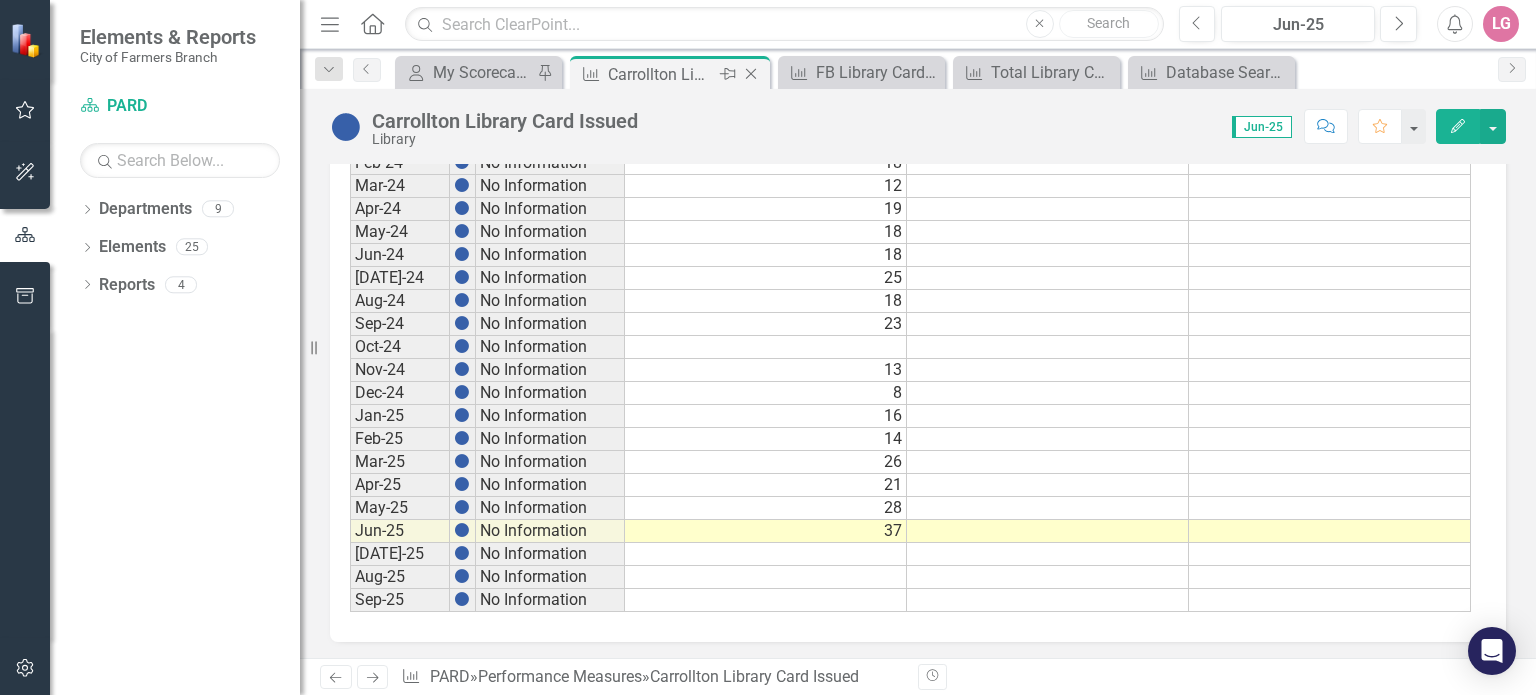 click on "Close" 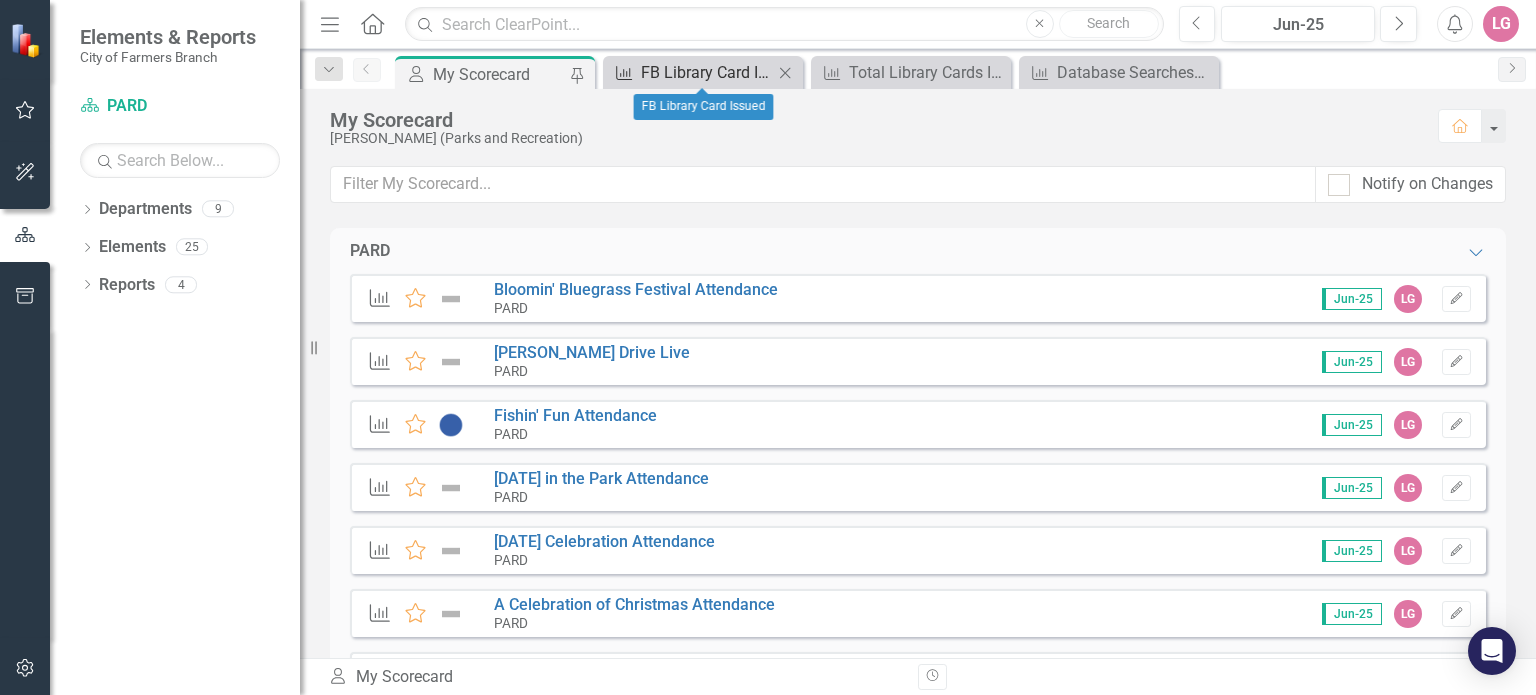 click on "FB Library Card Issued" at bounding box center (707, 72) 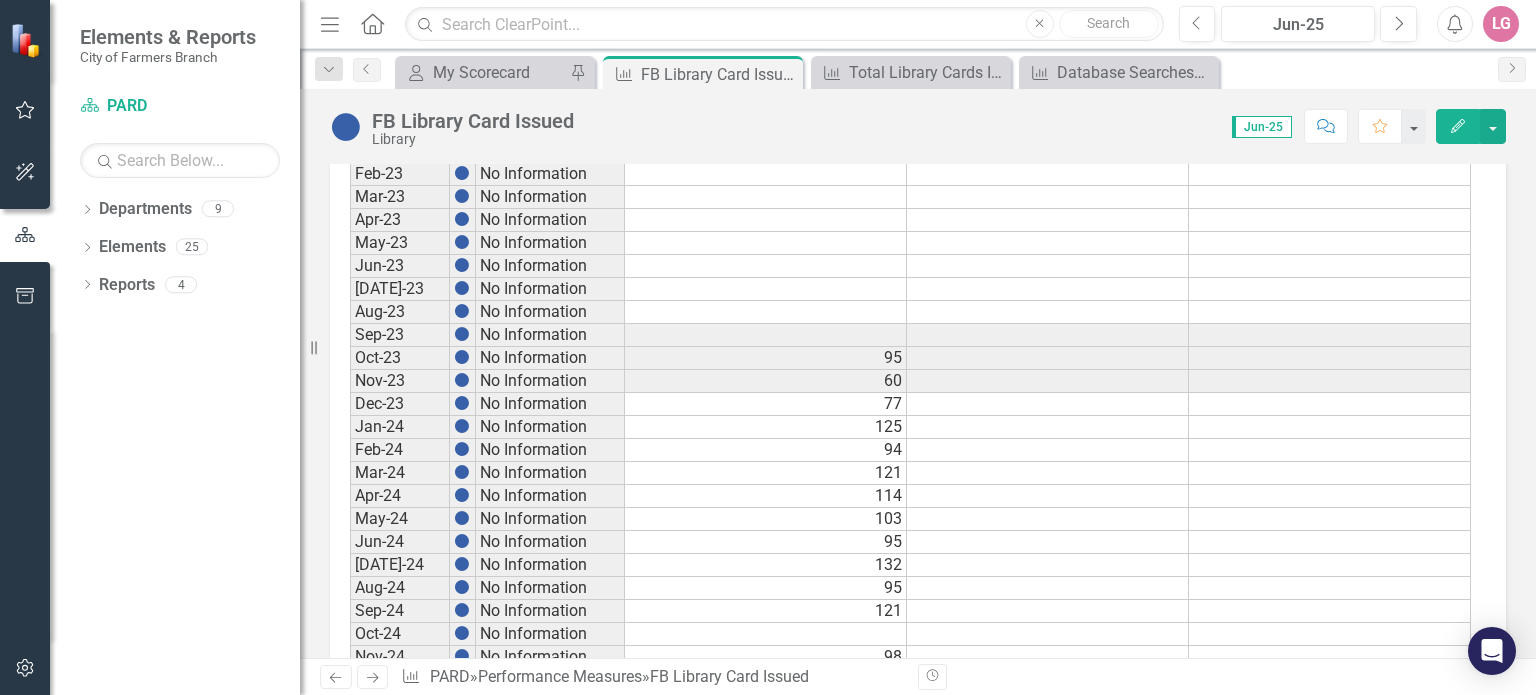scroll, scrollTop: 1131, scrollLeft: 0, axis: vertical 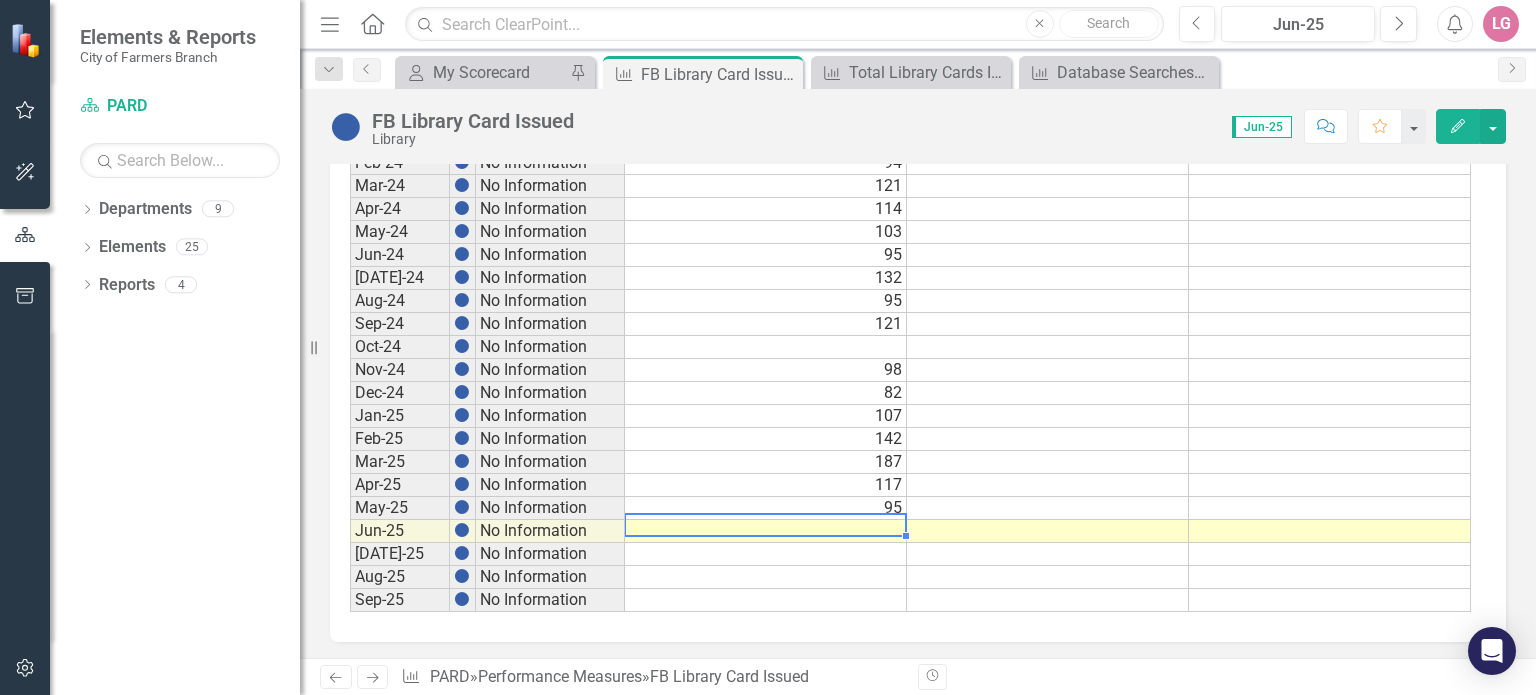 drag, startPoint x: 813, startPoint y: 518, endPoint x: 796, endPoint y: 514, distance: 17.464249 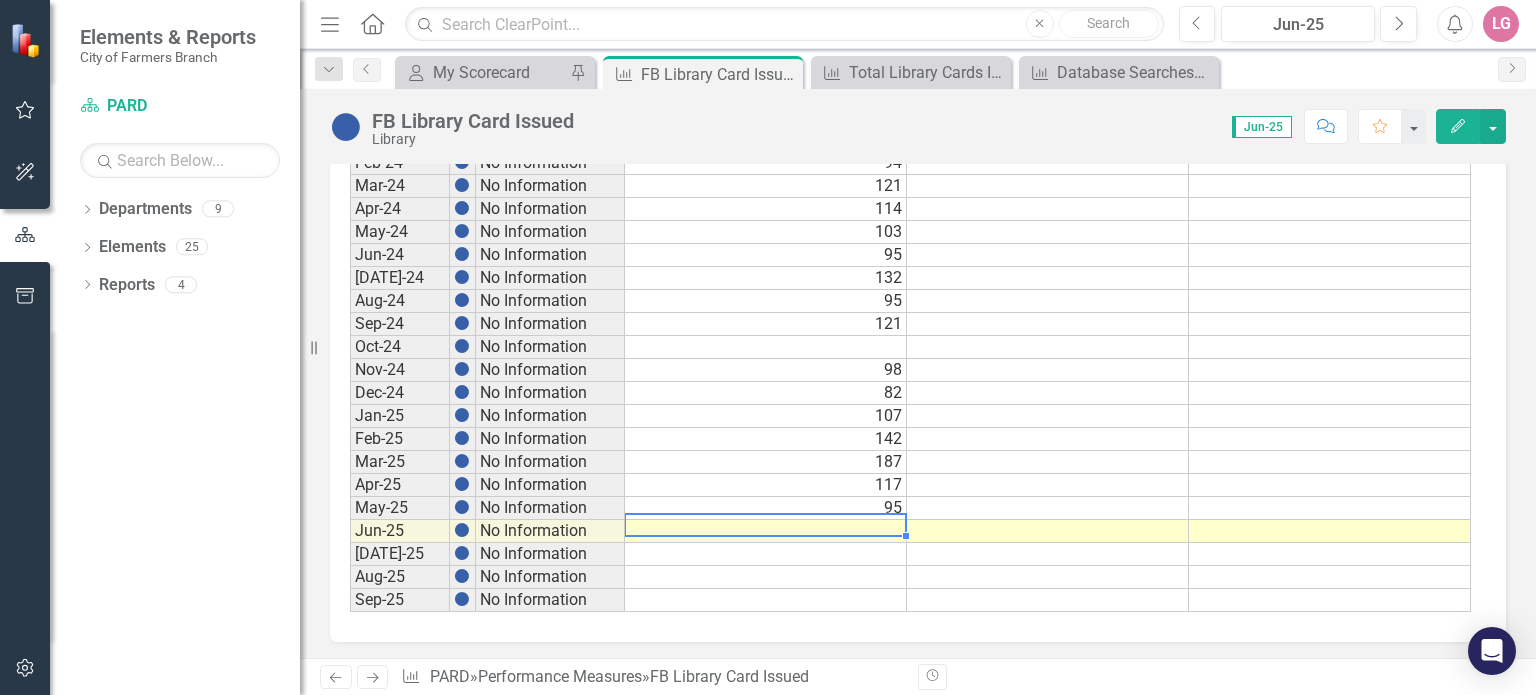 click at bounding box center [766, 531] 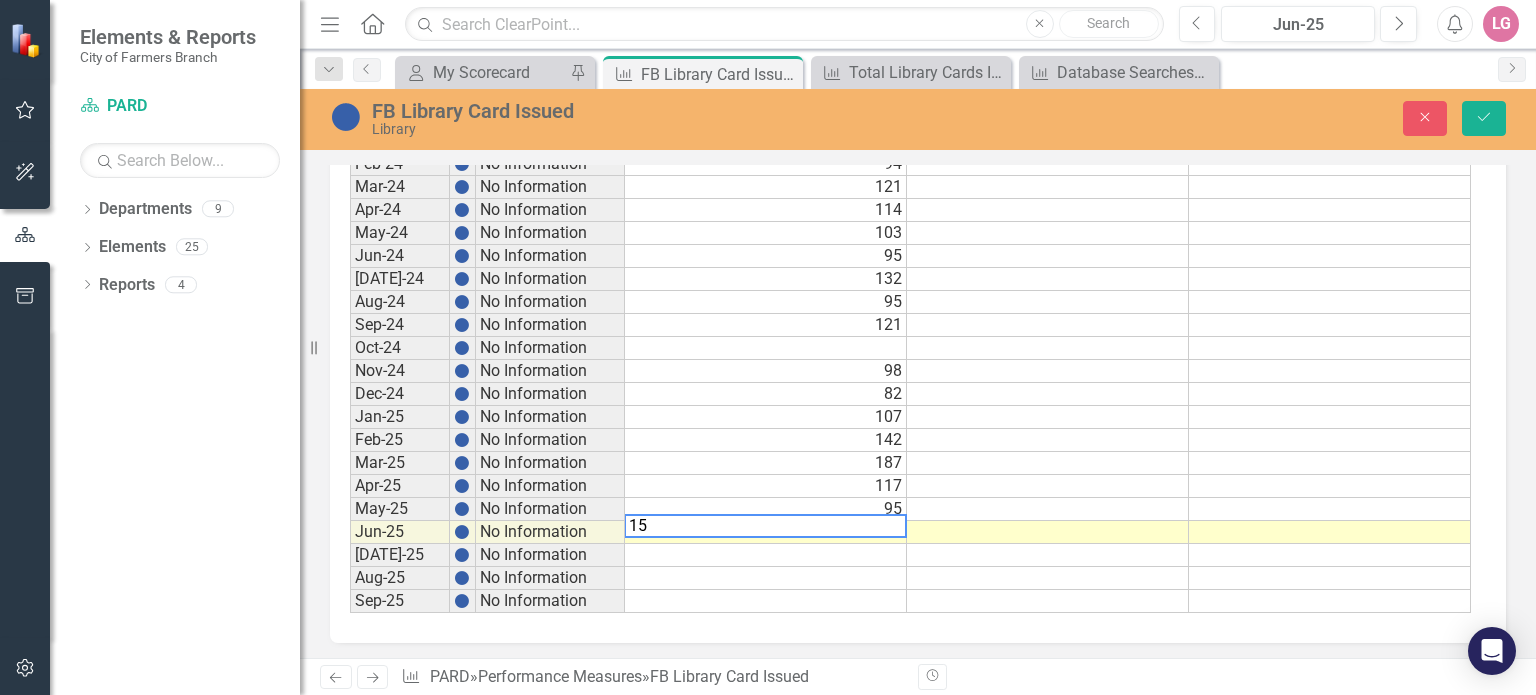 type on "154" 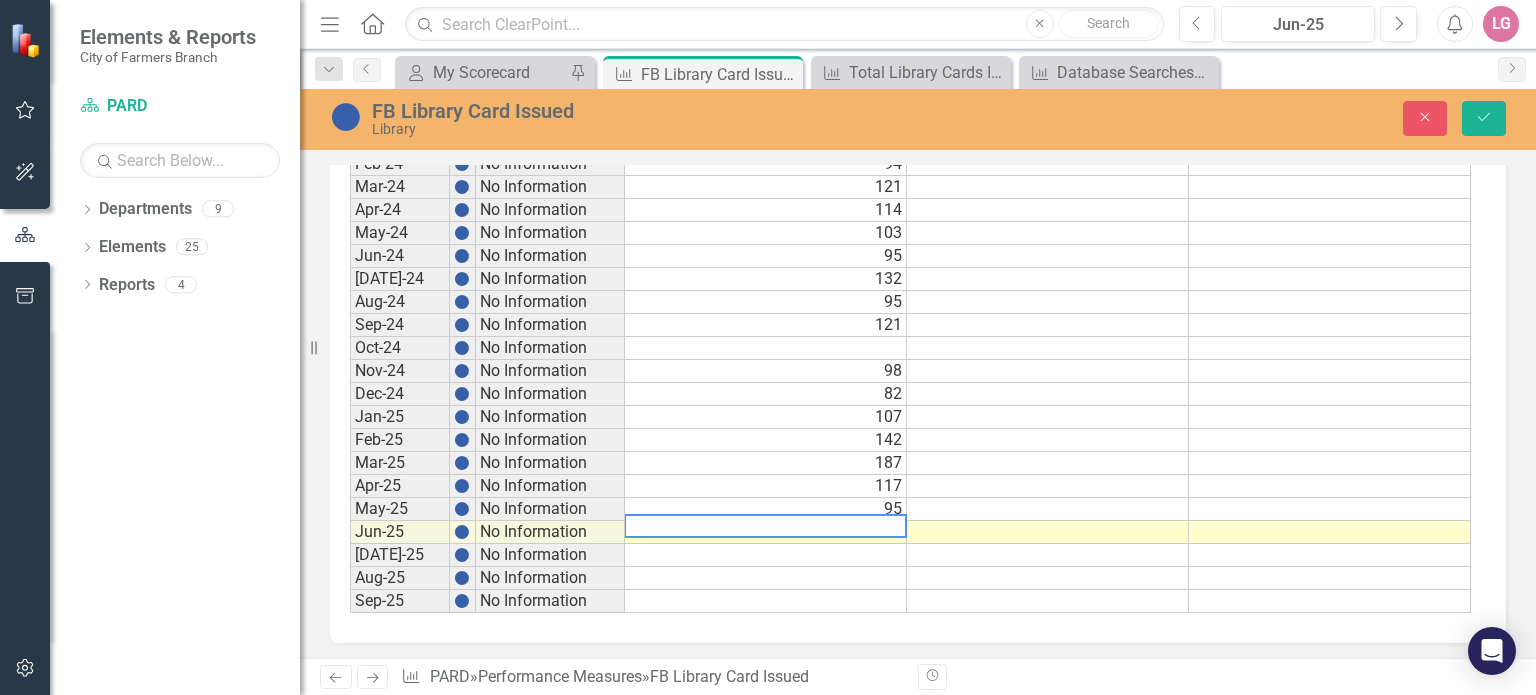 type 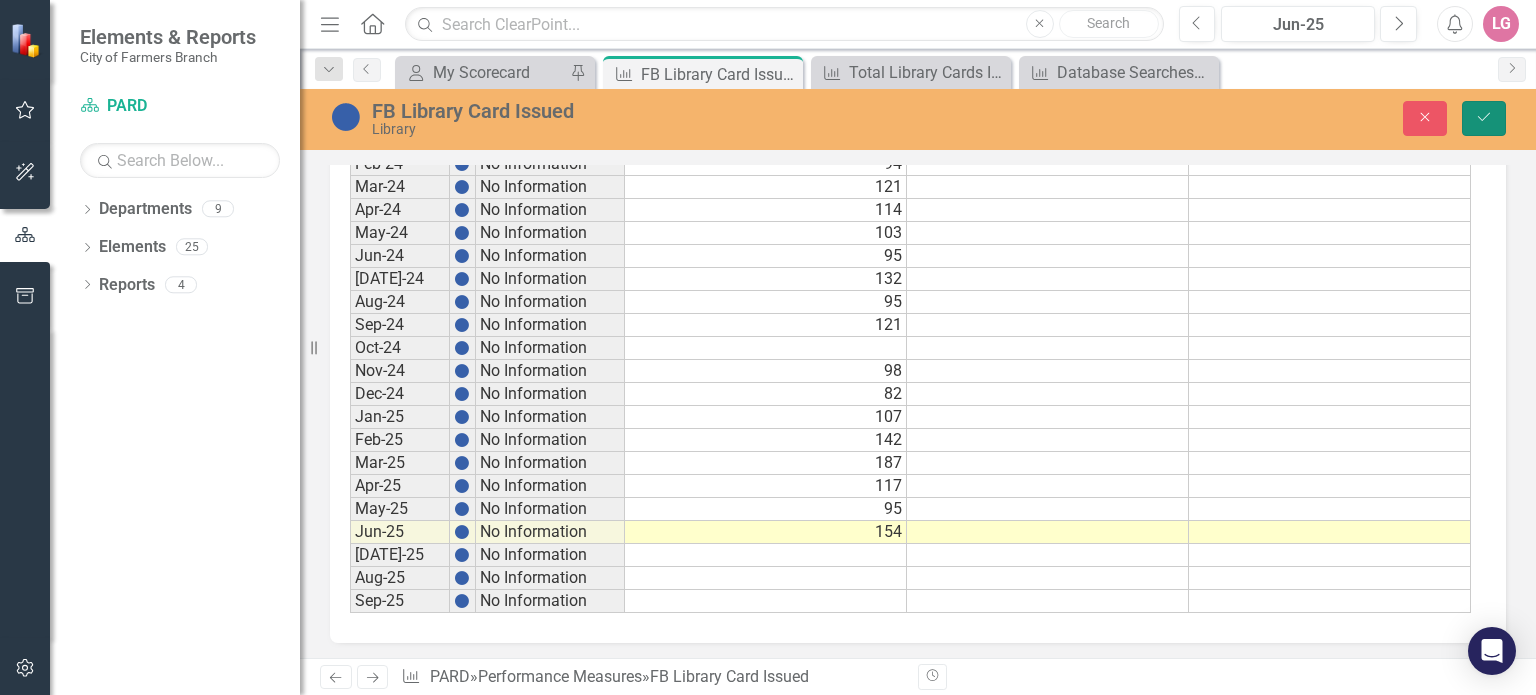 drag, startPoint x: 1480, startPoint y: 119, endPoint x: 1198, endPoint y: 155, distance: 284.28857 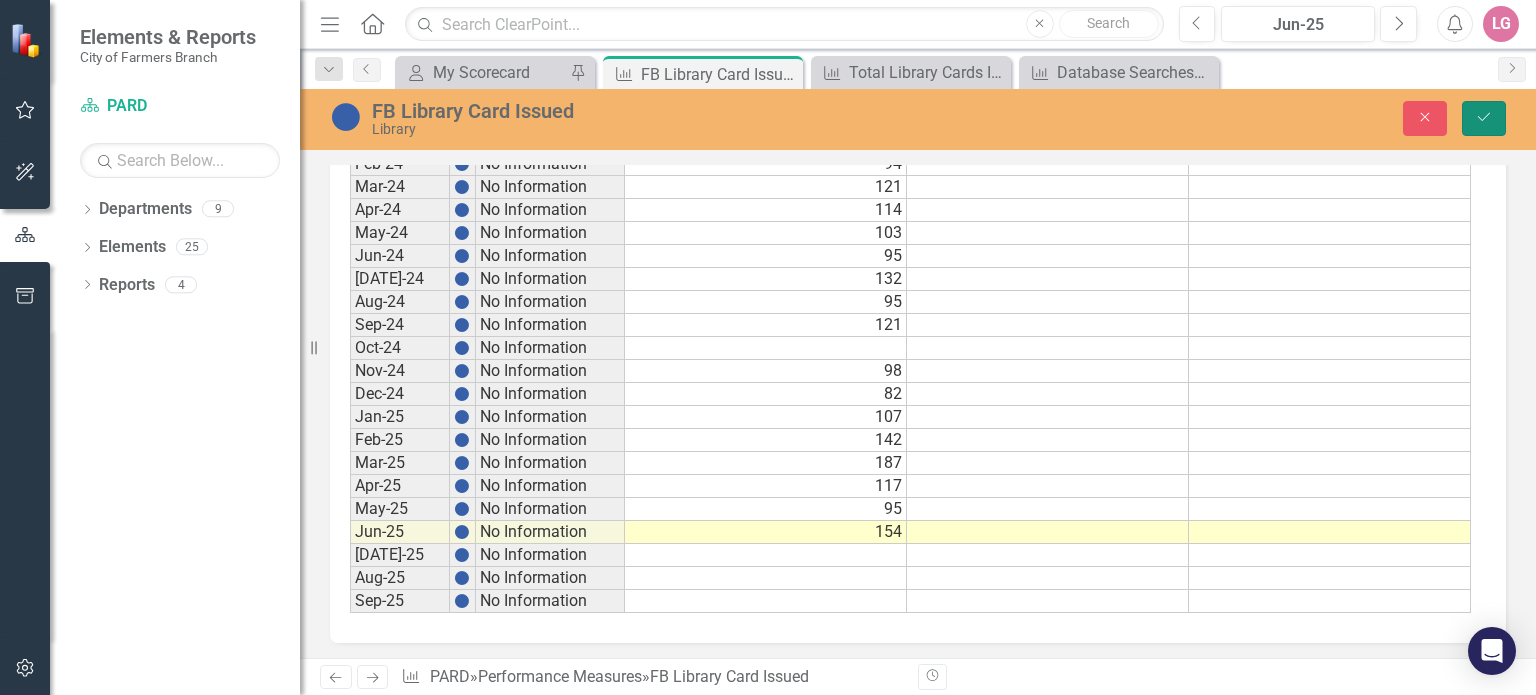 click on "Save" 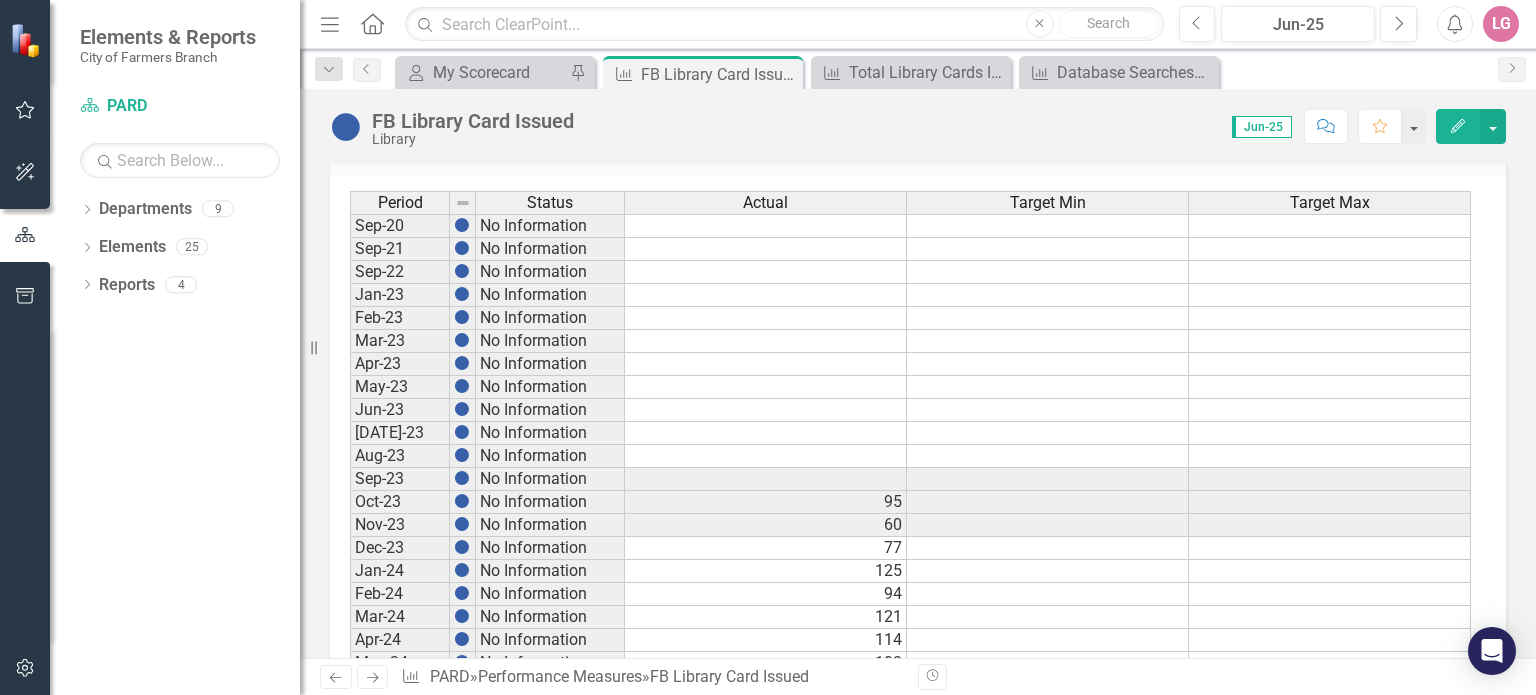 scroll, scrollTop: 1131, scrollLeft: 0, axis: vertical 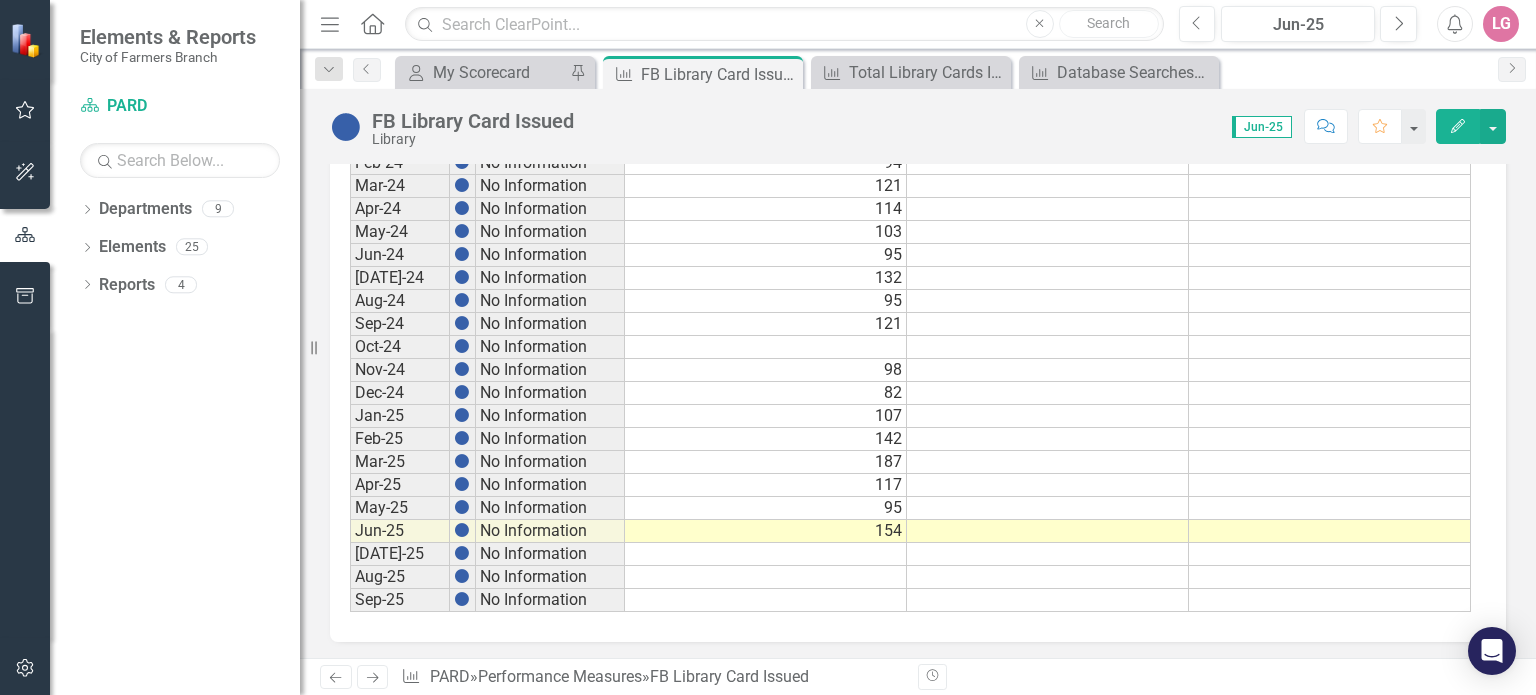 click at bounding box center [766, 554] 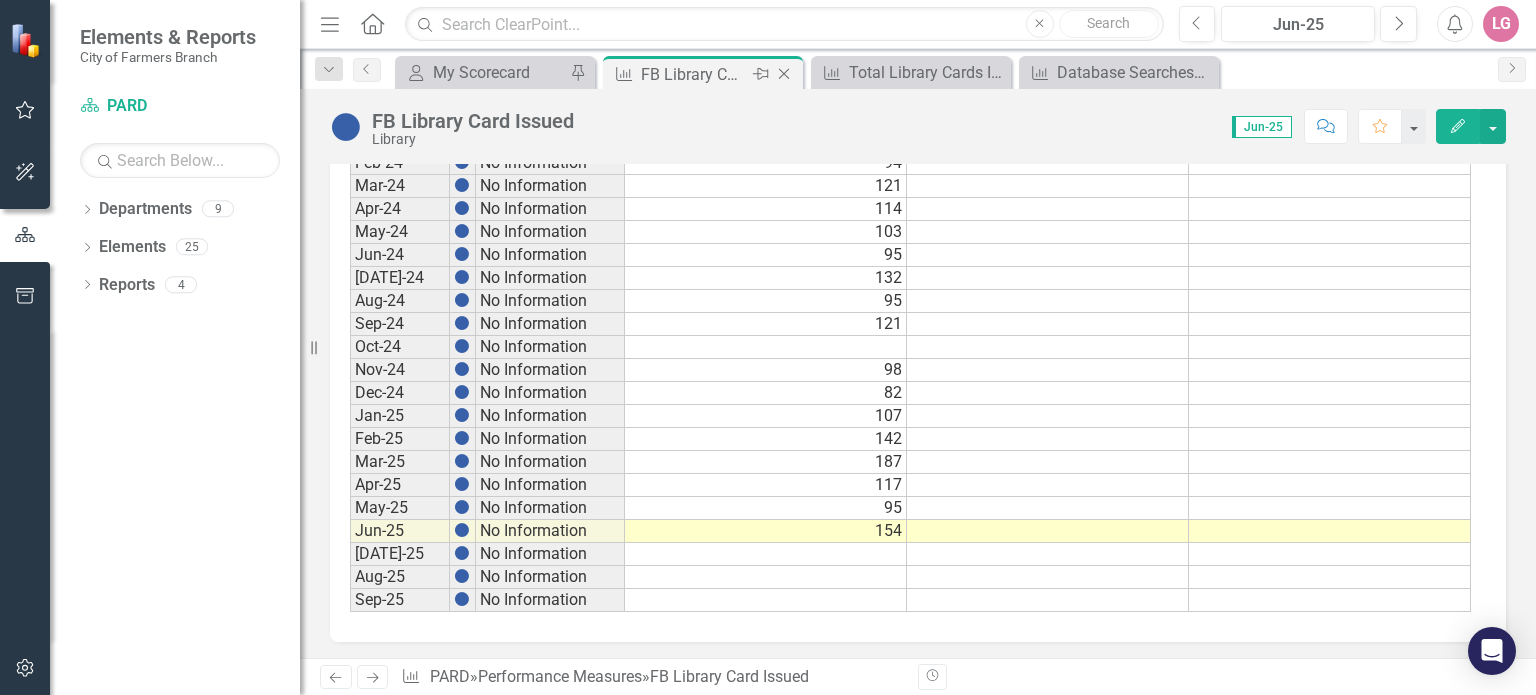 click on "Close" 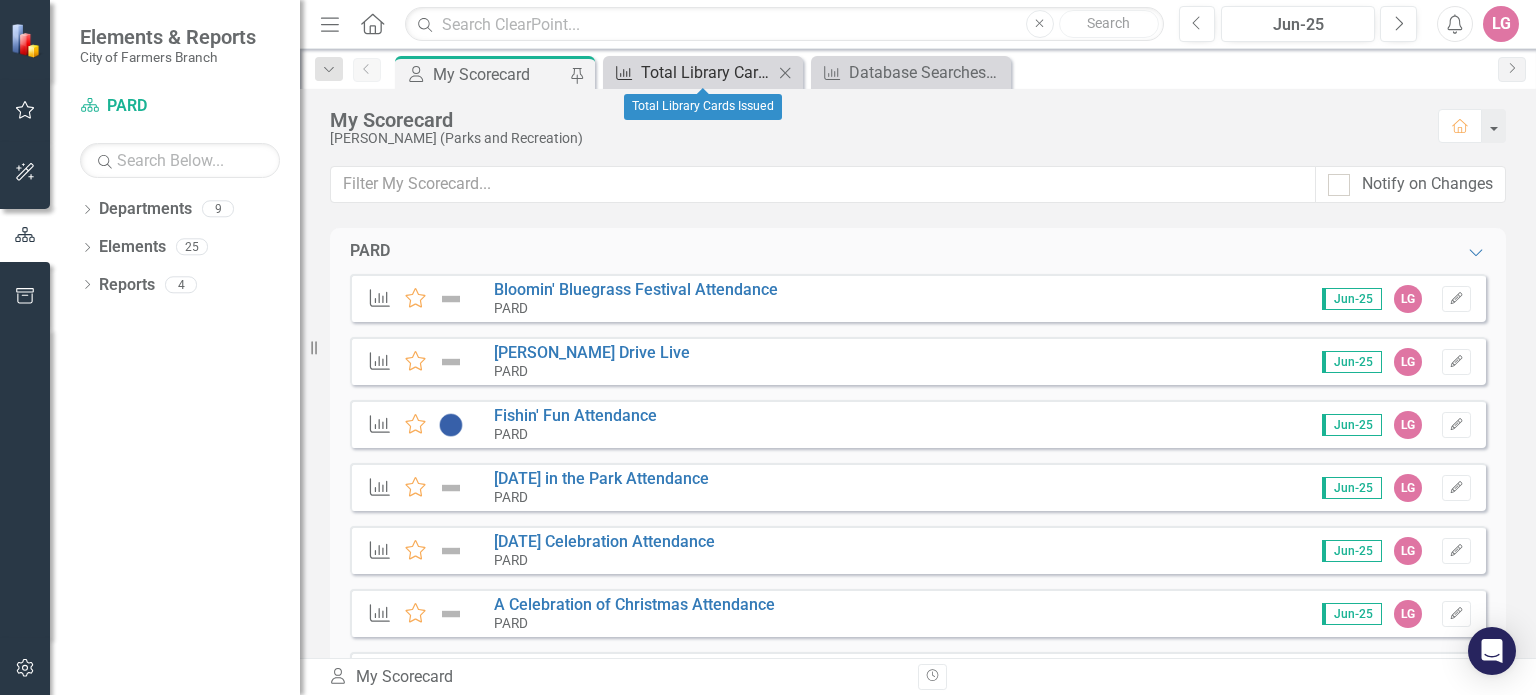 click on "Total Library Cards Issued" at bounding box center (707, 72) 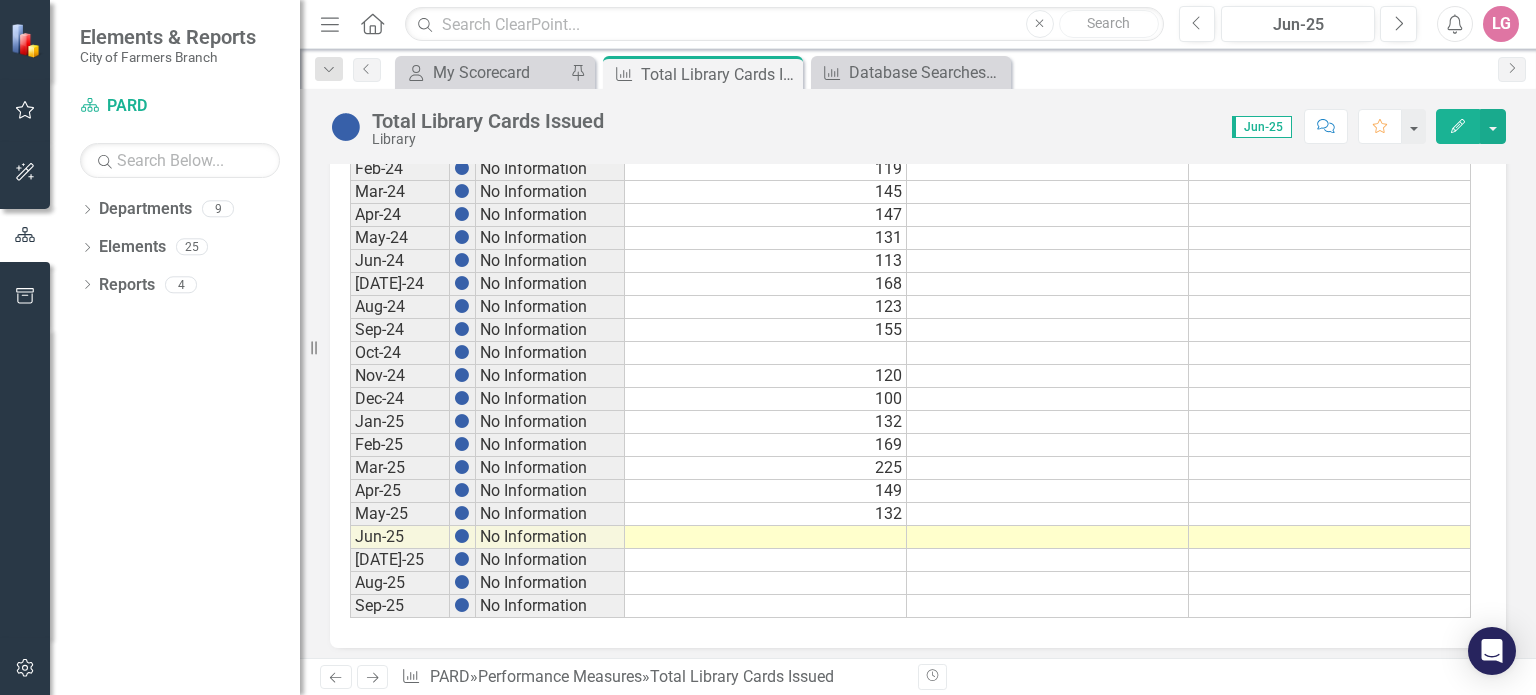 scroll, scrollTop: 1131, scrollLeft: 0, axis: vertical 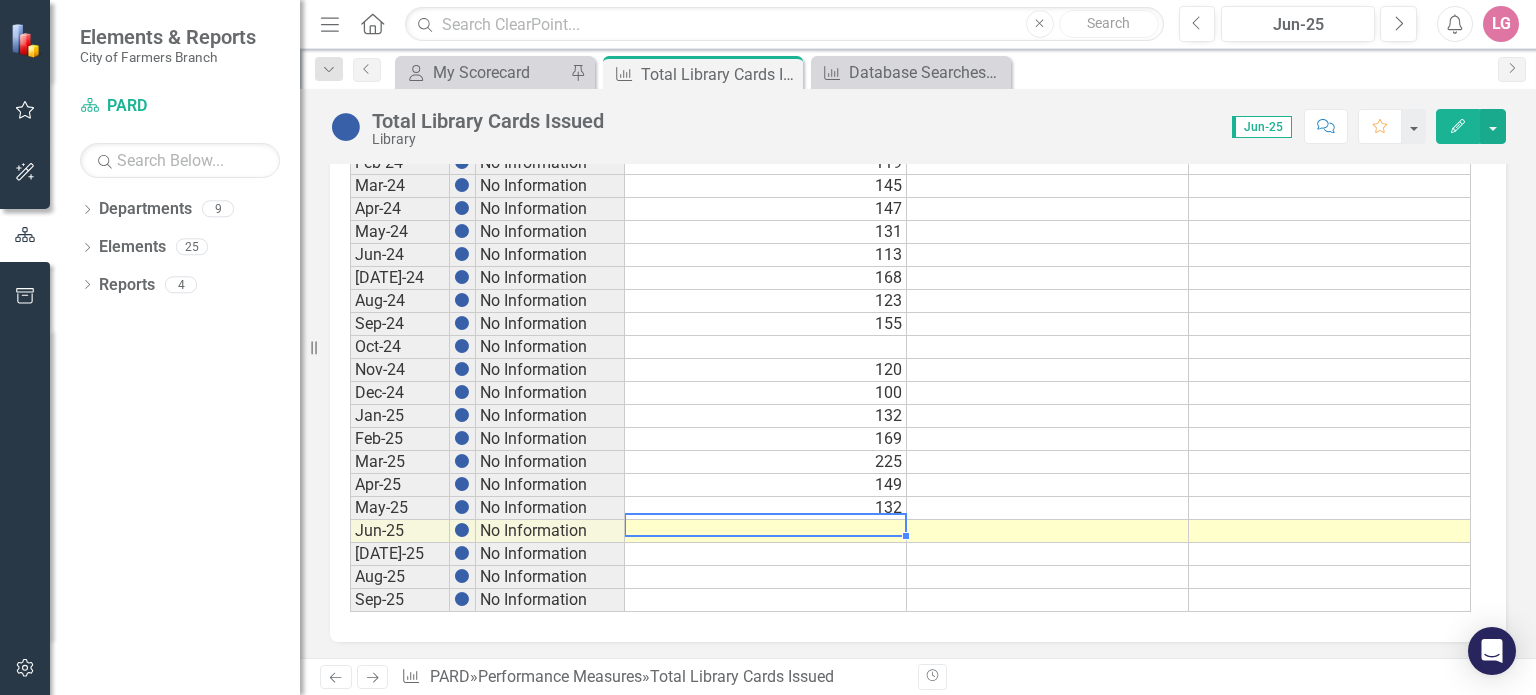 click at bounding box center [766, 531] 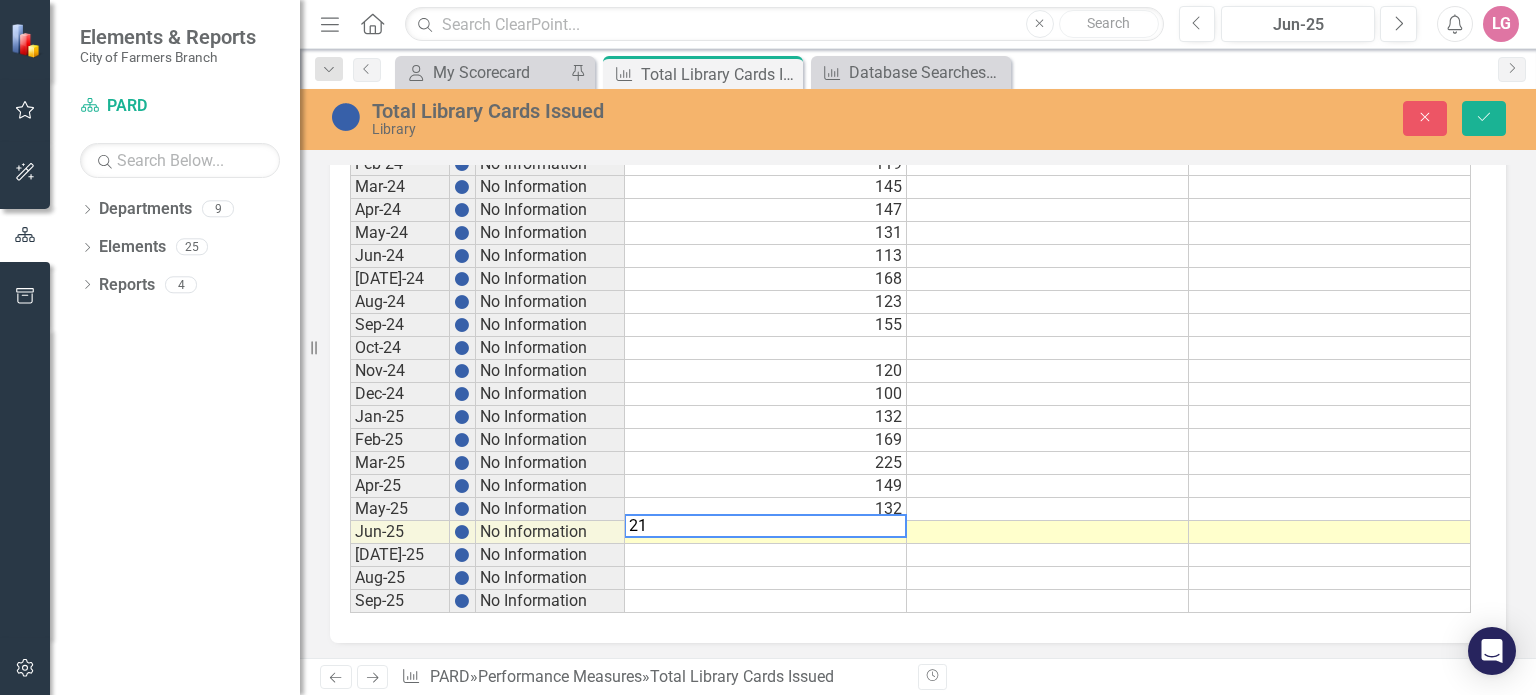 type on "212" 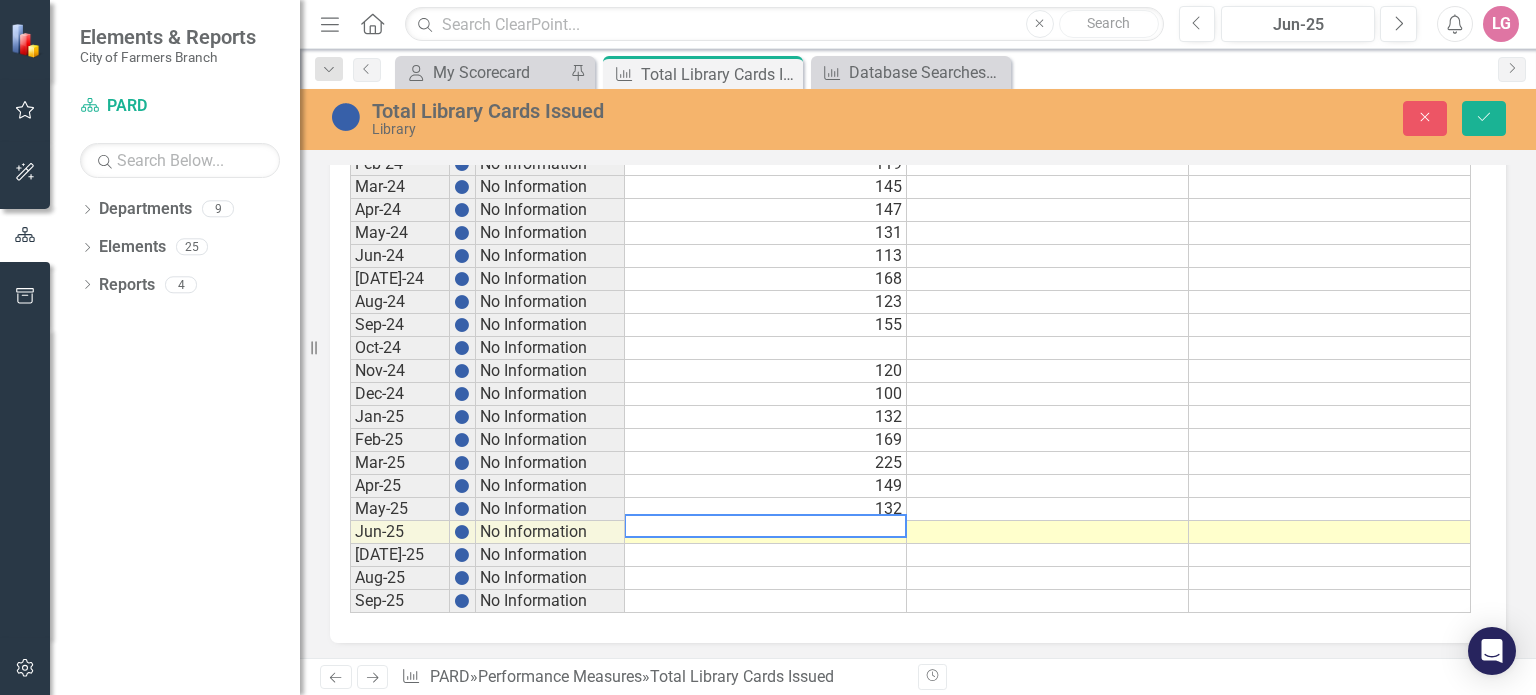 type 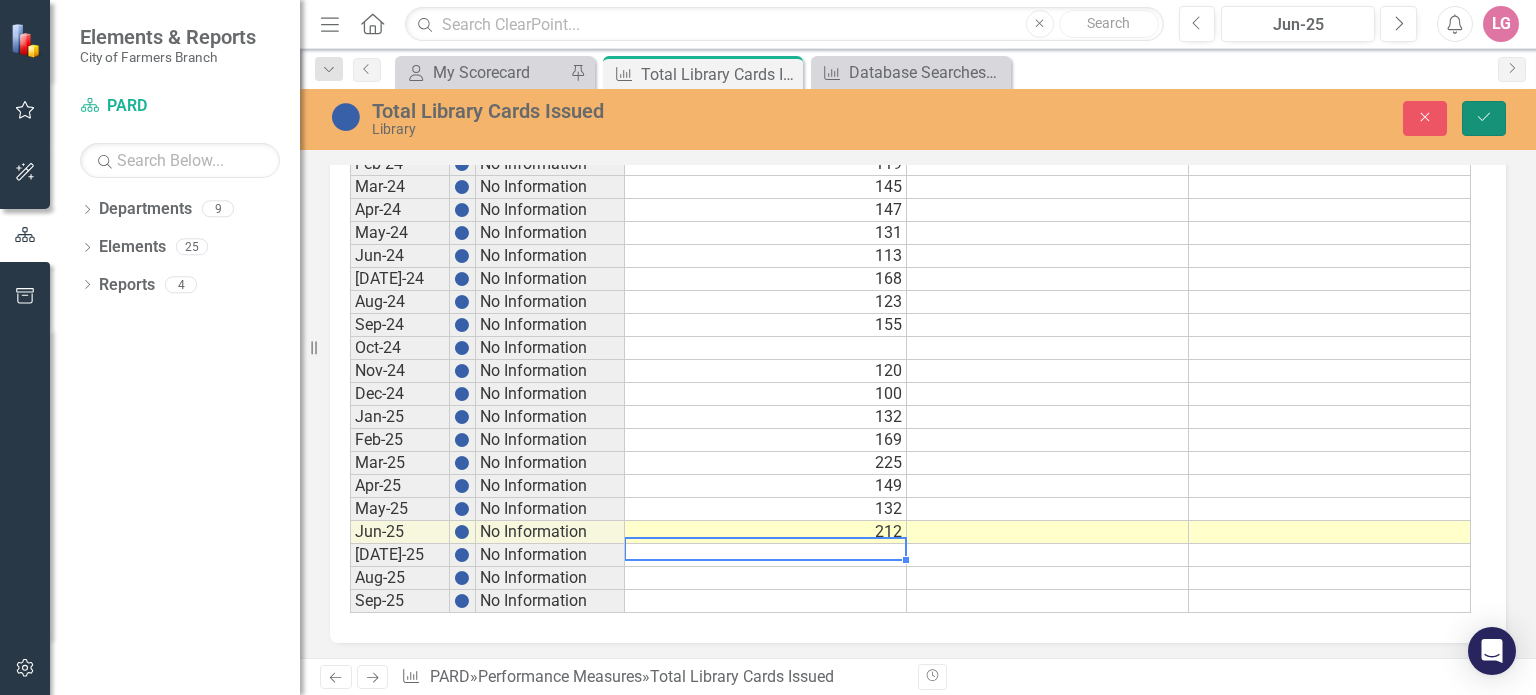 drag, startPoint x: 1473, startPoint y: 115, endPoint x: 1447, endPoint y: 135, distance: 32.80244 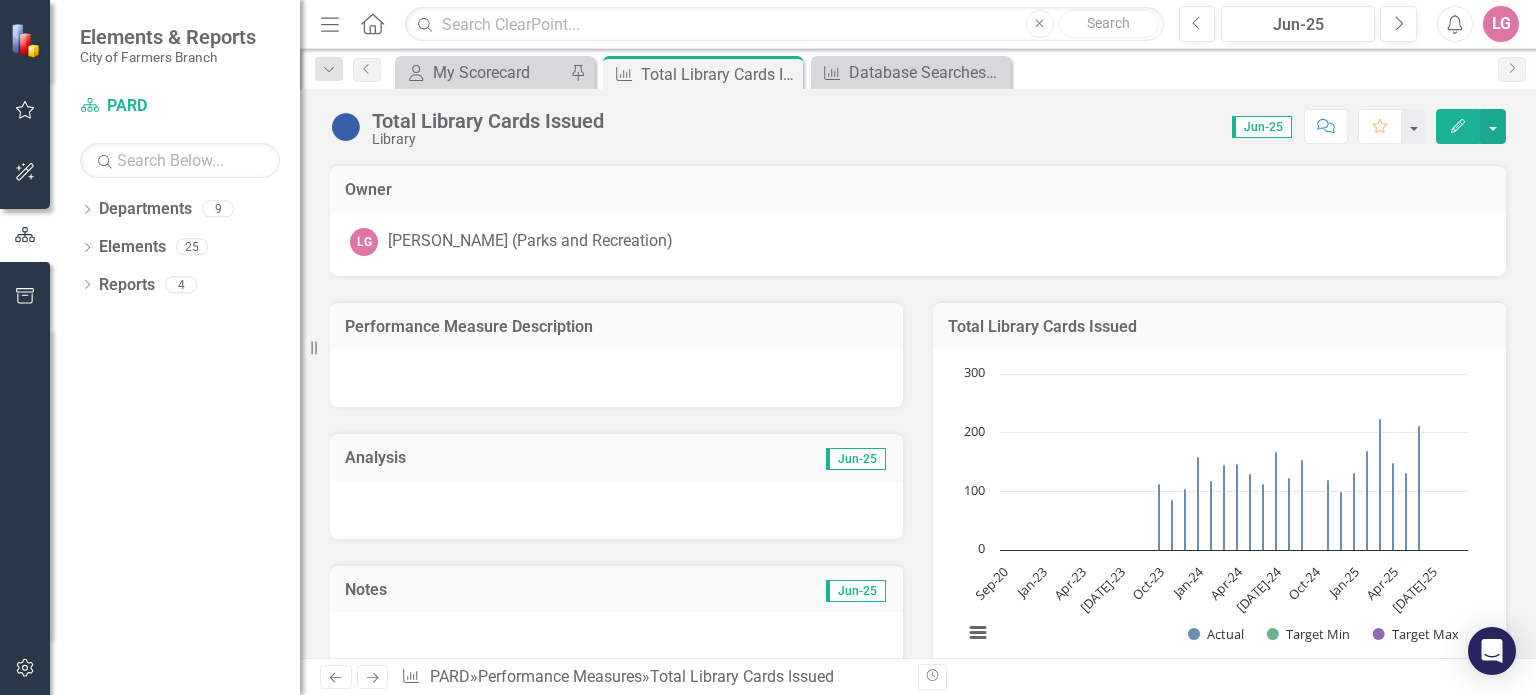scroll, scrollTop: 601, scrollLeft: 0, axis: vertical 